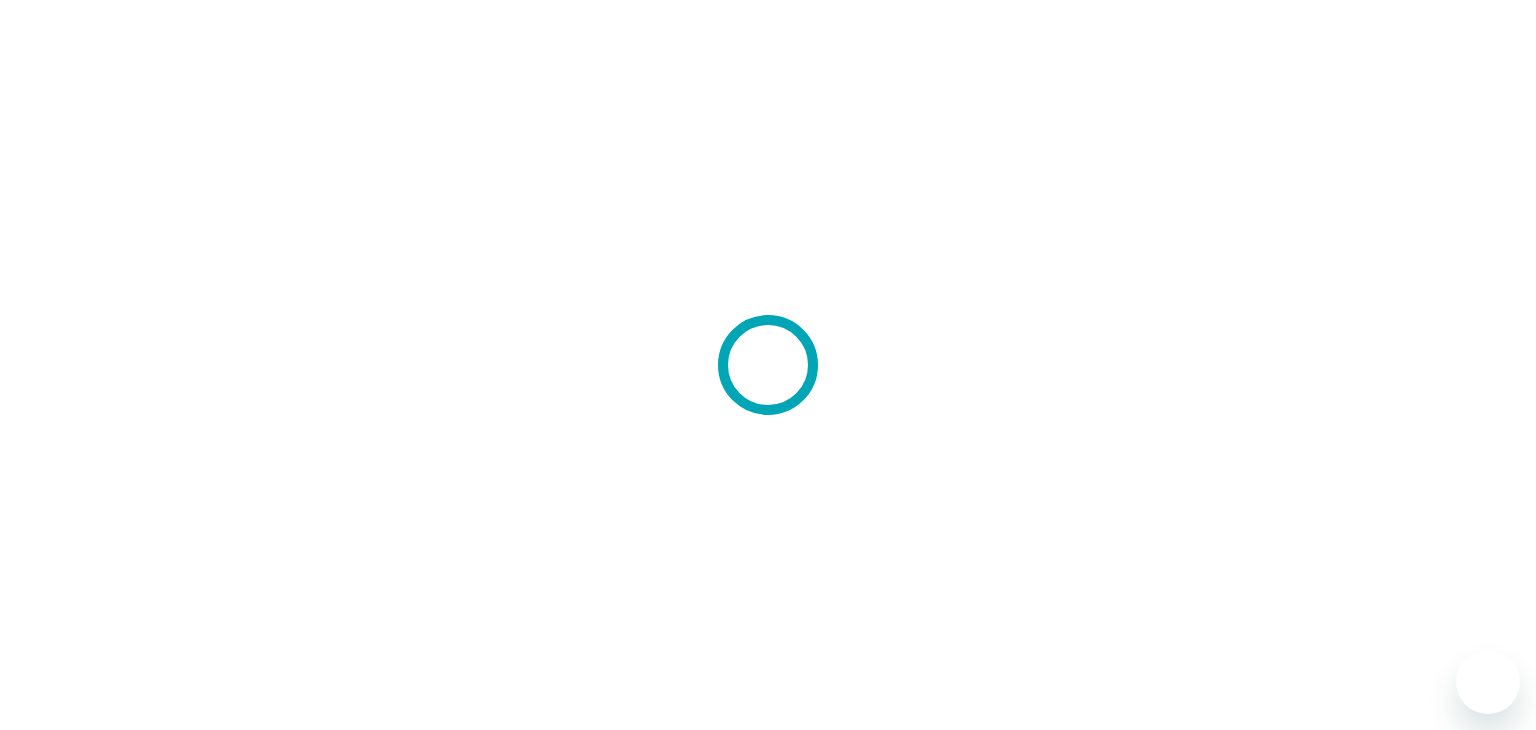 scroll, scrollTop: 0, scrollLeft: 0, axis: both 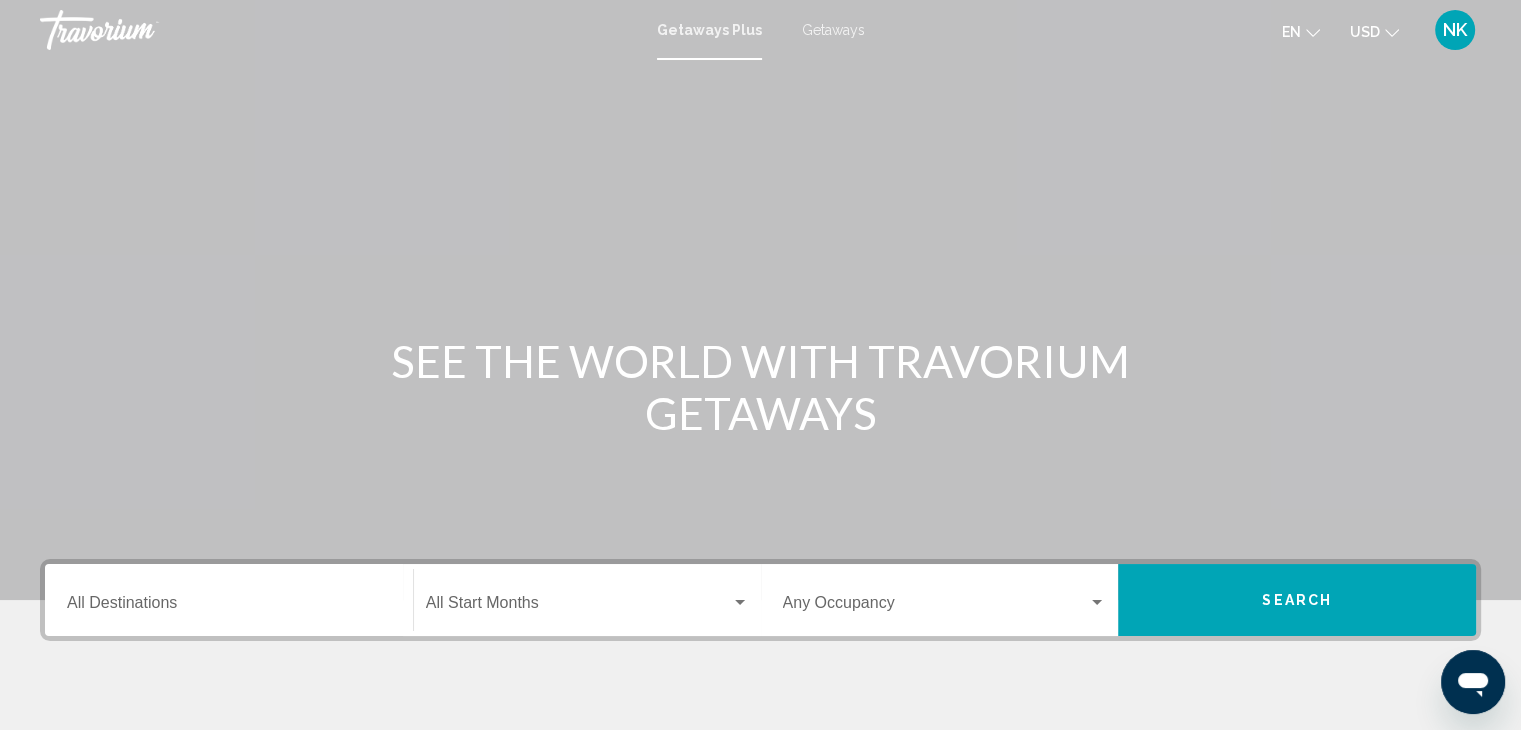 click on "Destination All Destinations" at bounding box center (229, 600) 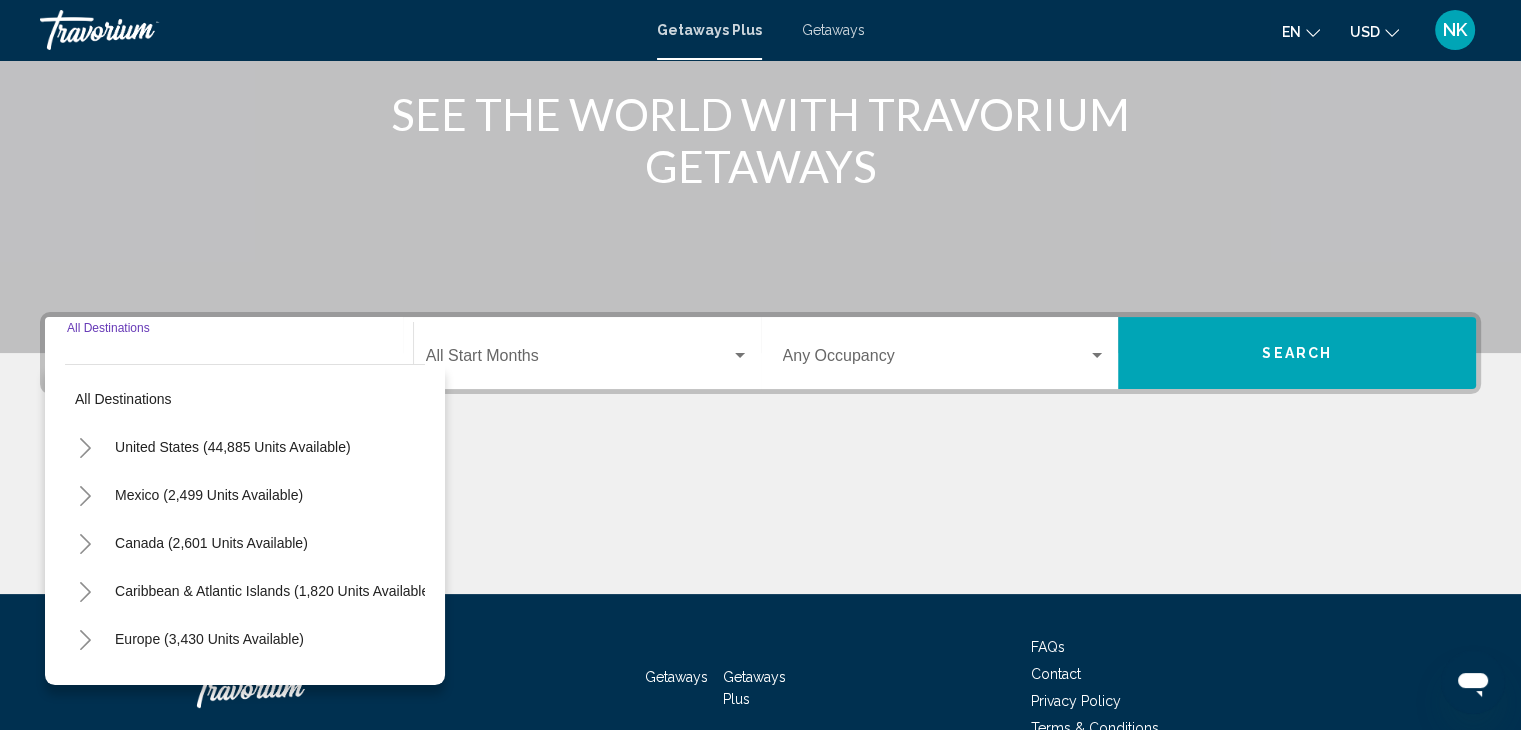 scroll, scrollTop: 356, scrollLeft: 0, axis: vertical 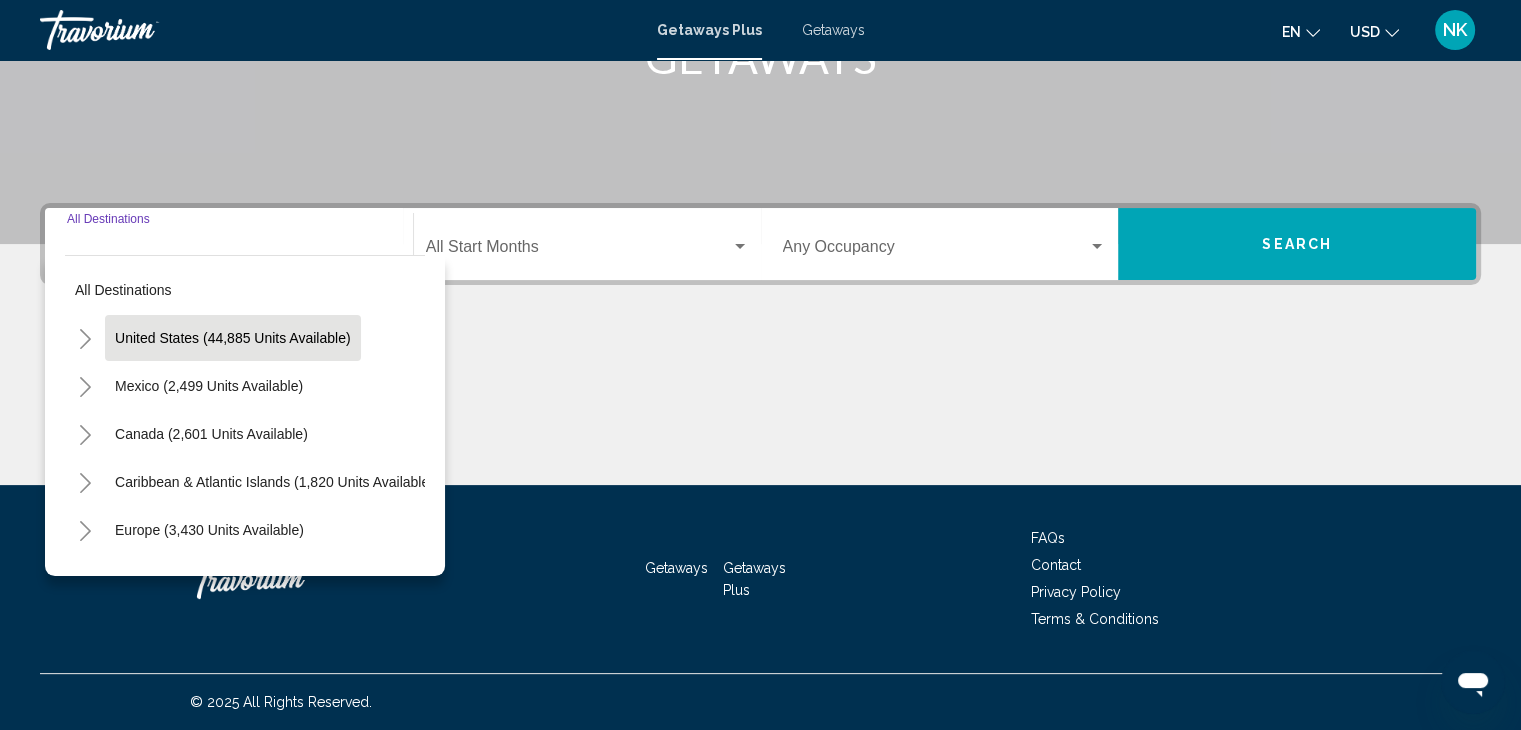 click on "United States (44,885 units available)" at bounding box center (209, 386) 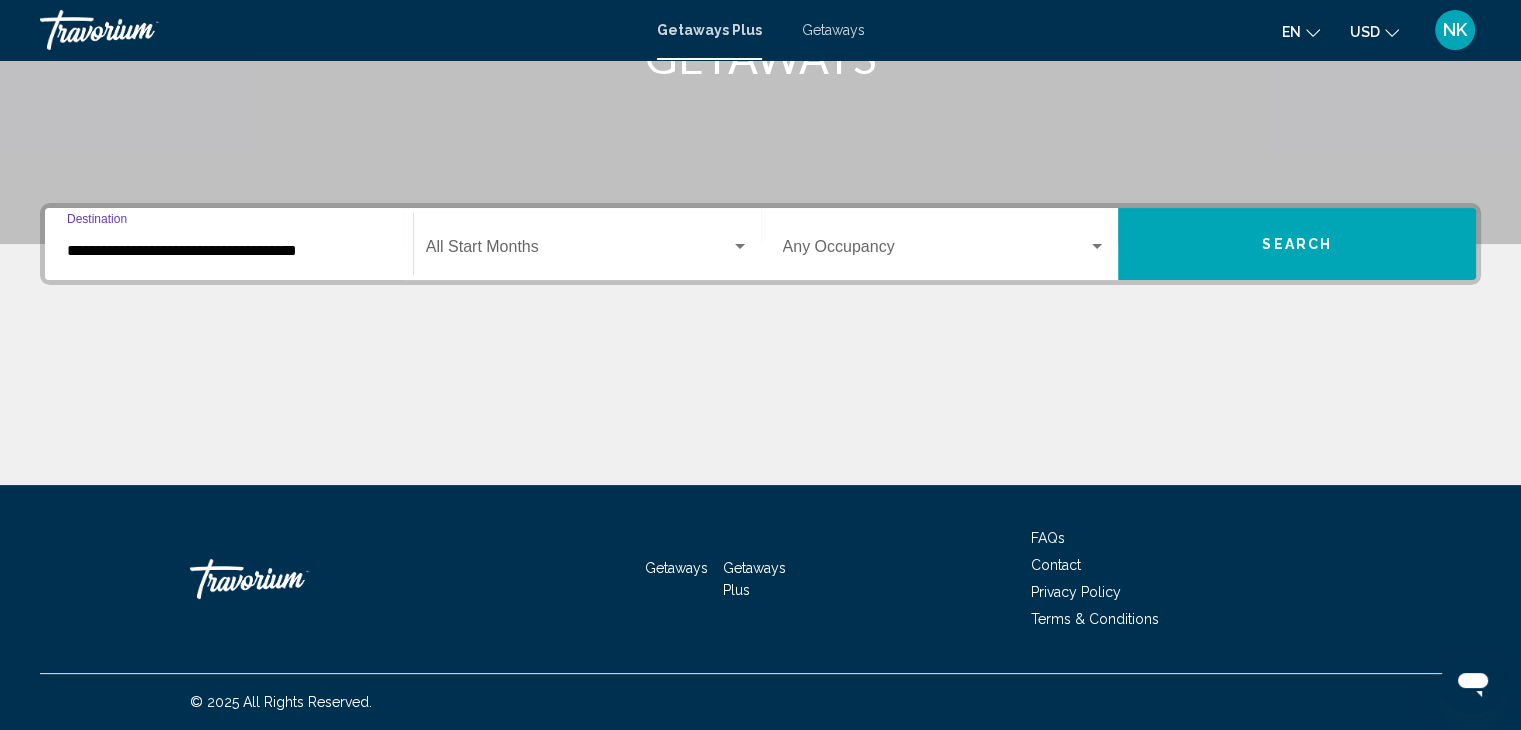 click on "Start Month All Start Months" 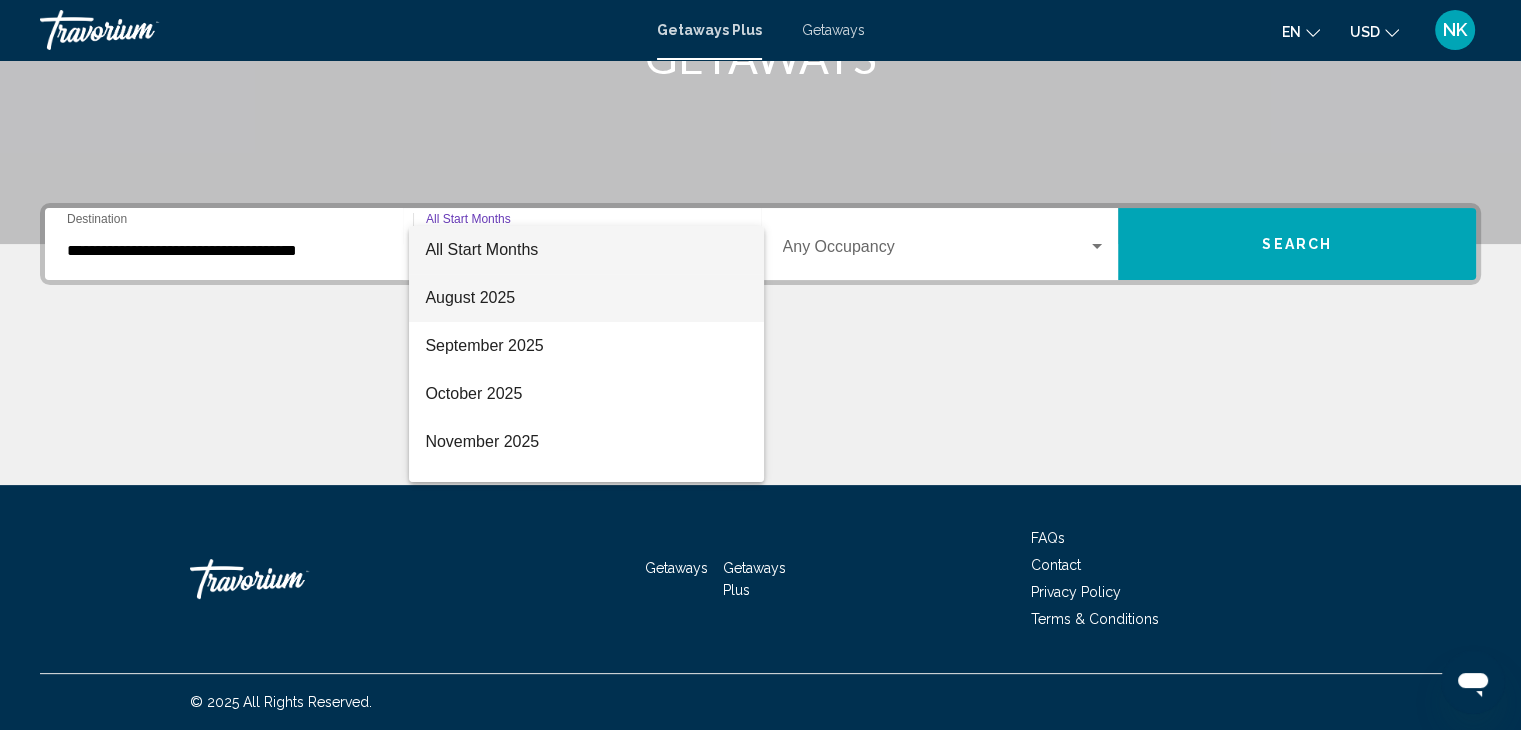click on "August 2025" at bounding box center (586, 298) 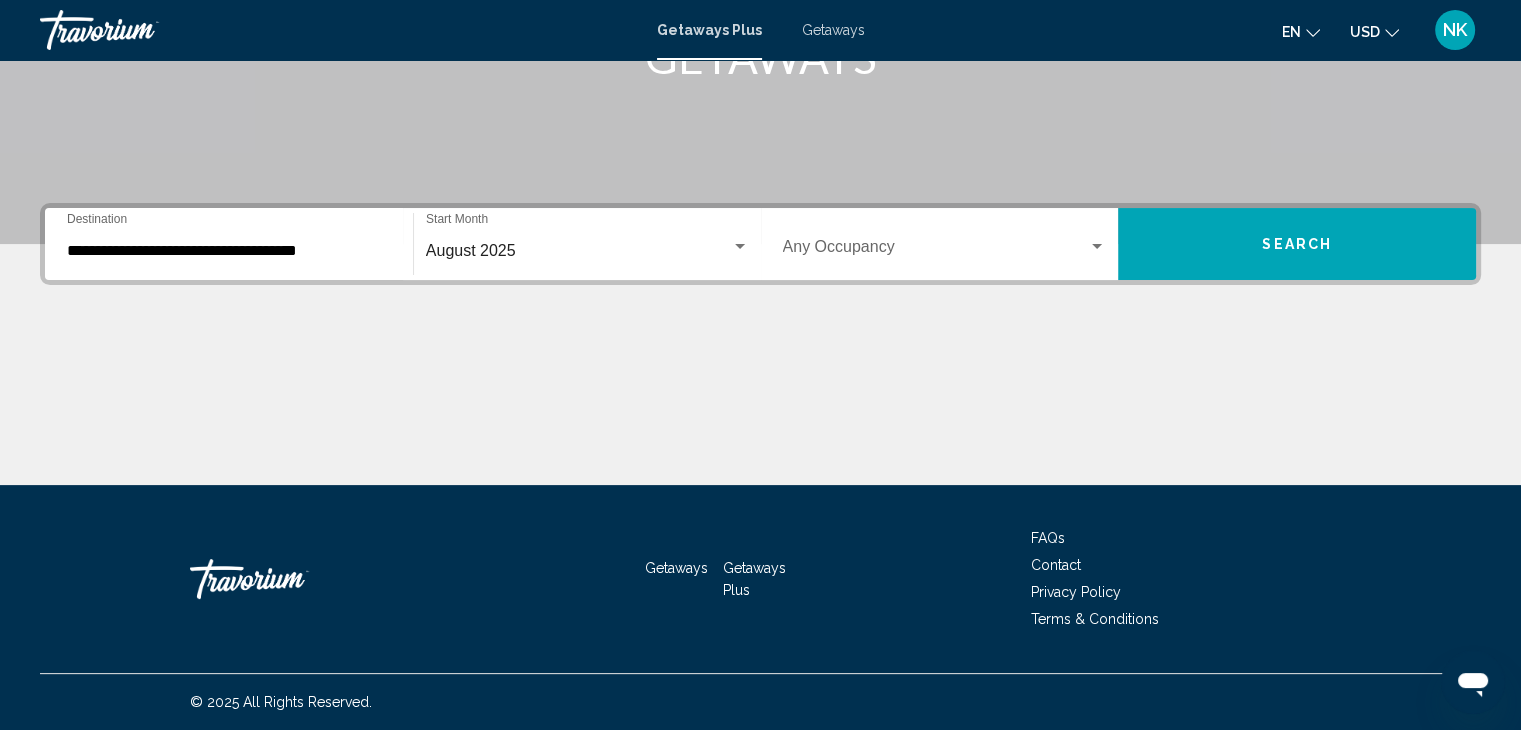 click on "Occupancy Any Occupancy" at bounding box center [945, 244] 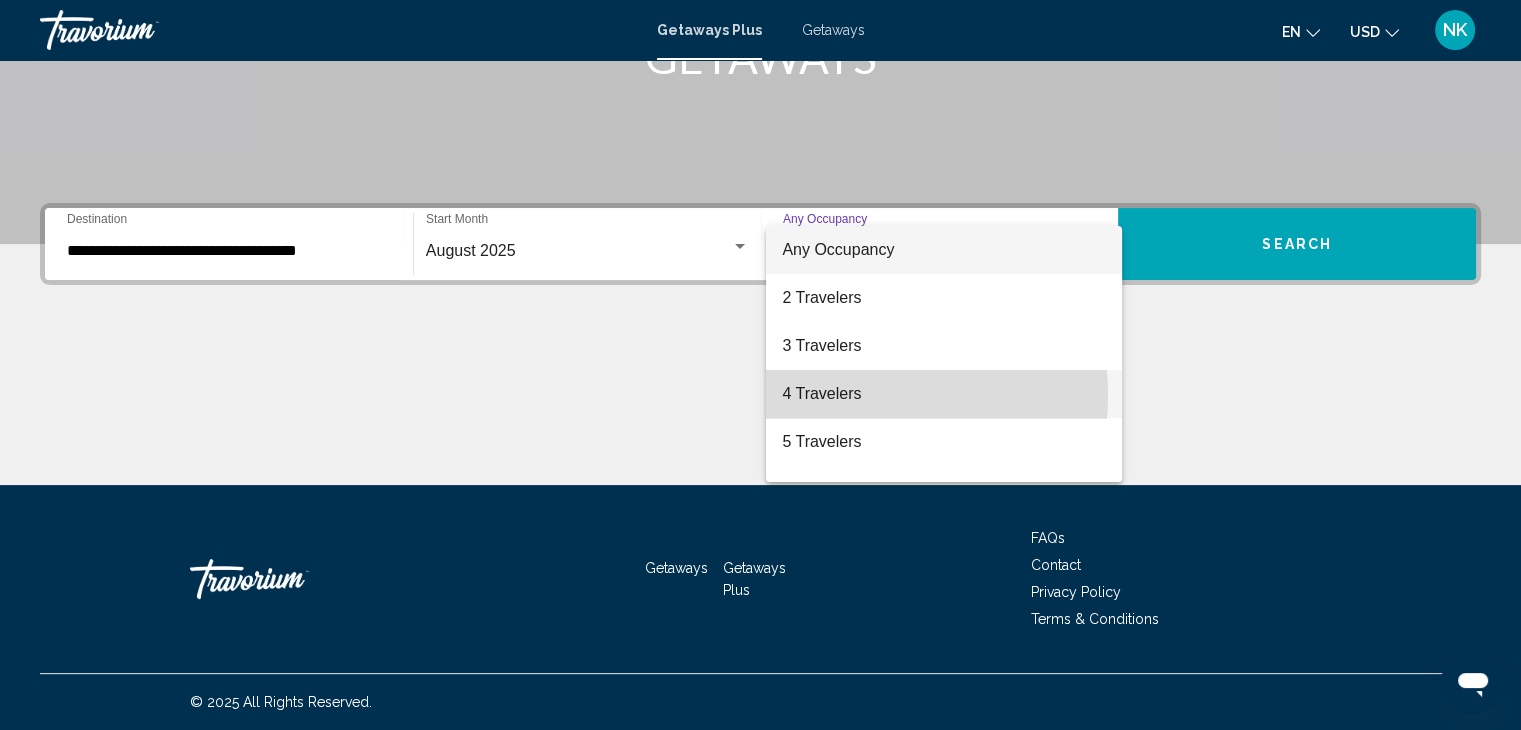 click on "4 Travelers" at bounding box center (944, 394) 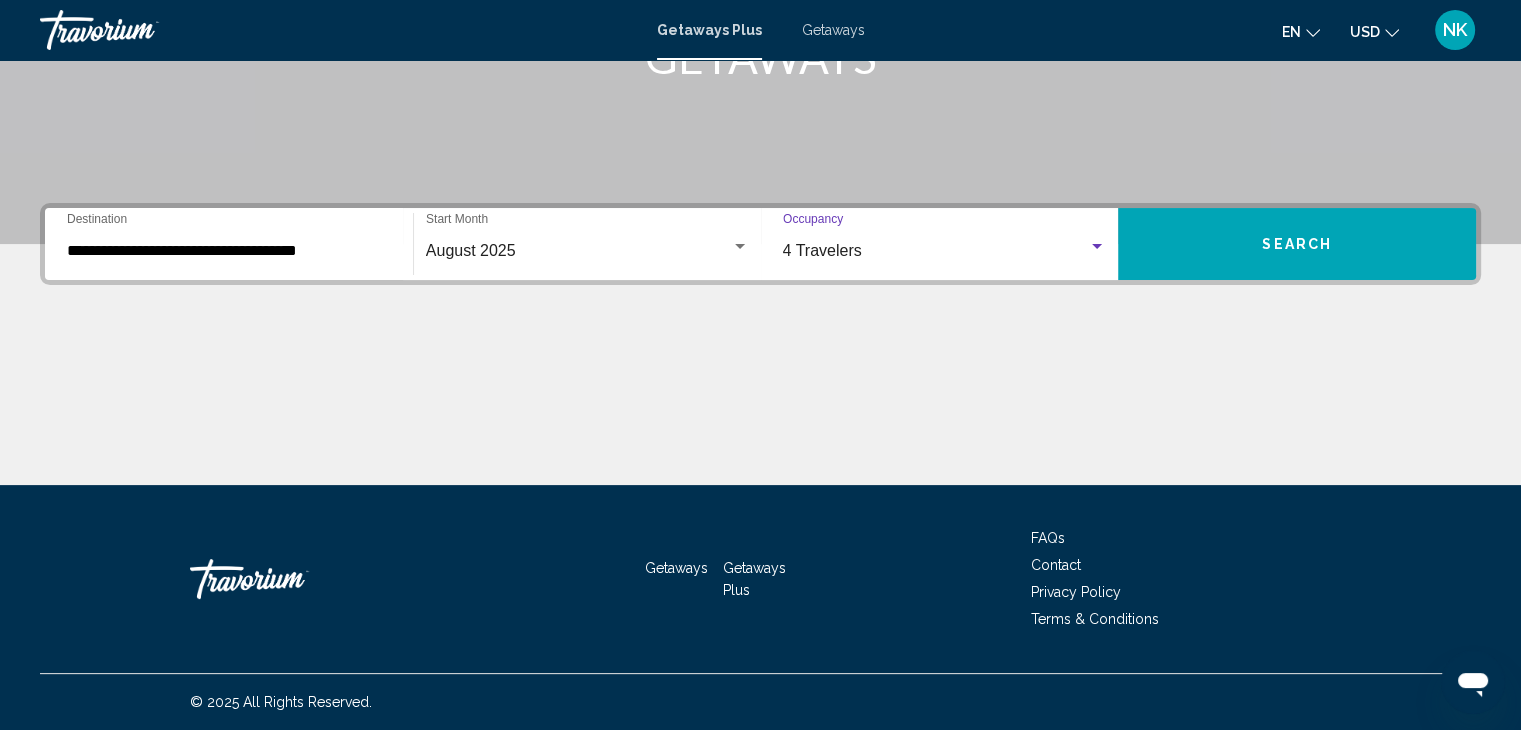 click on "**********" at bounding box center [229, 244] 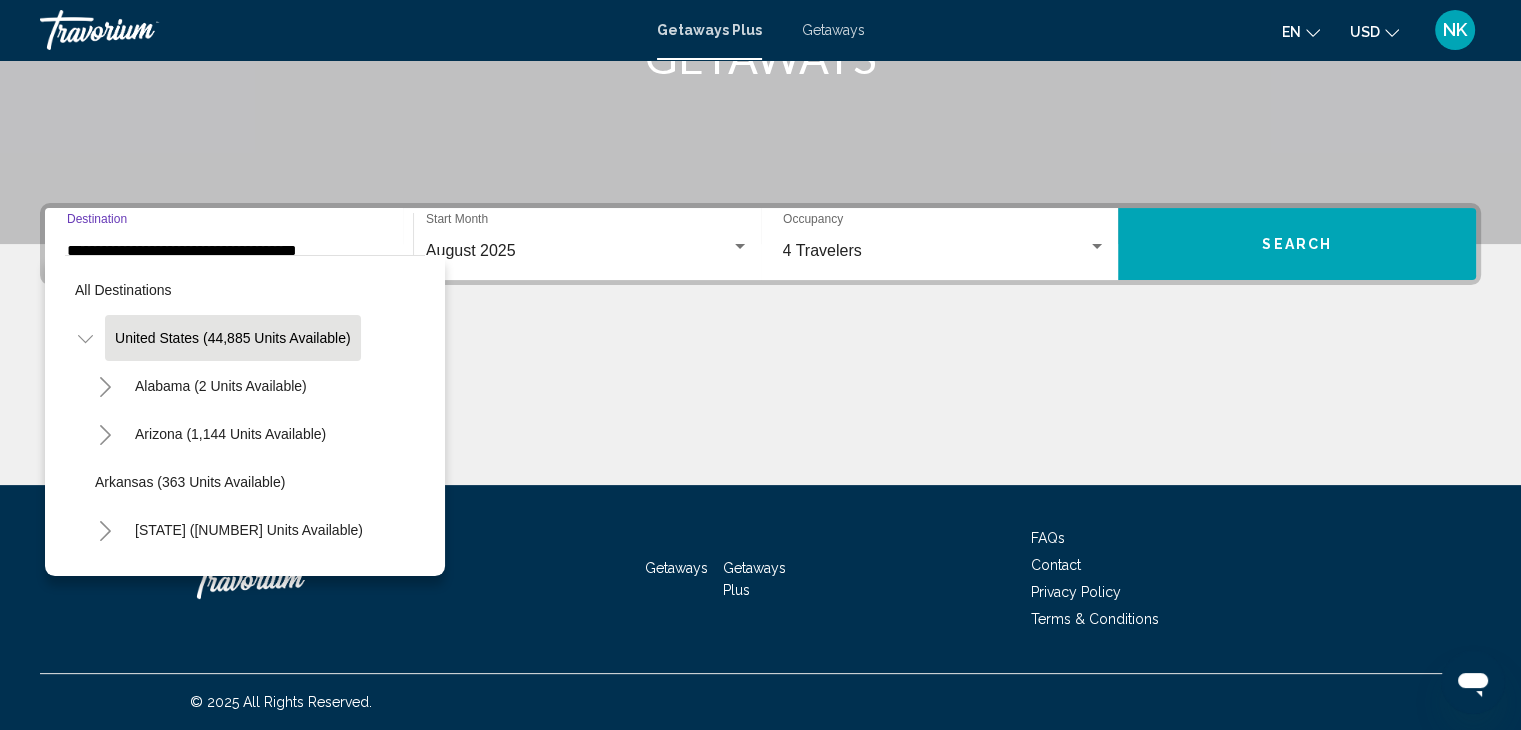 scroll, scrollTop: 328, scrollLeft: 0, axis: vertical 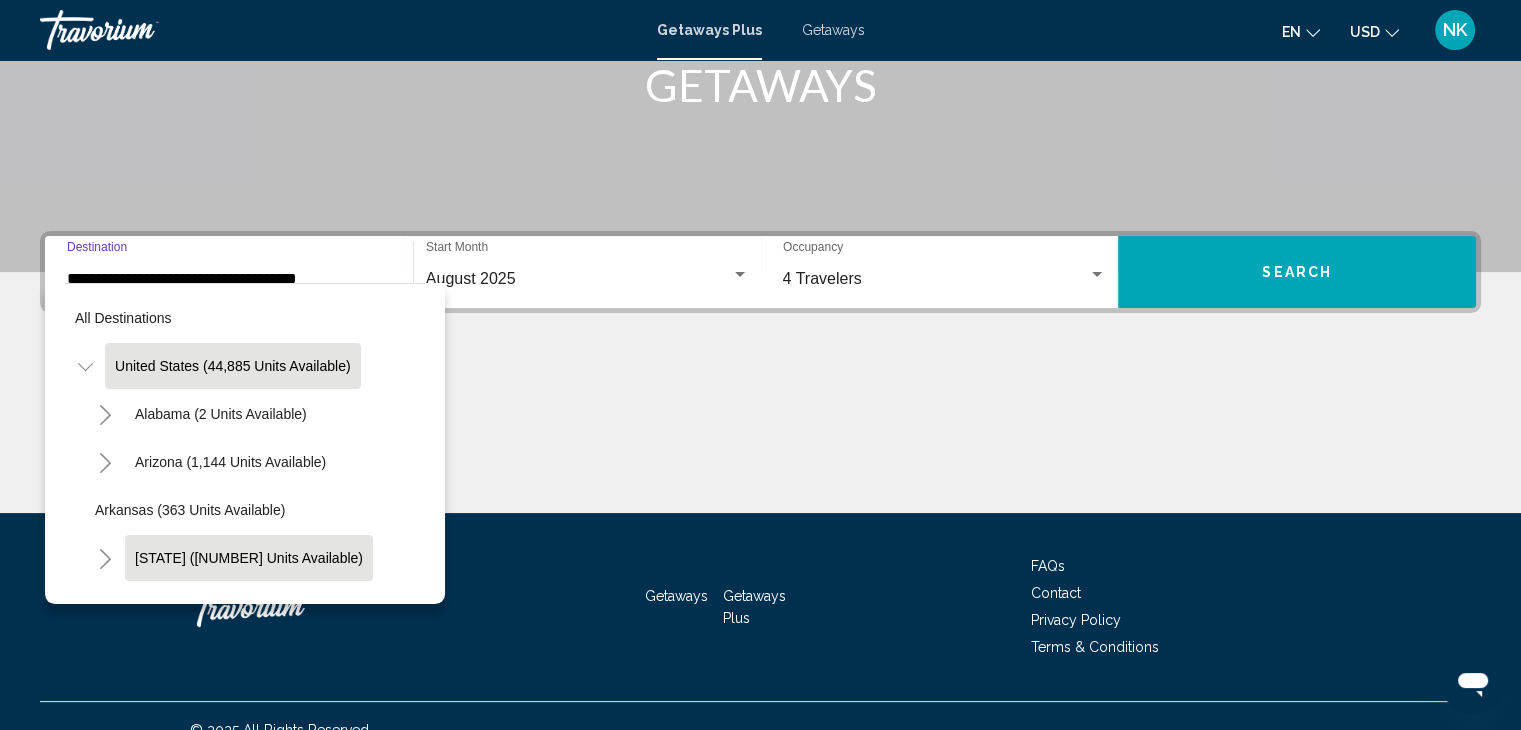 click on "California (2,520 units available)" 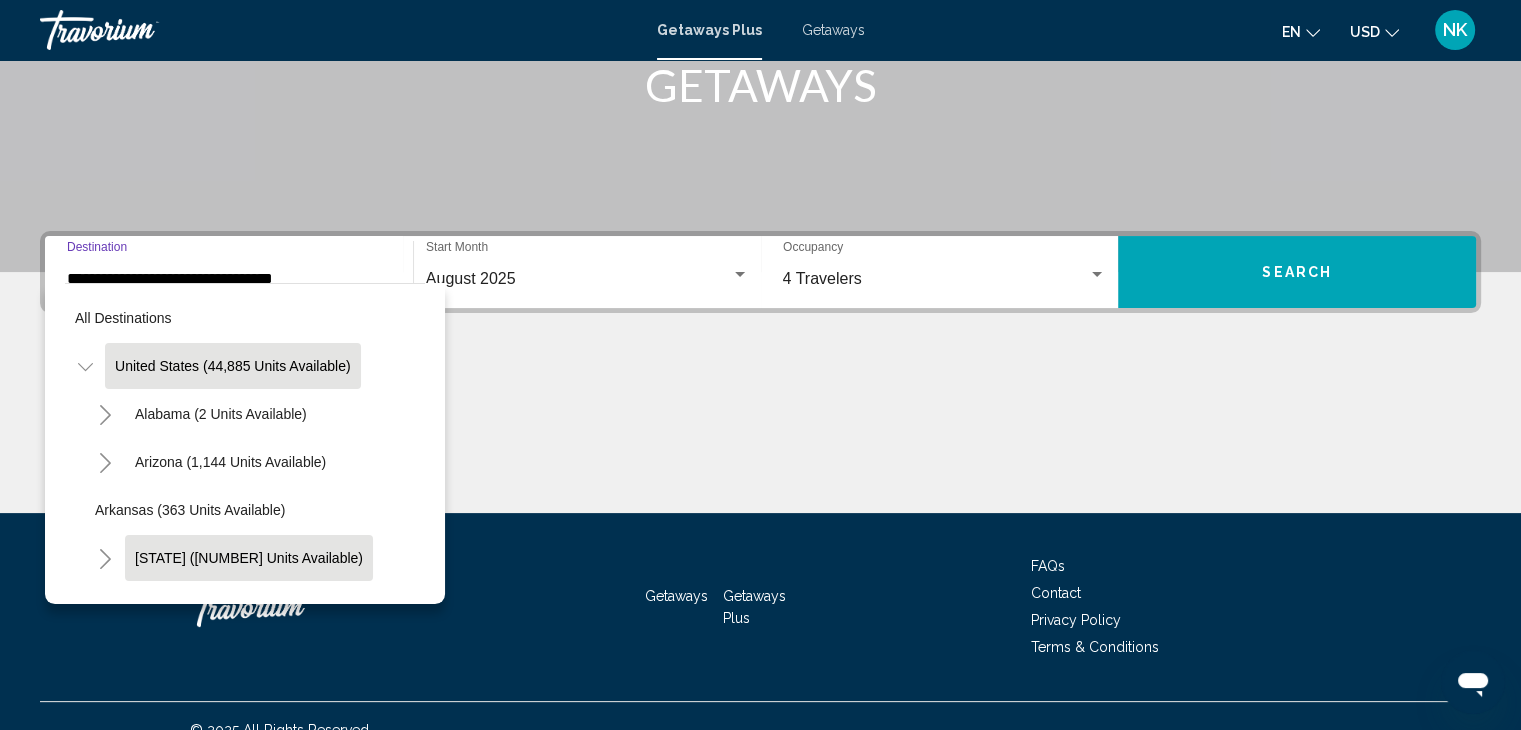 scroll, scrollTop: 356, scrollLeft: 0, axis: vertical 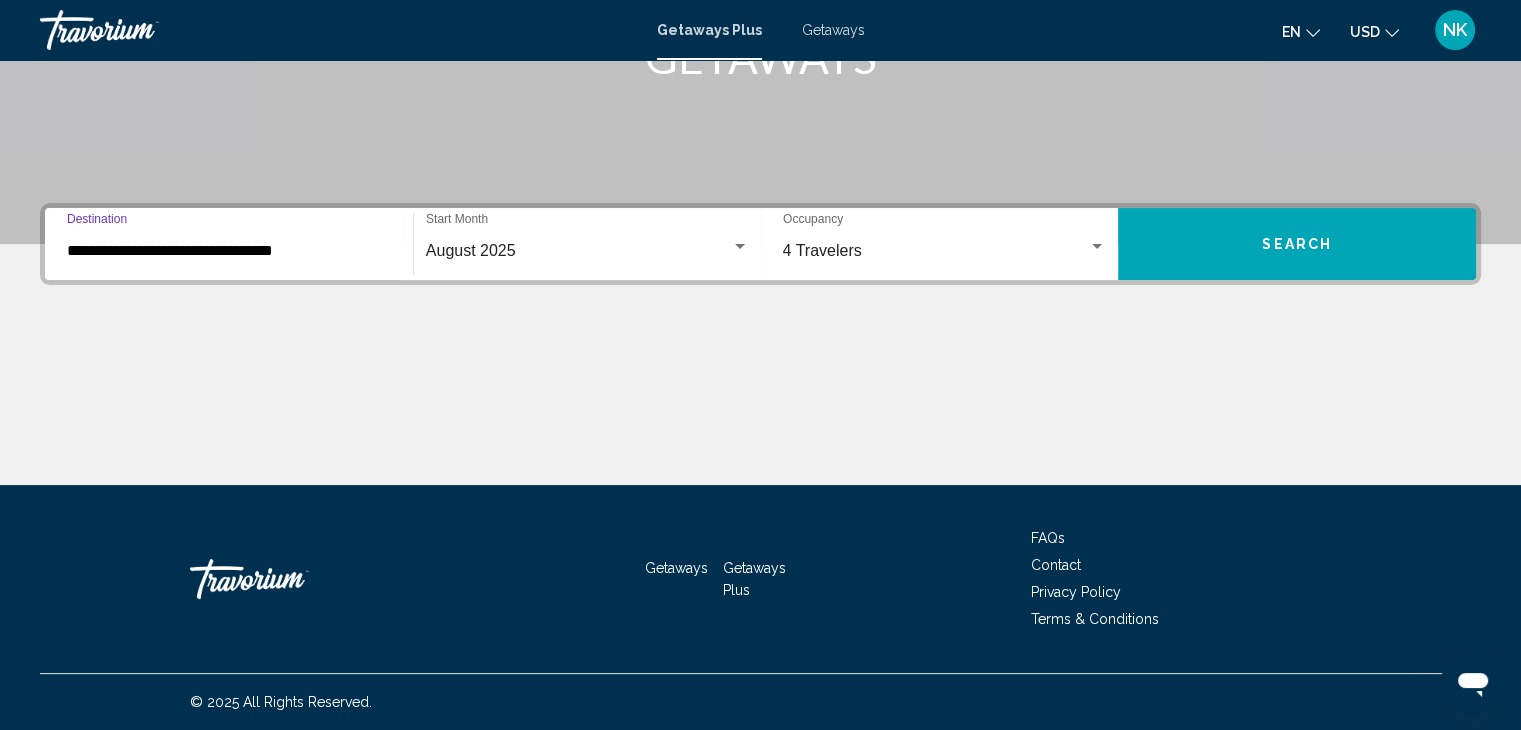 click on "Search" at bounding box center (1297, 244) 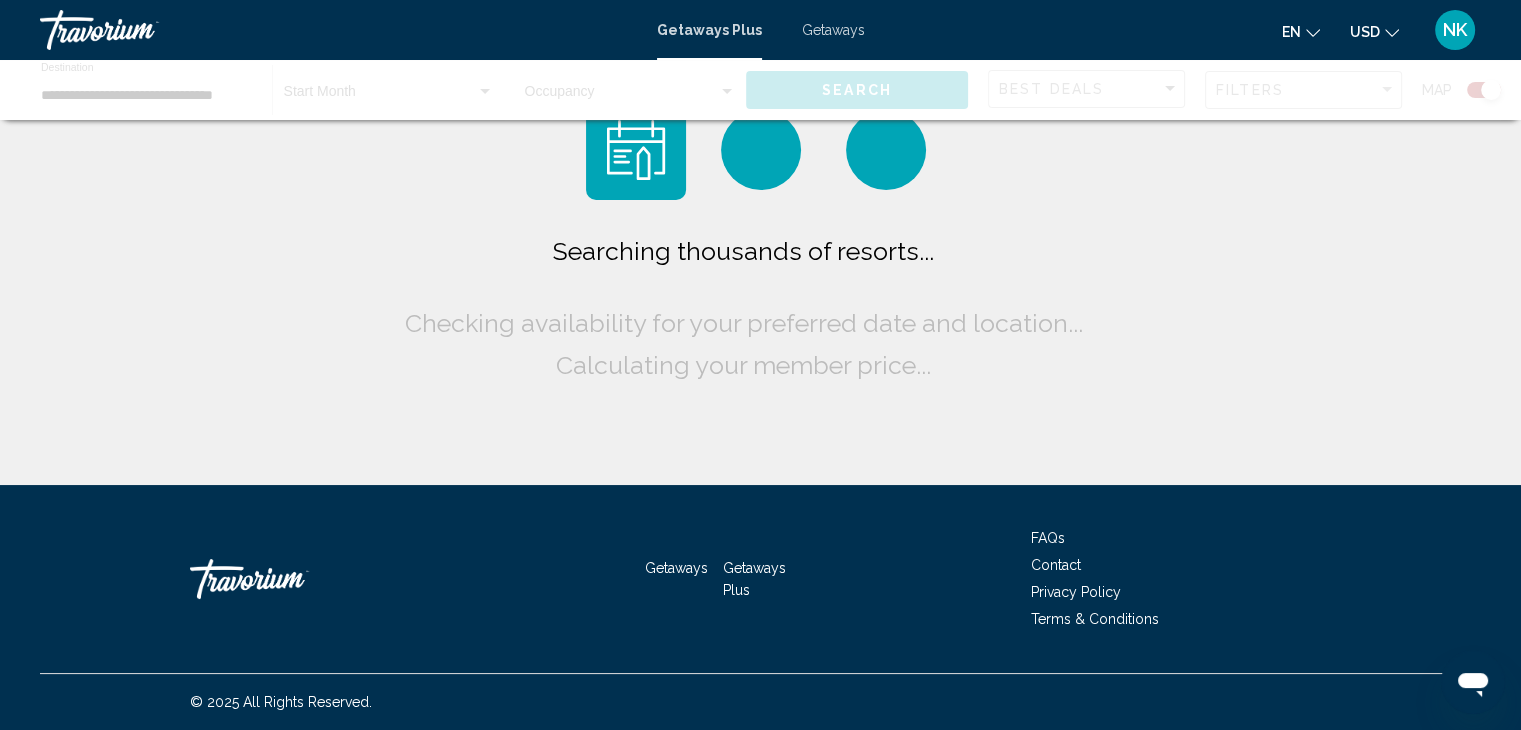 scroll, scrollTop: 0, scrollLeft: 0, axis: both 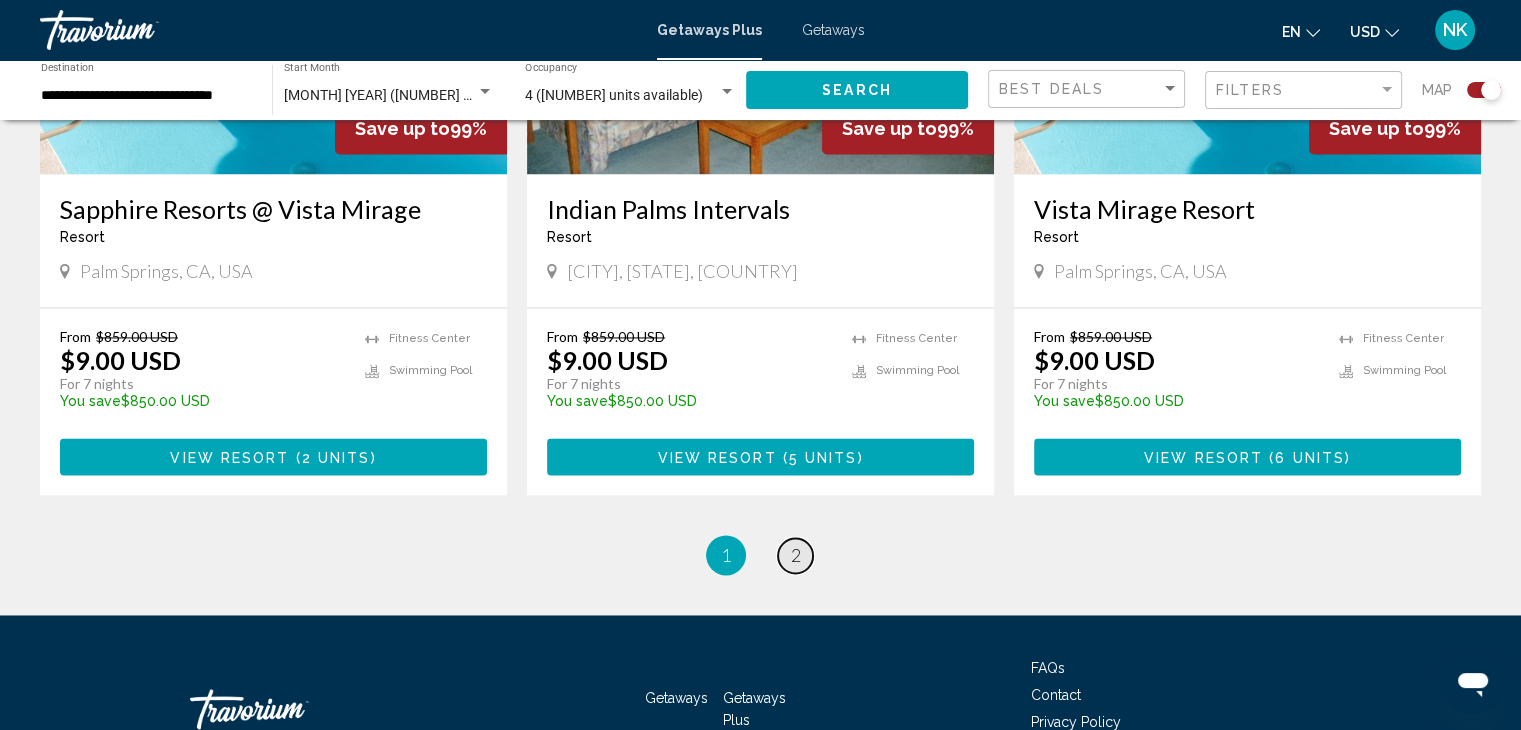 click on "2" at bounding box center (796, 555) 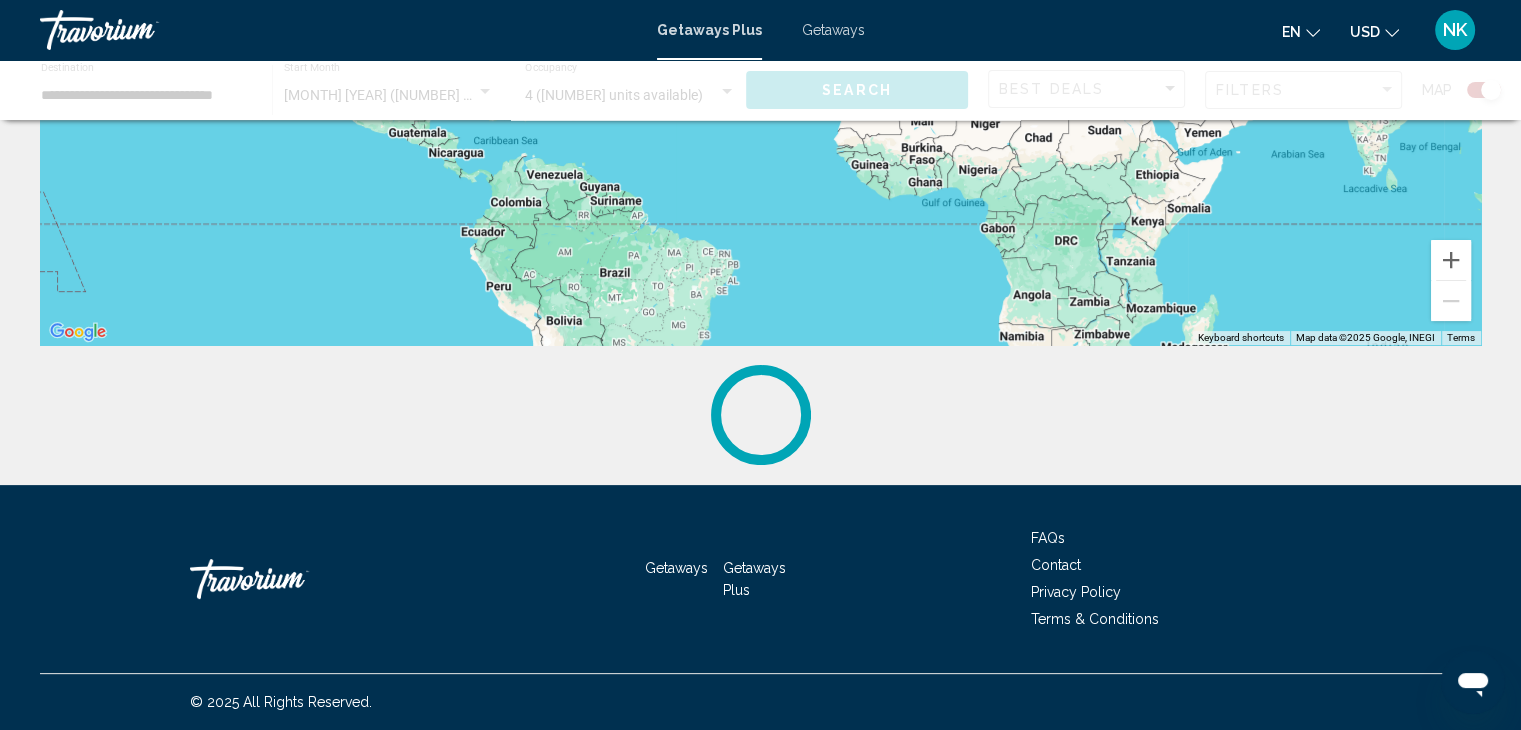 scroll, scrollTop: 0, scrollLeft: 0, axis: both 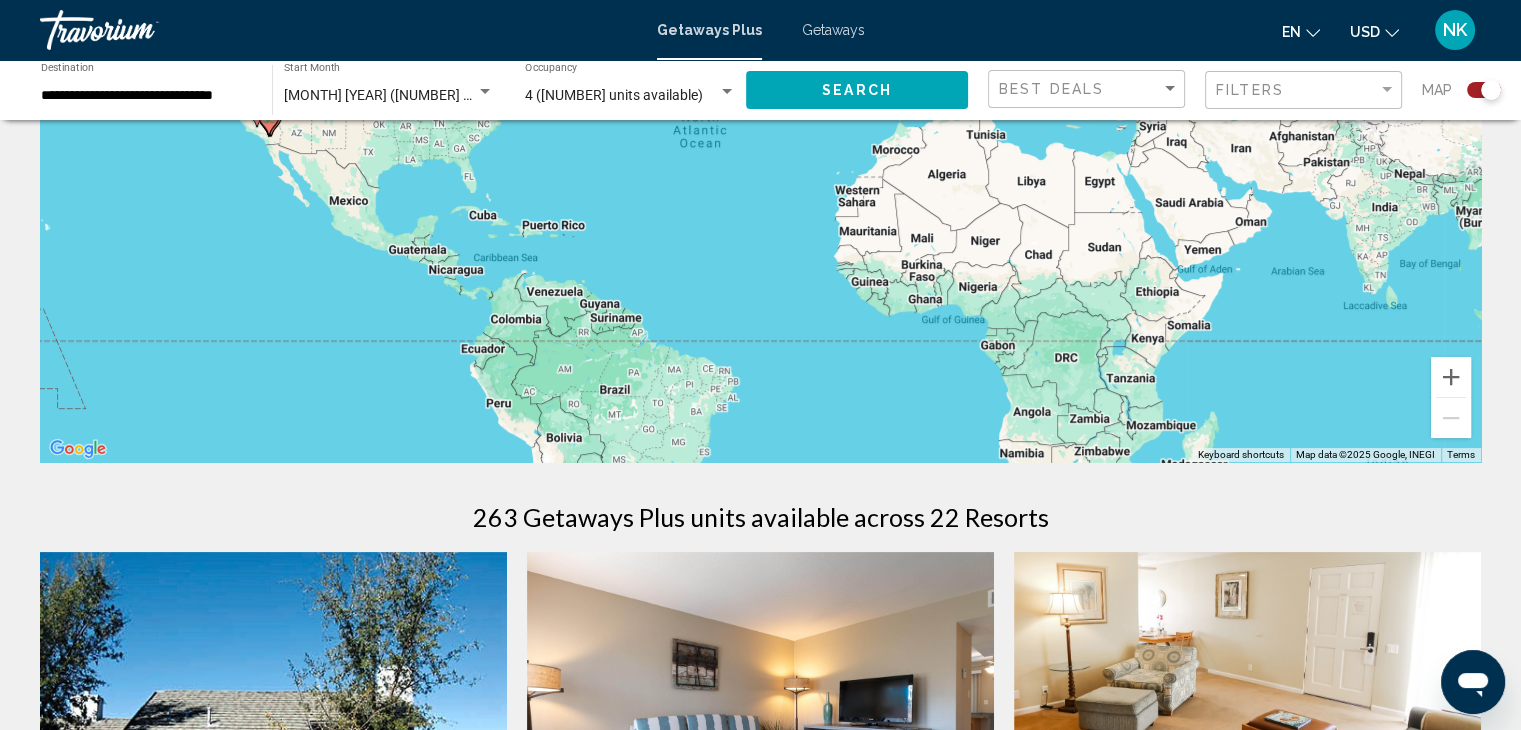 click on "August 2025 (263 units available)" at bounding box center (420, 95) 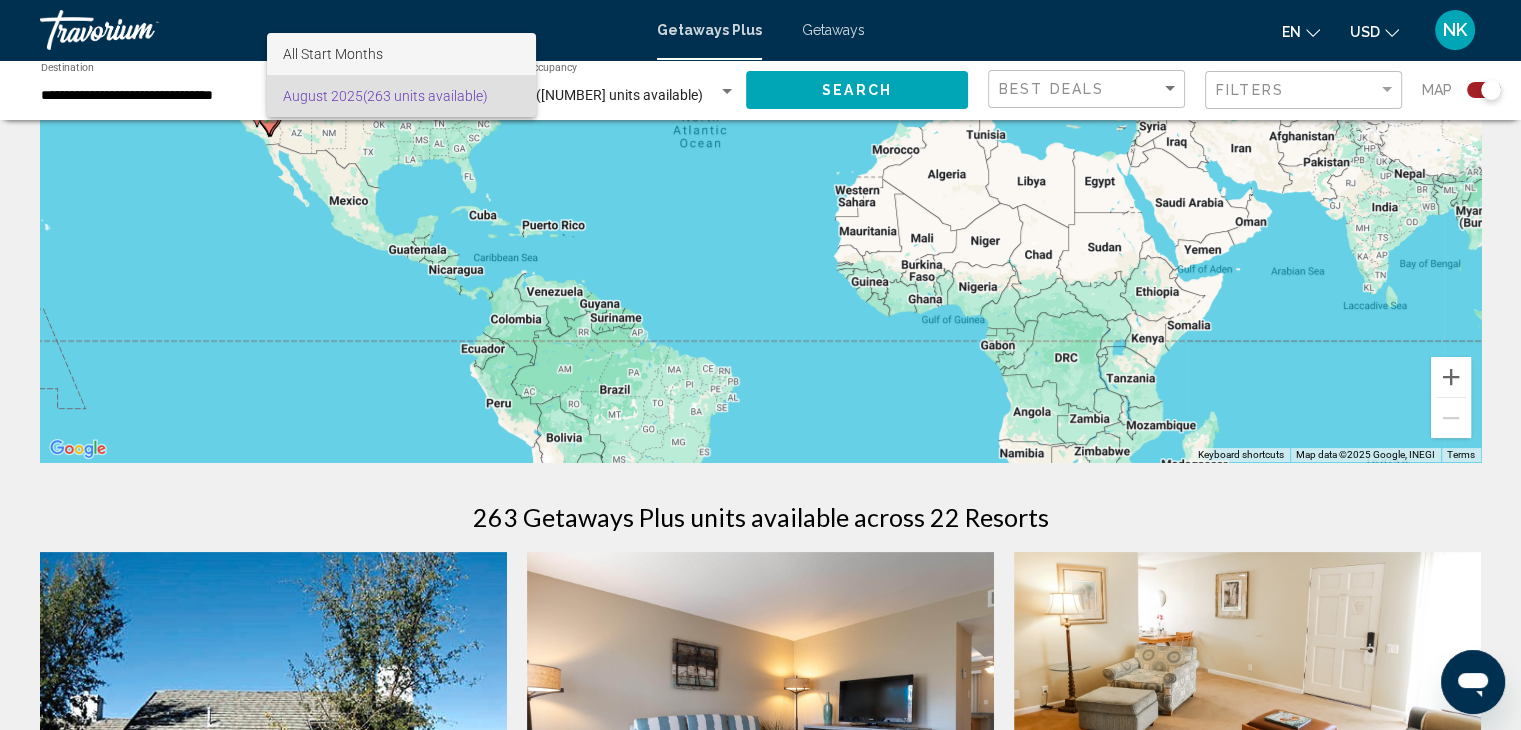 click on "All Start Months" at bounding box center (333, 54) 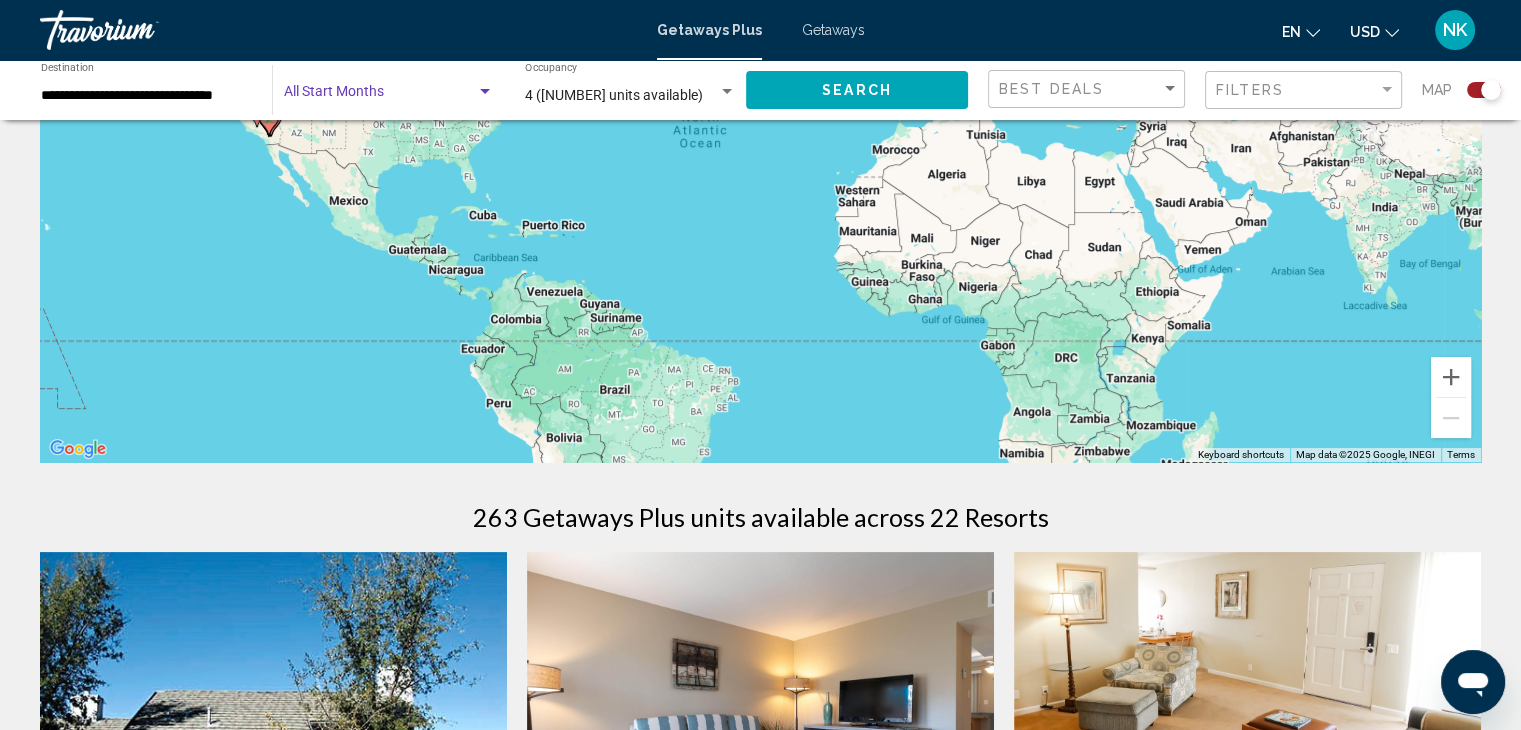 click on "Search" 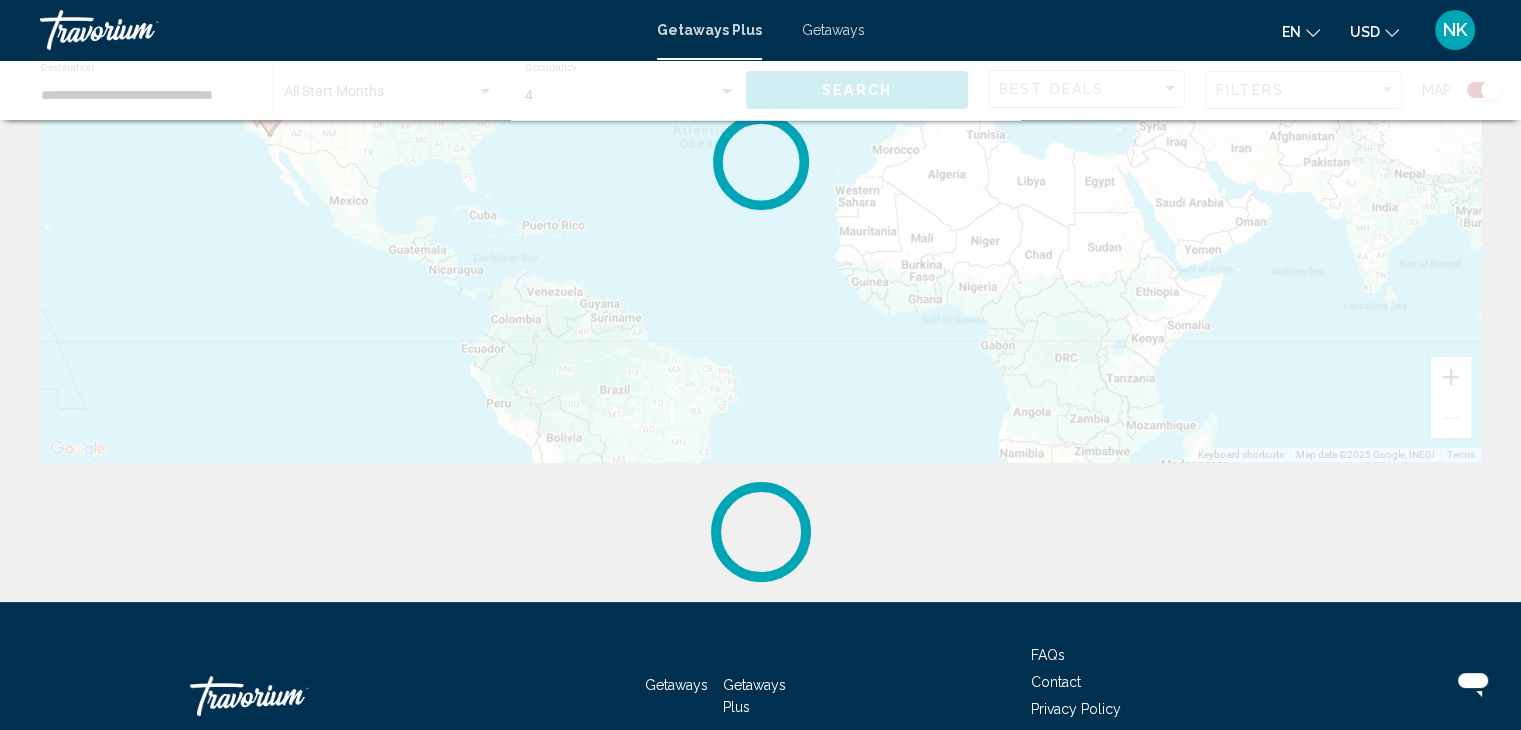 scroll, scrollTop: 0, scrollLeft: 0, axis: both 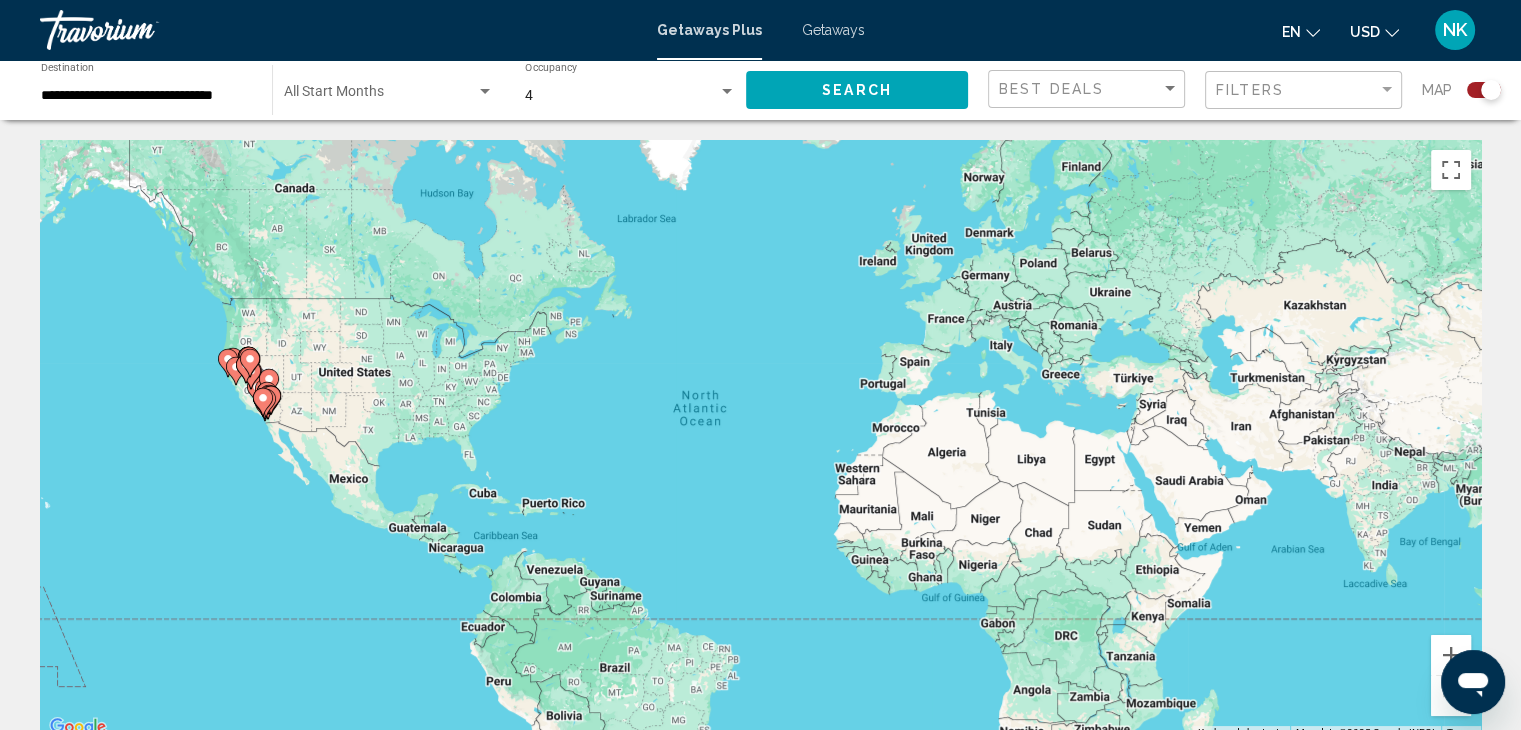 click at bounding box center (250, 363) 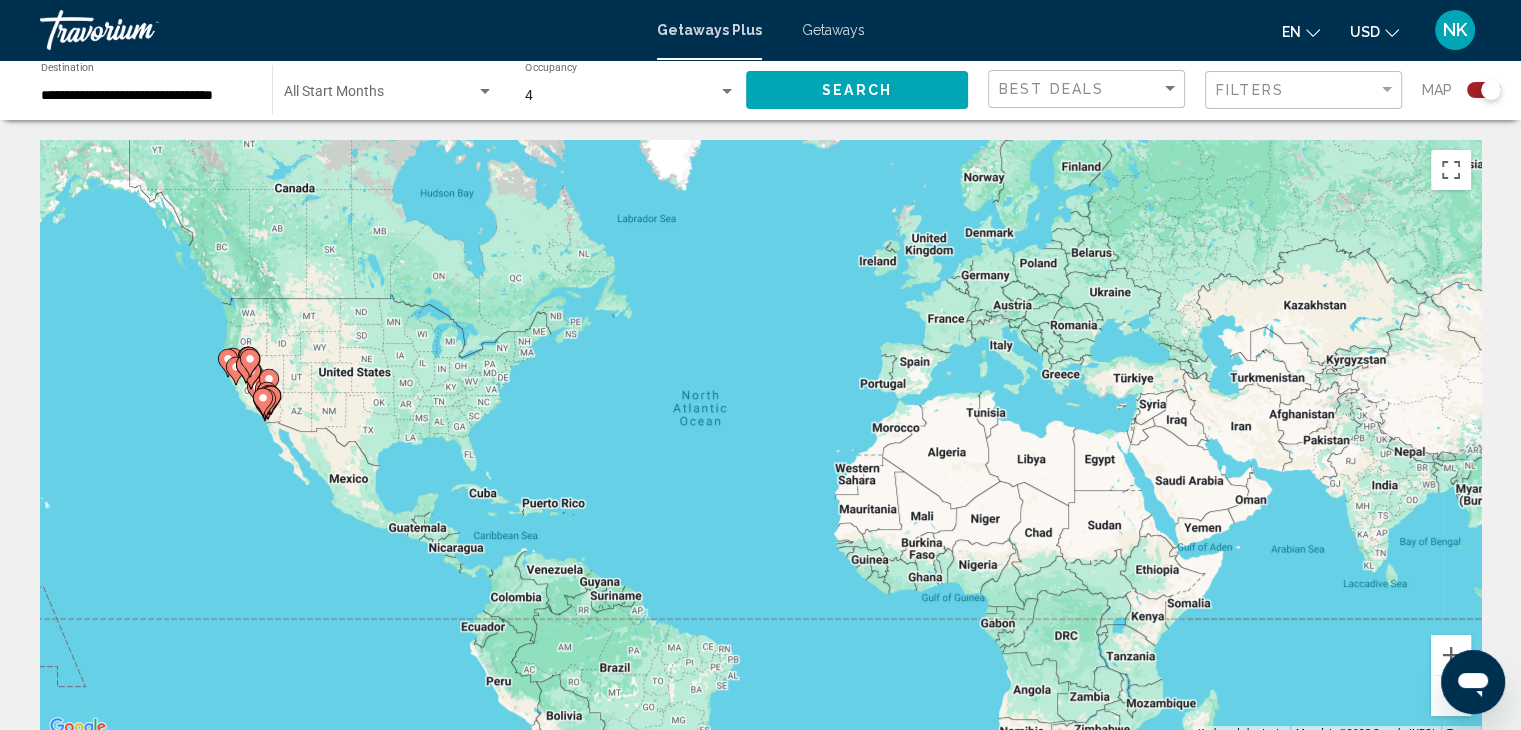 type on "**********" 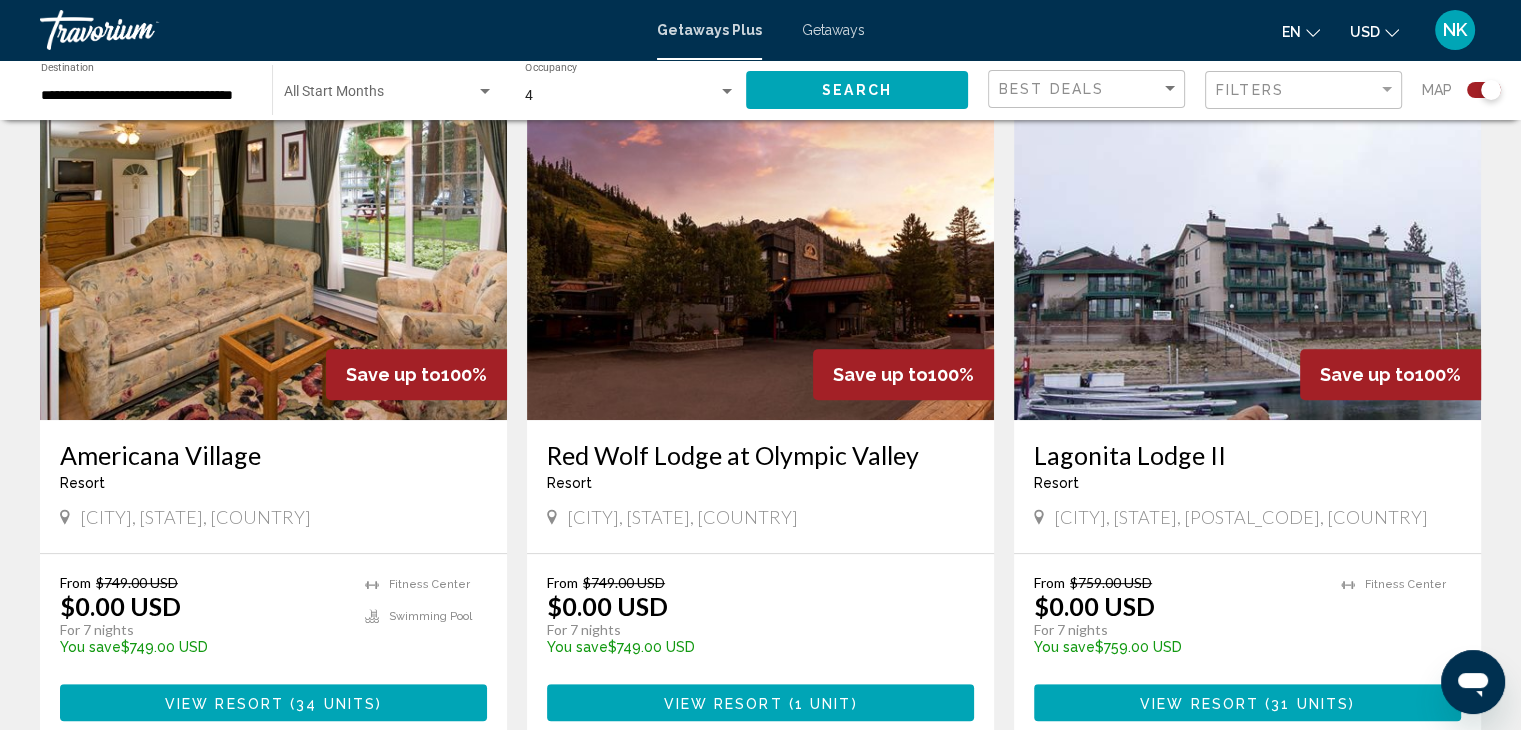 scroll, scrollTop: 735, scrollLeft: 0, axis: vertical 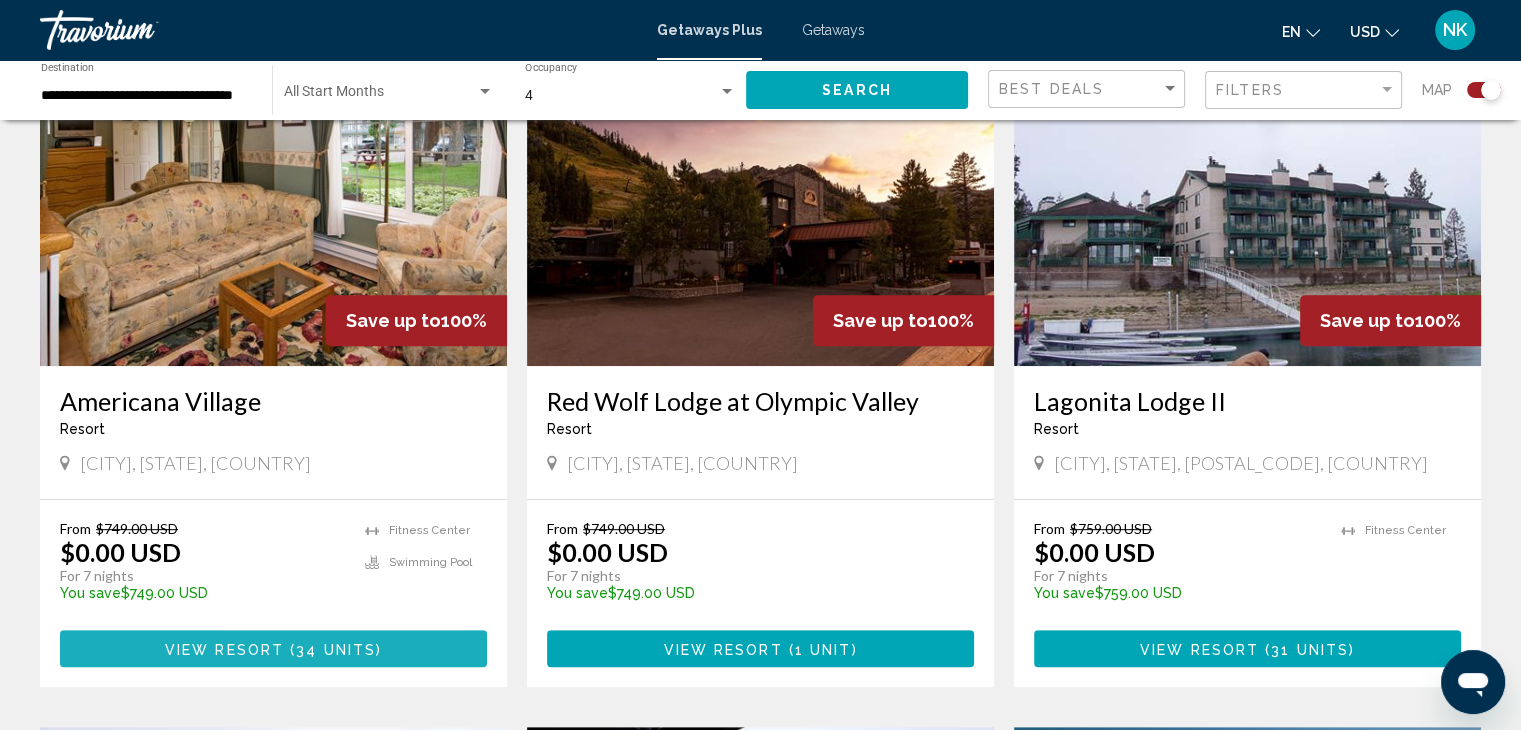 click on "View Resort" at bounding box center [224, 649] 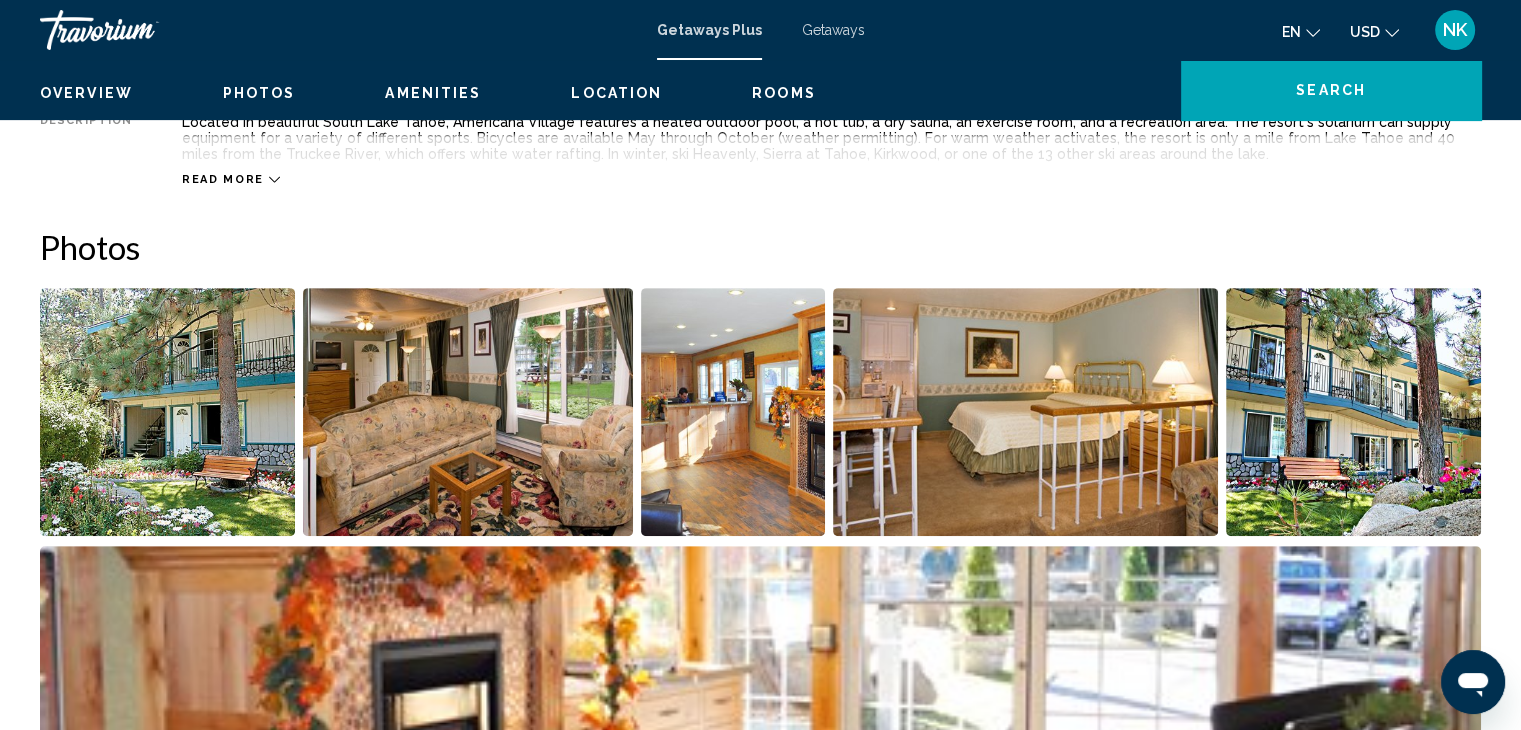 scroll, scrollTop: 0, scrollLeft: 0, axis: both 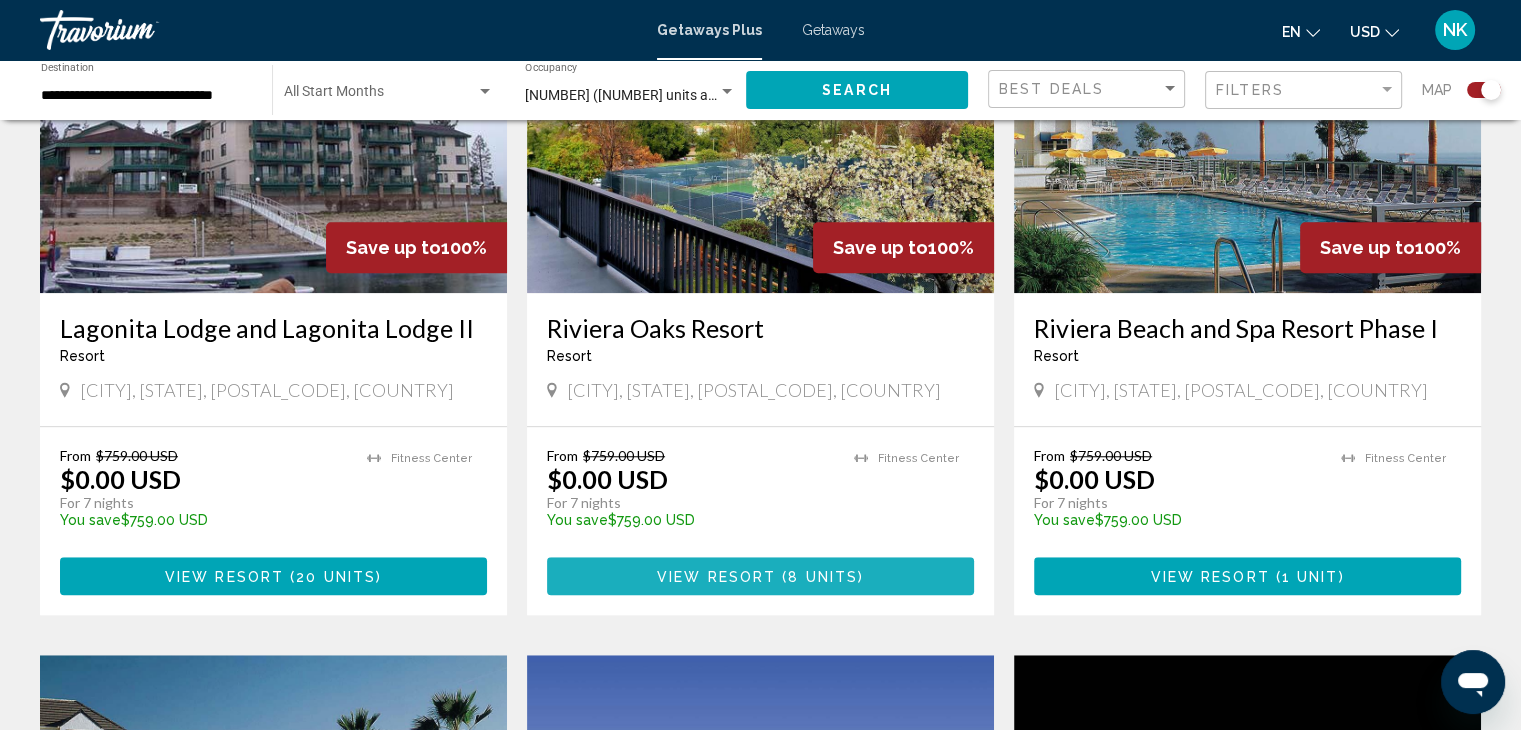click on "View Resort" at bounding box center (716, 577) 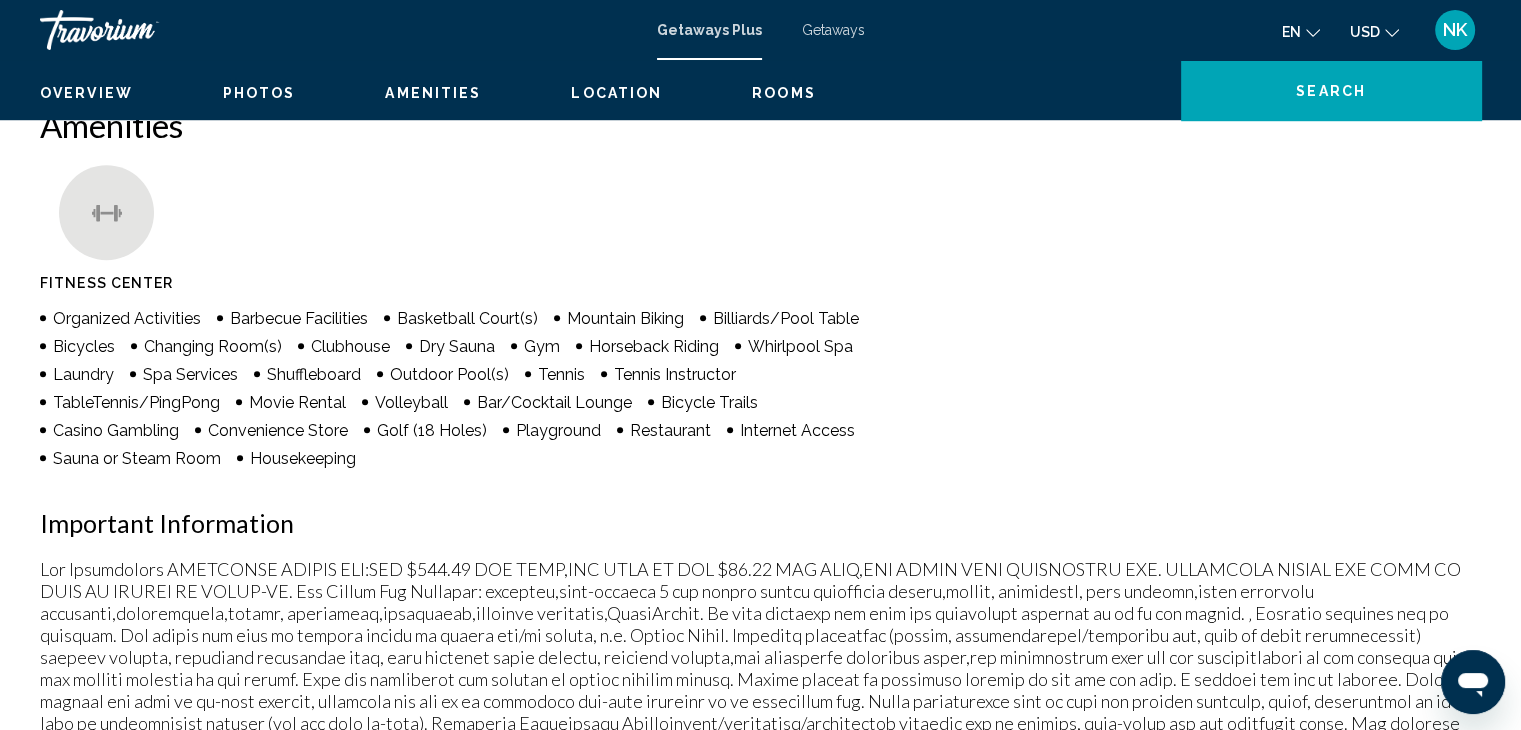 scroll, scrollTop: 0, scrollLeft: 0, axis: both 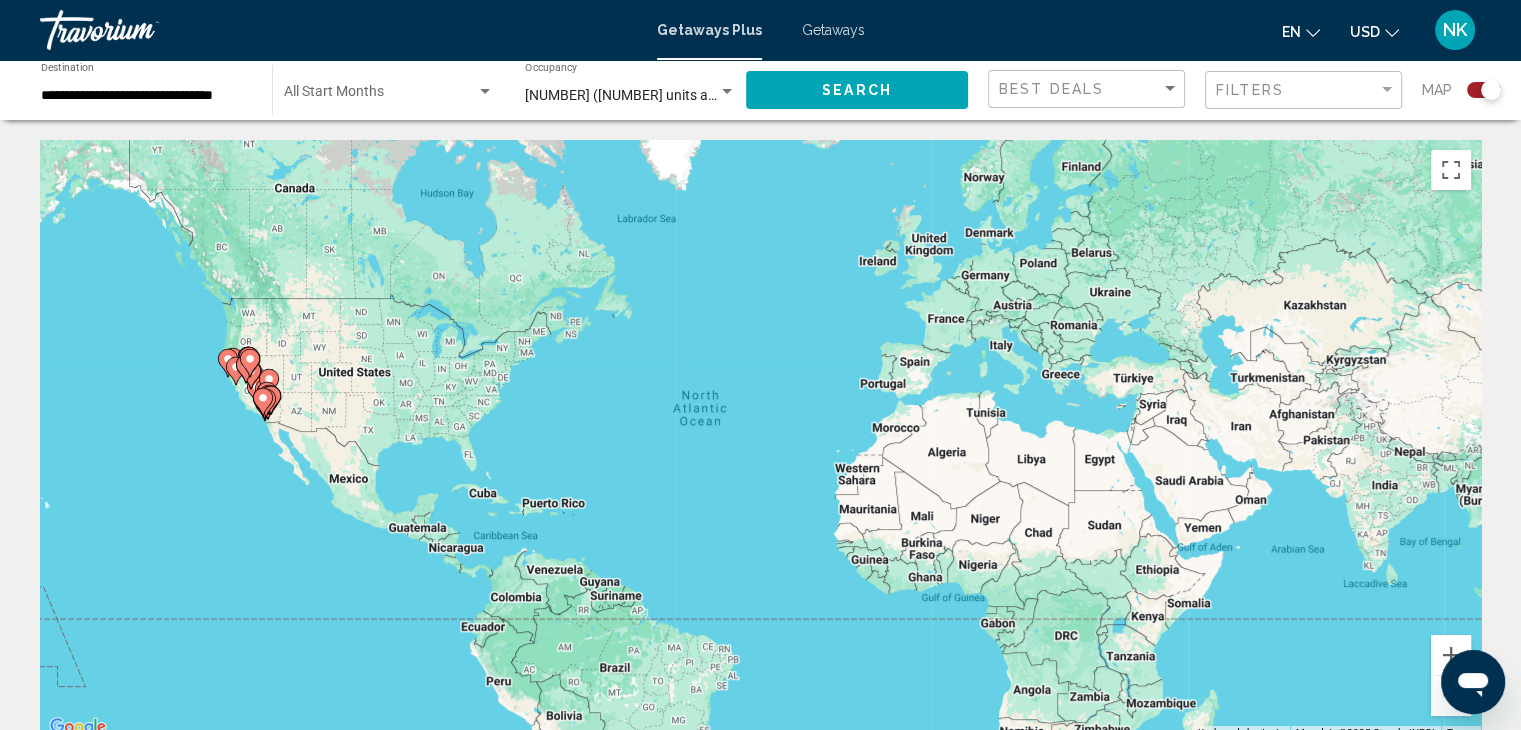 click 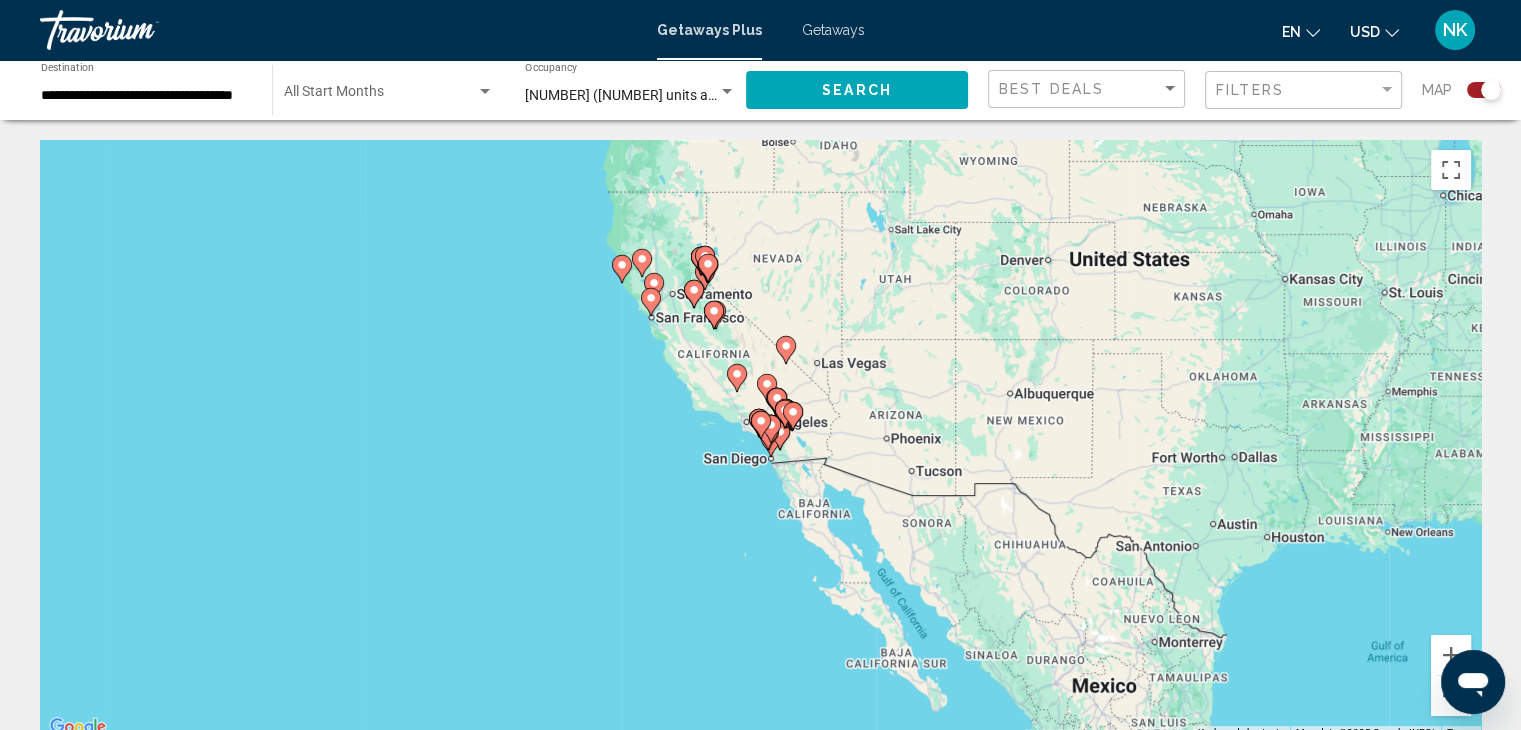 scroll, scrollTop: 0, scrollLeft: 0, axis: both 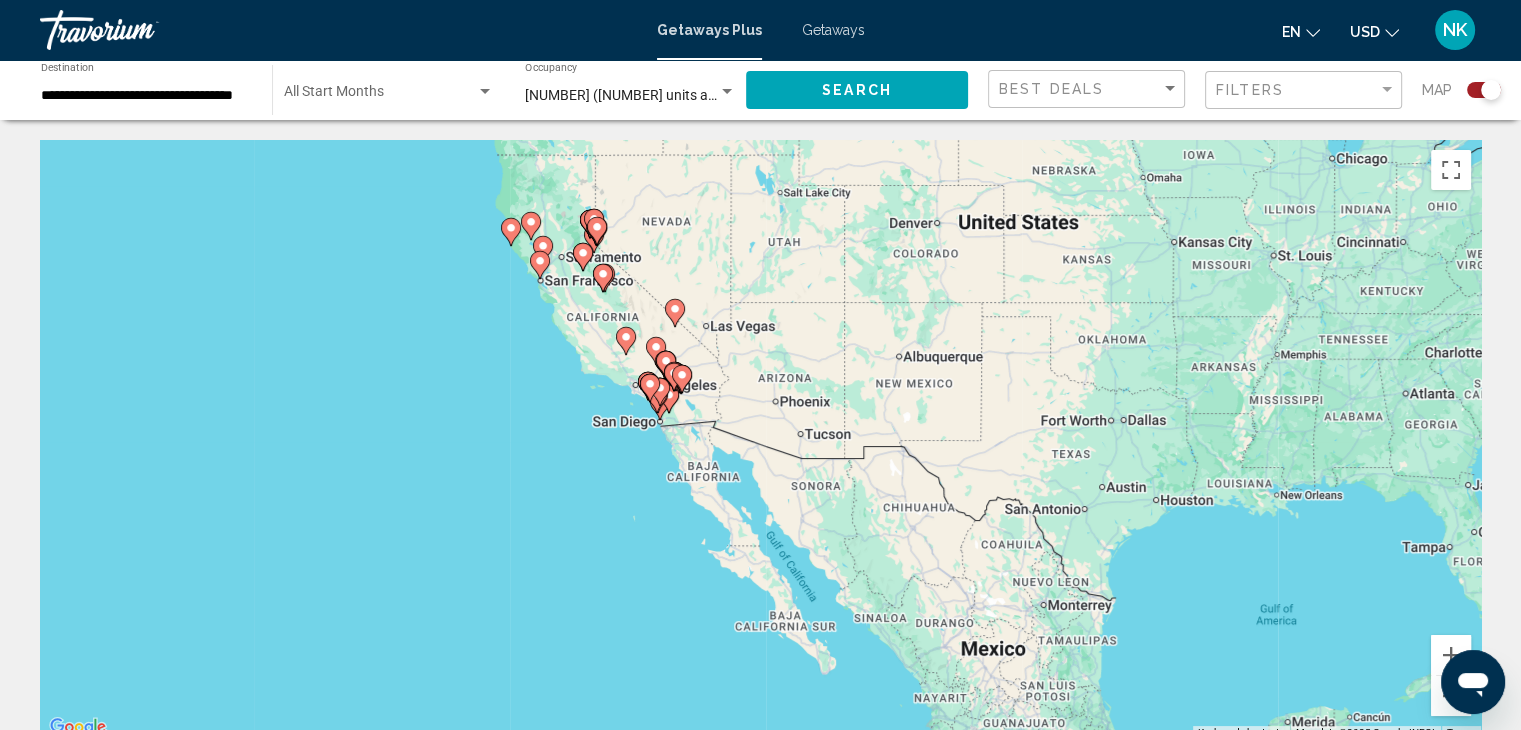 click 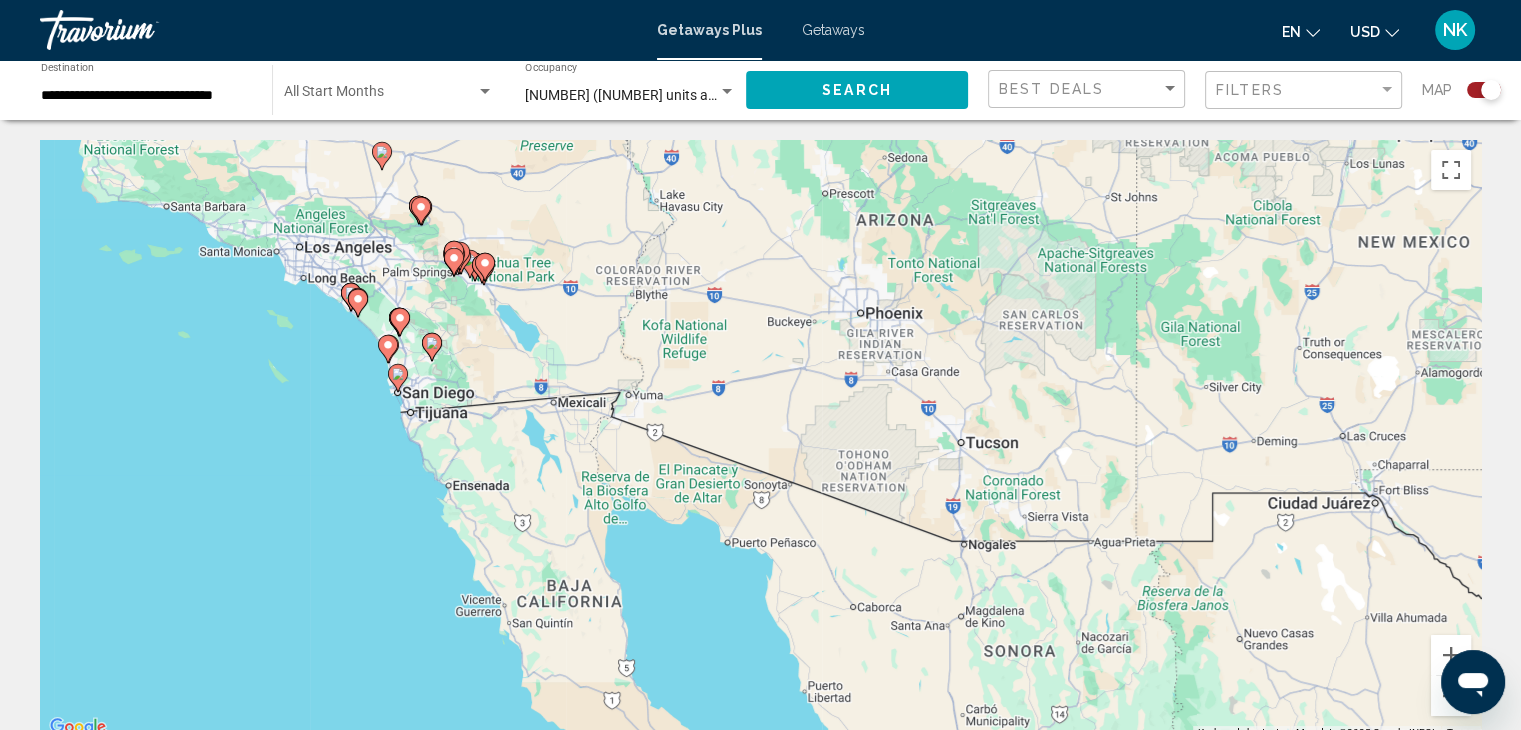 click on "To activate drag with keyboard, press Alt + Enter. Once in keyboard drag state, use the arrow keys to move the marker. To complete the drag, press the Enter key. To cancel, press Escape." at bounding box center [760, 440] 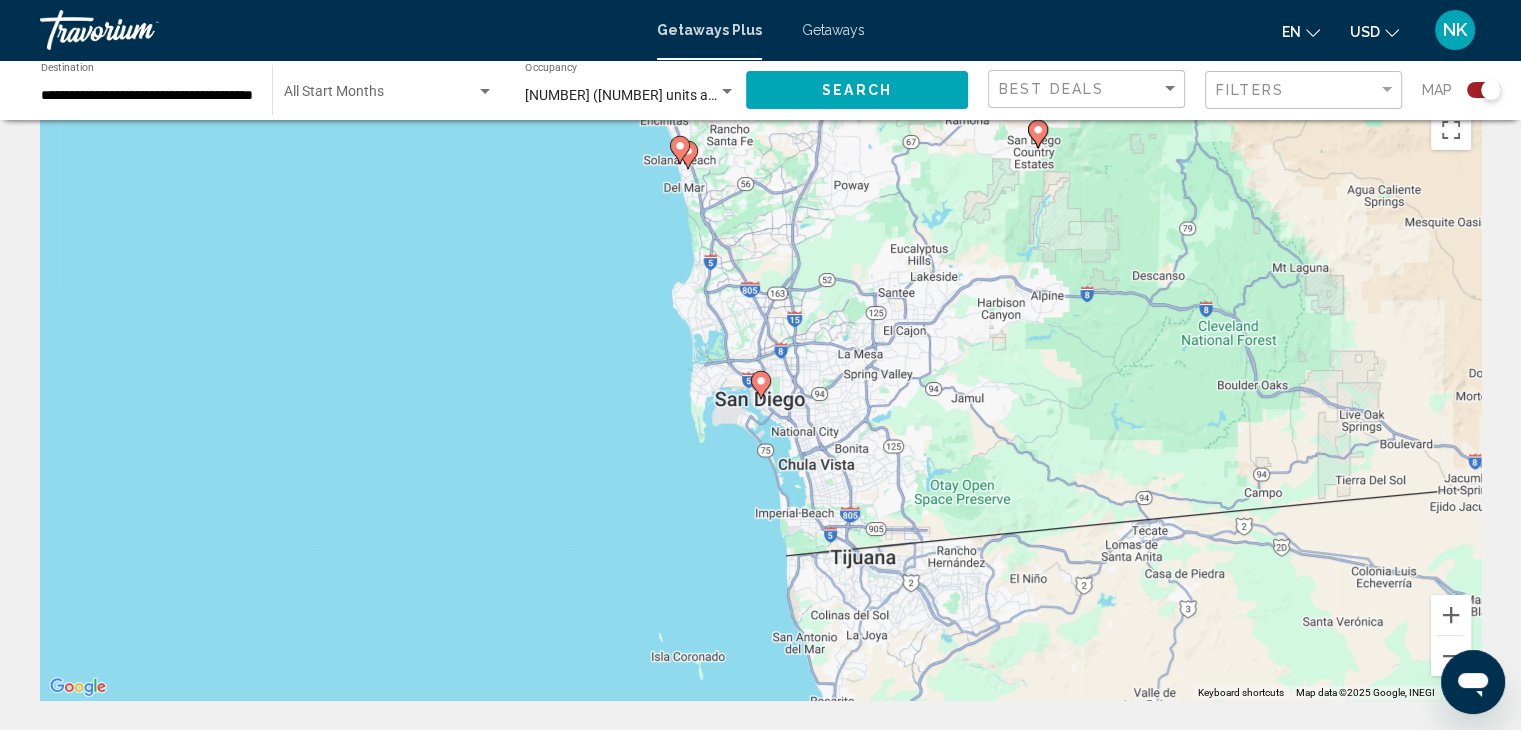 scroll, scrollTop: 0, scrollLeft: 0, axis: both 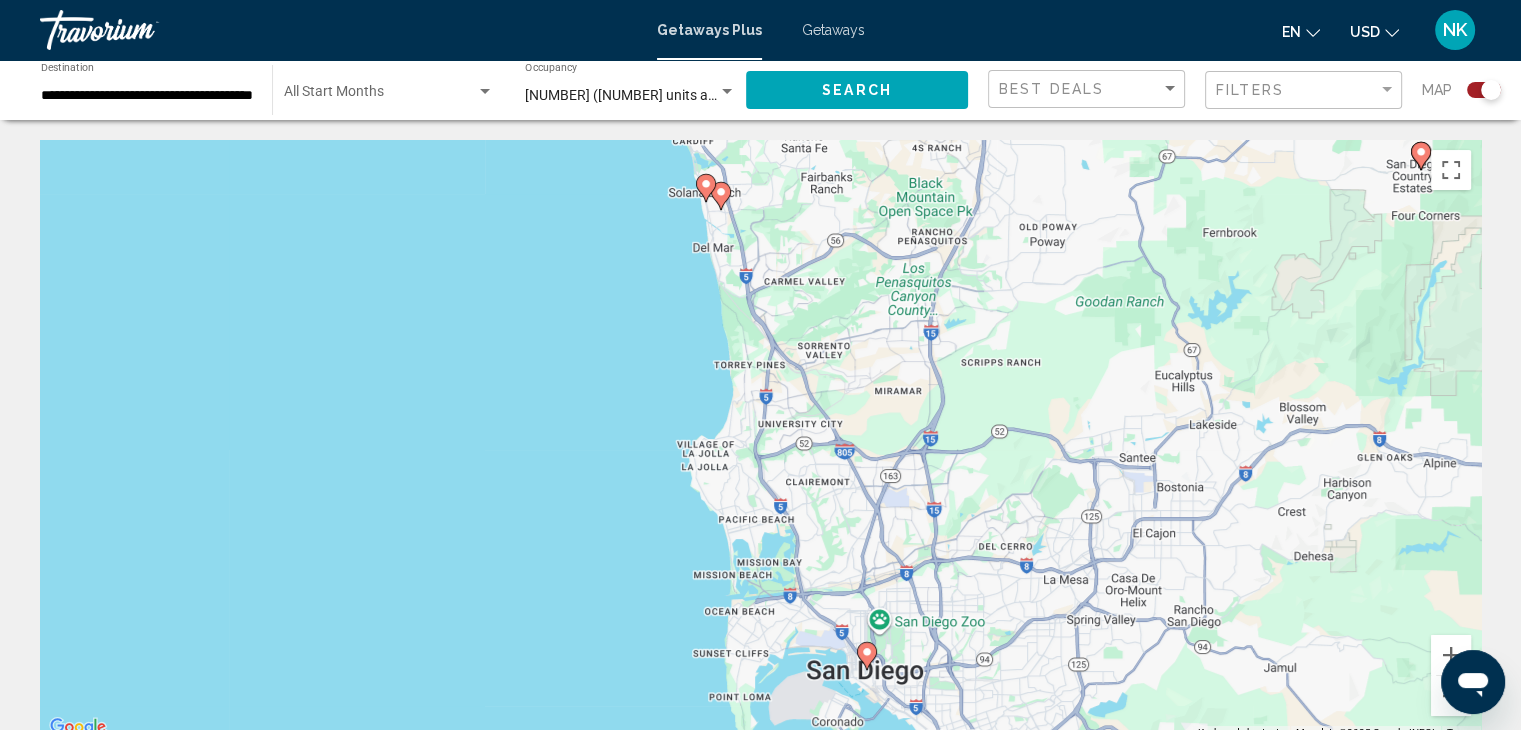 click 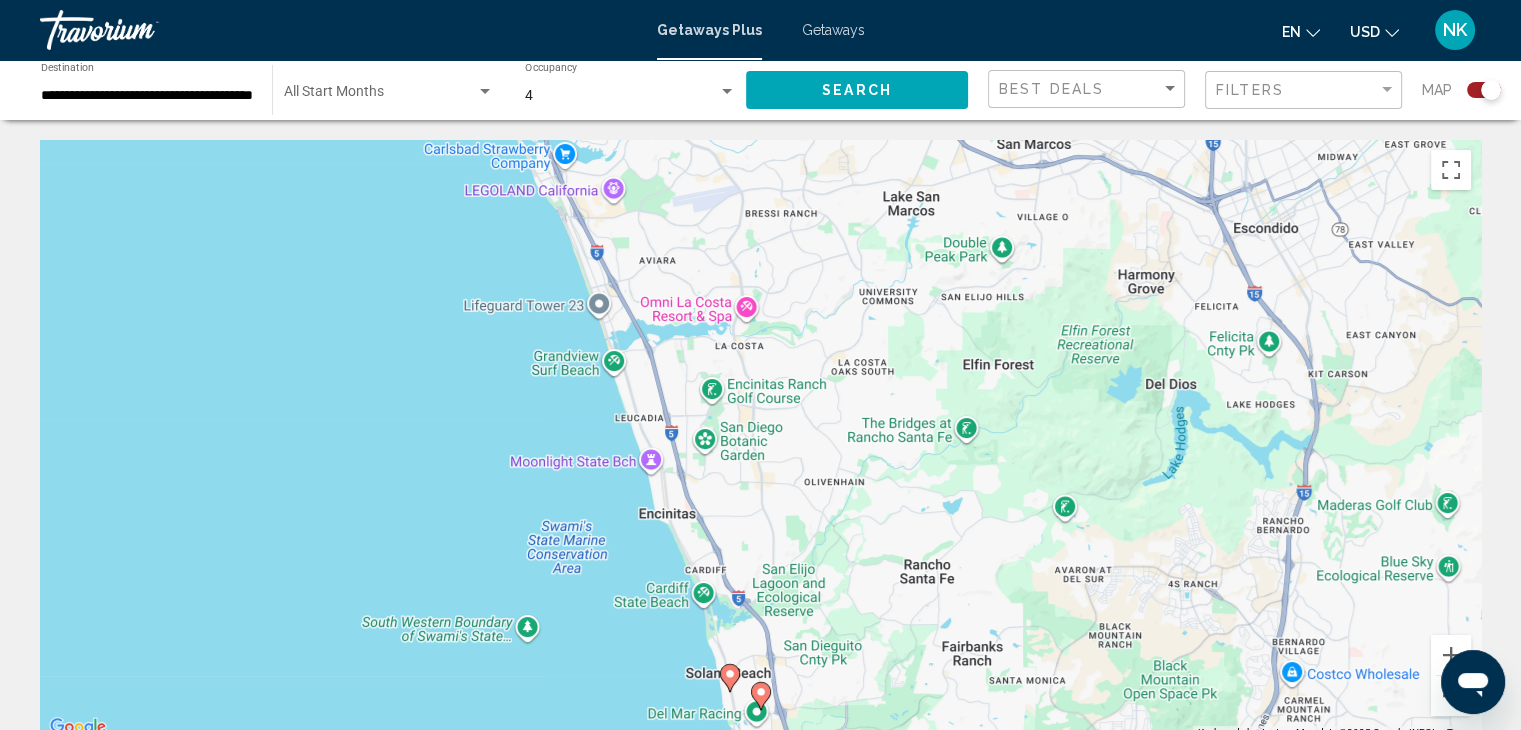 click on "To activate drag with keyboard, press Alt + Enter. Once in keyboard drag state, use the arrow keys to move the marker. To complete the drag, press the Enter key. To cancel, press Escape." at bounding box center (760, 440) 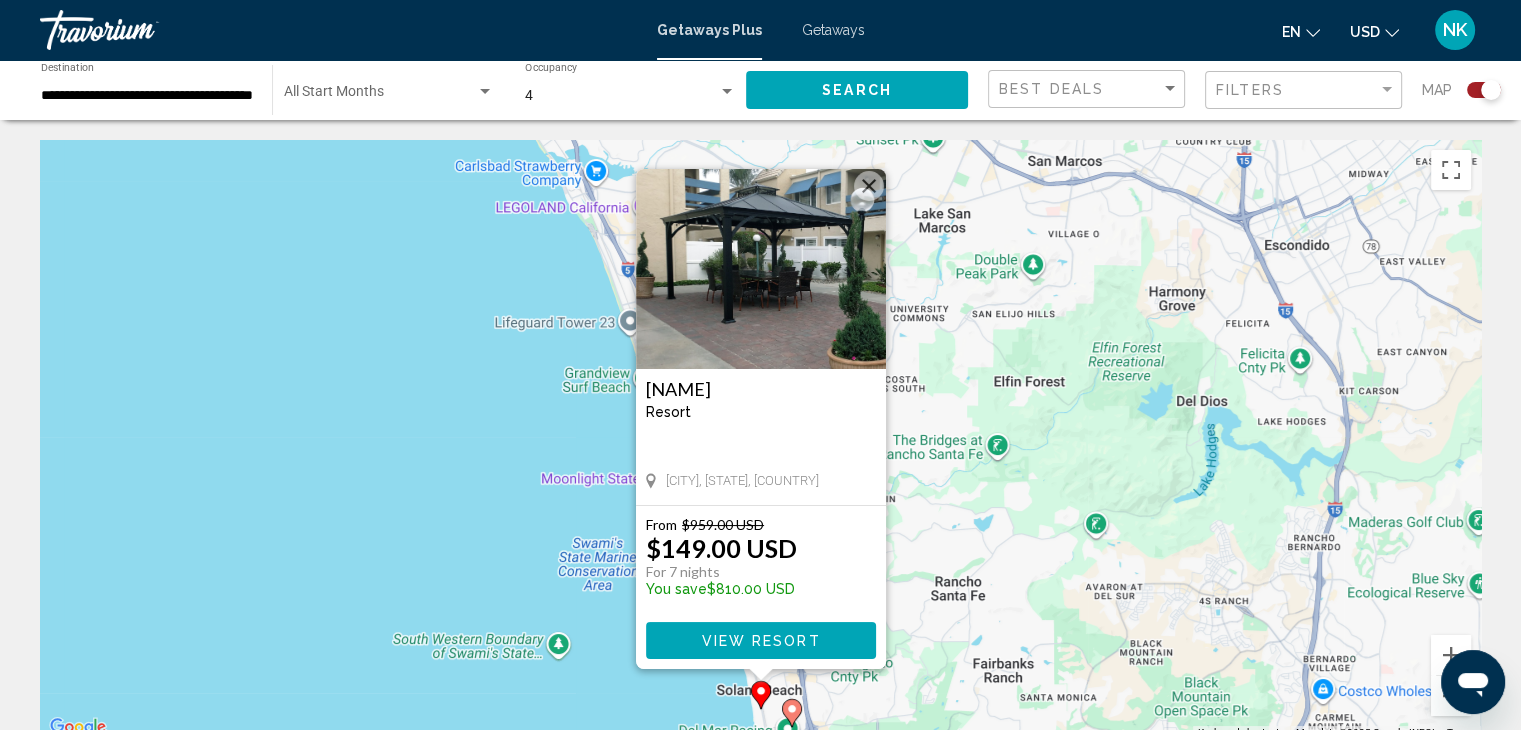 click at bounding box center (869, 186) 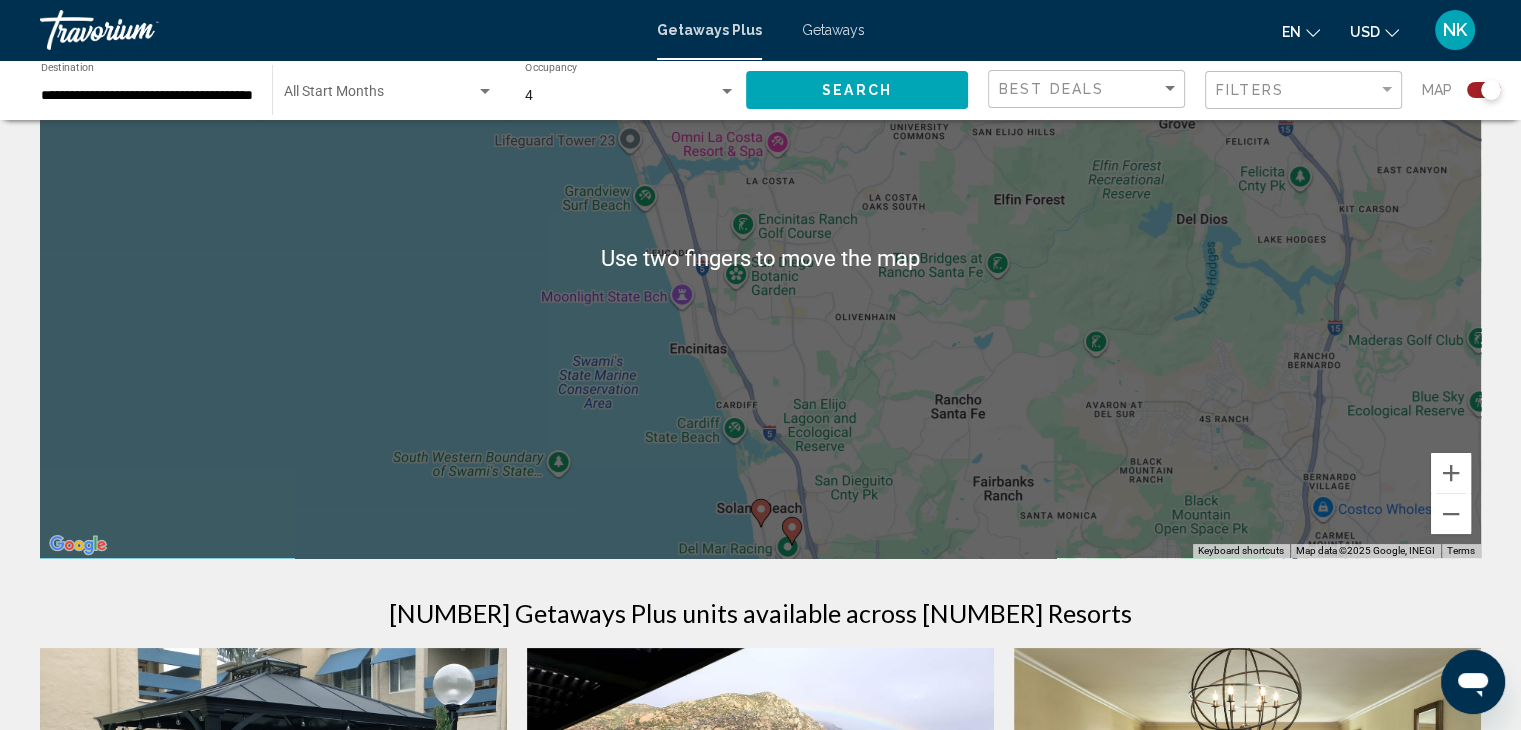 scroll, scrollTop: 184, scrollLeft: 0, axis: vertical 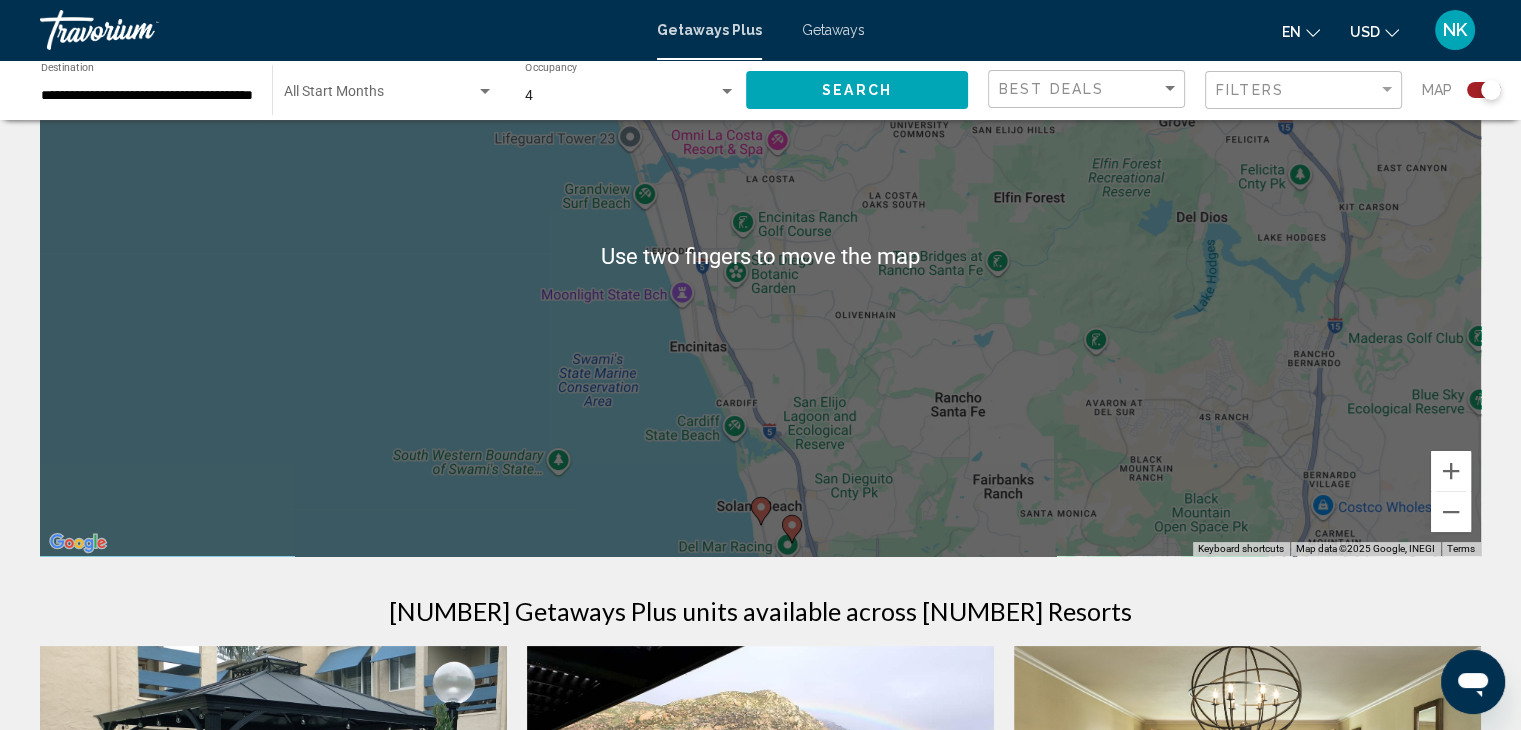 click on "To navigate, press the arrow keys. To activate drag with keyboard, press Alt + Enter. Once in keyboard drag state, use the arrow keys to move the marker. To complete the drag, press the Enter key. To cancel, press Escape." at bounding box center [760, 256] 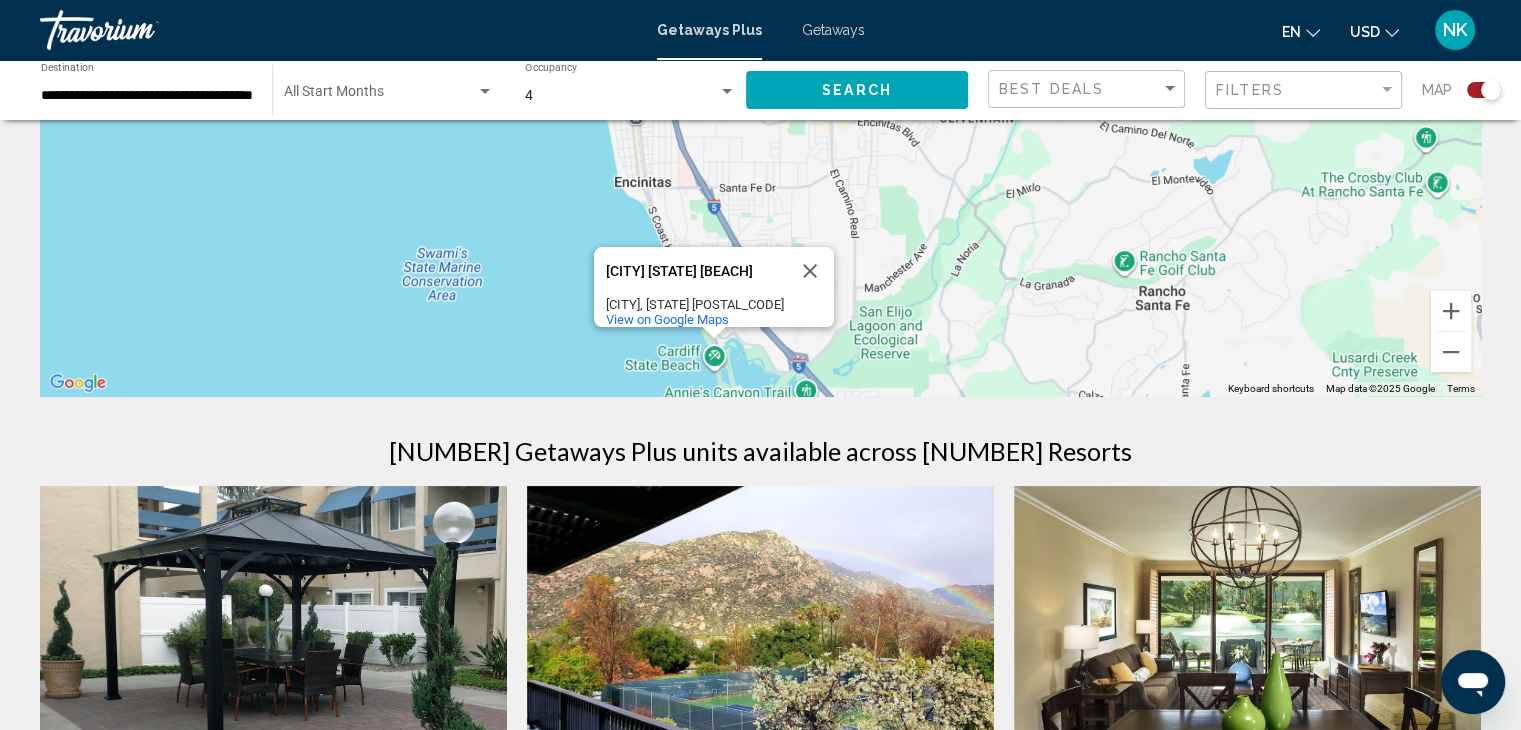 scroll, scrollTop: 360, scrollLeft: 0, axis: vertical 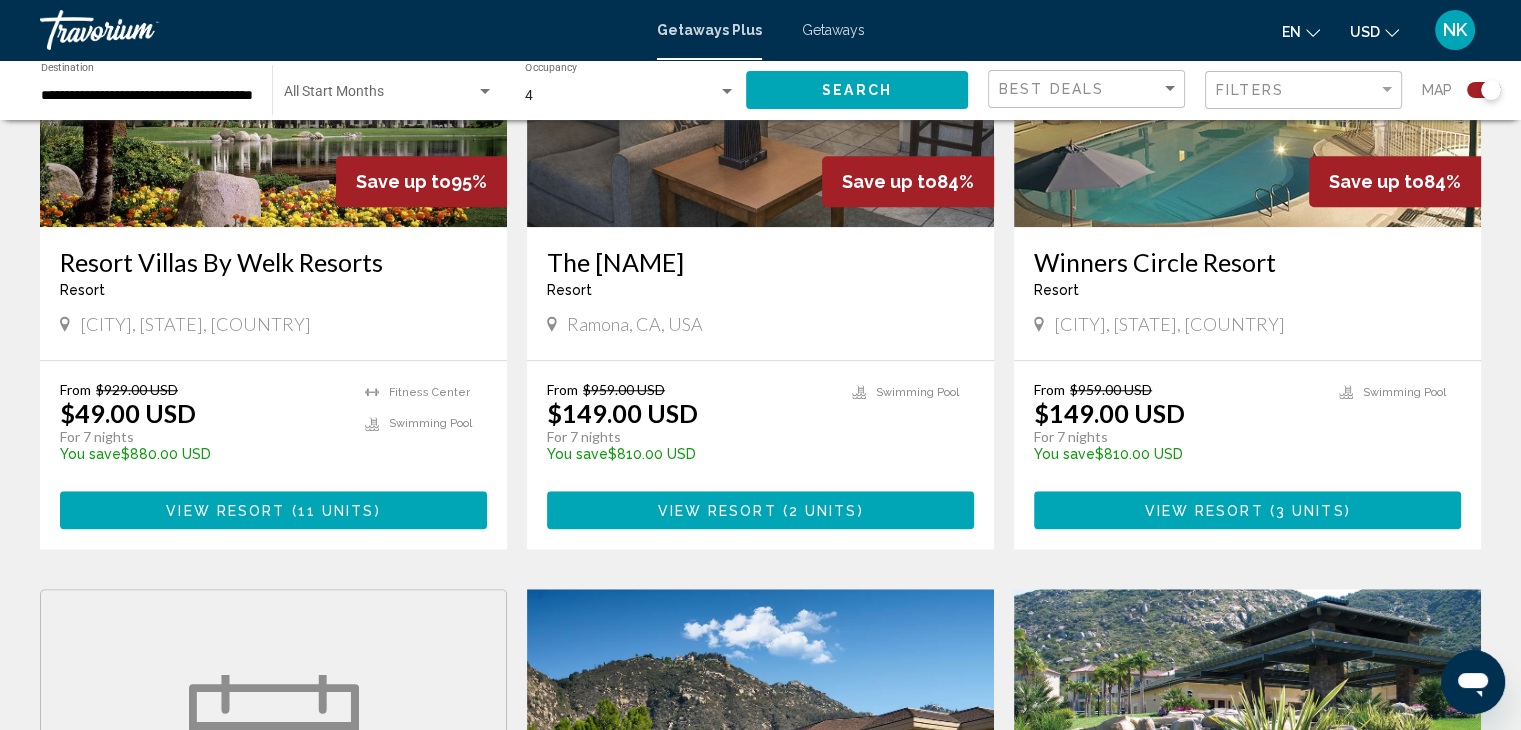 click on "View Resort    ( 3 units )" at bounding box center [1247, 509] 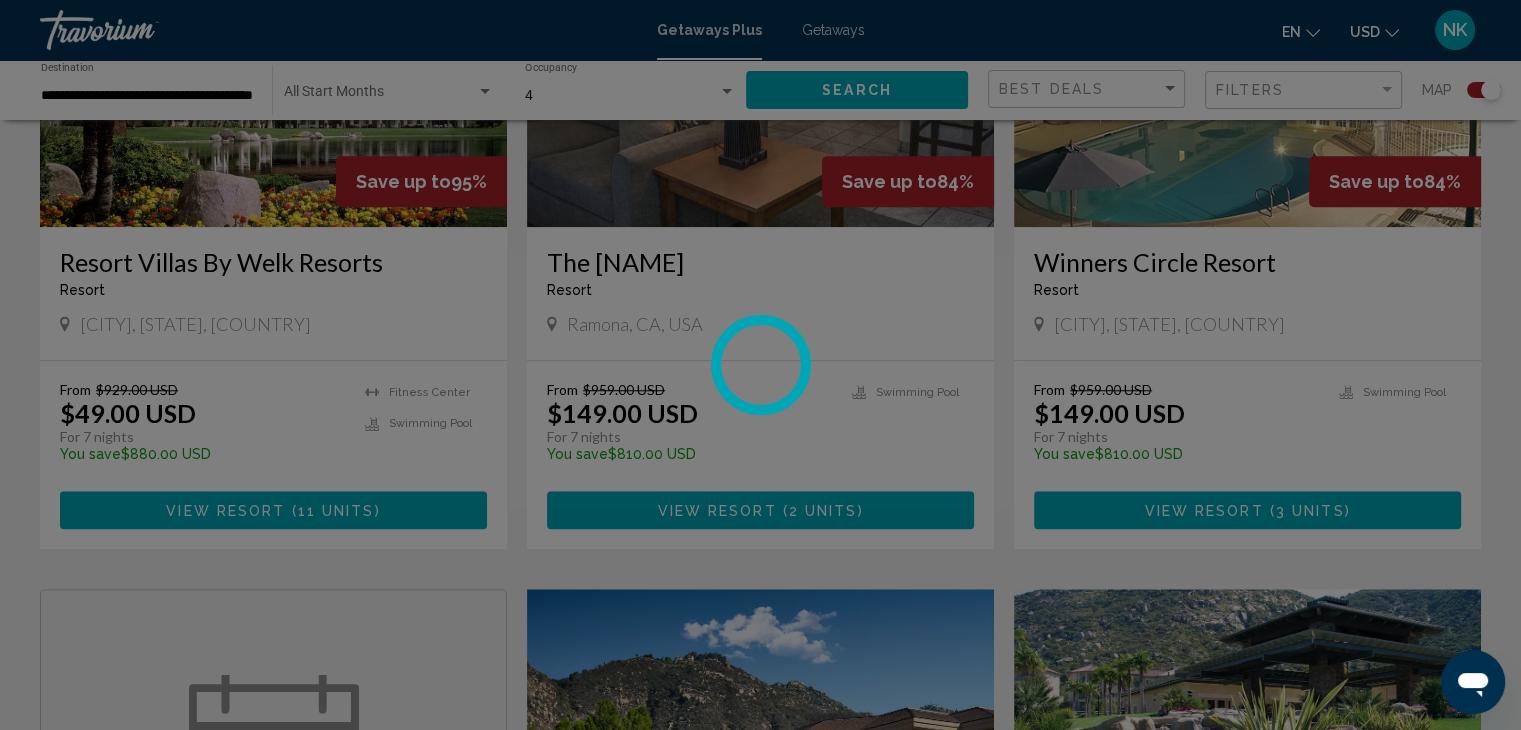 scroll, scrollTop: 0, scrollLeft: 0, axis: both 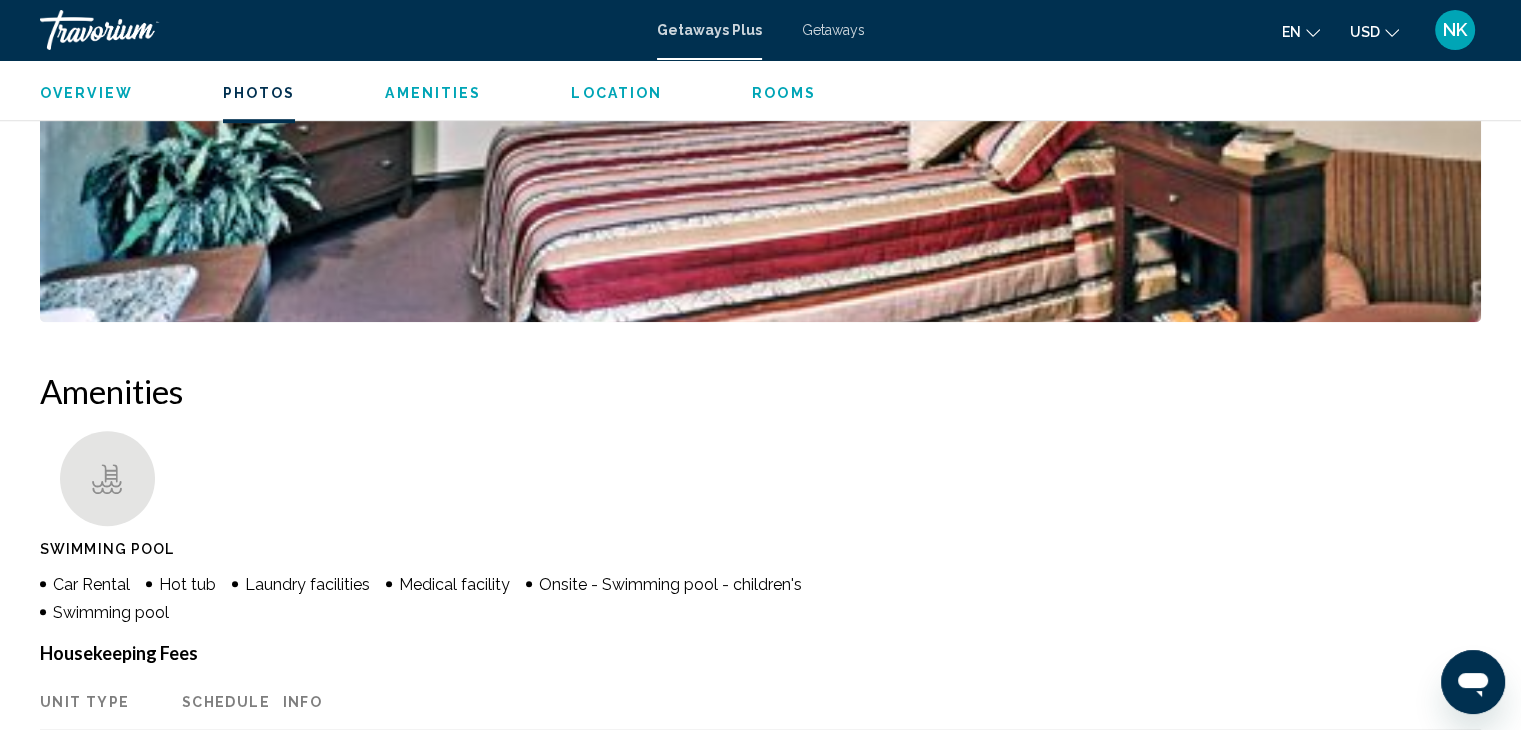 drag, startPoint x: 836, startPoint y: 24, endPoint x: 812, endPoint y: 29, distance: 24.5153 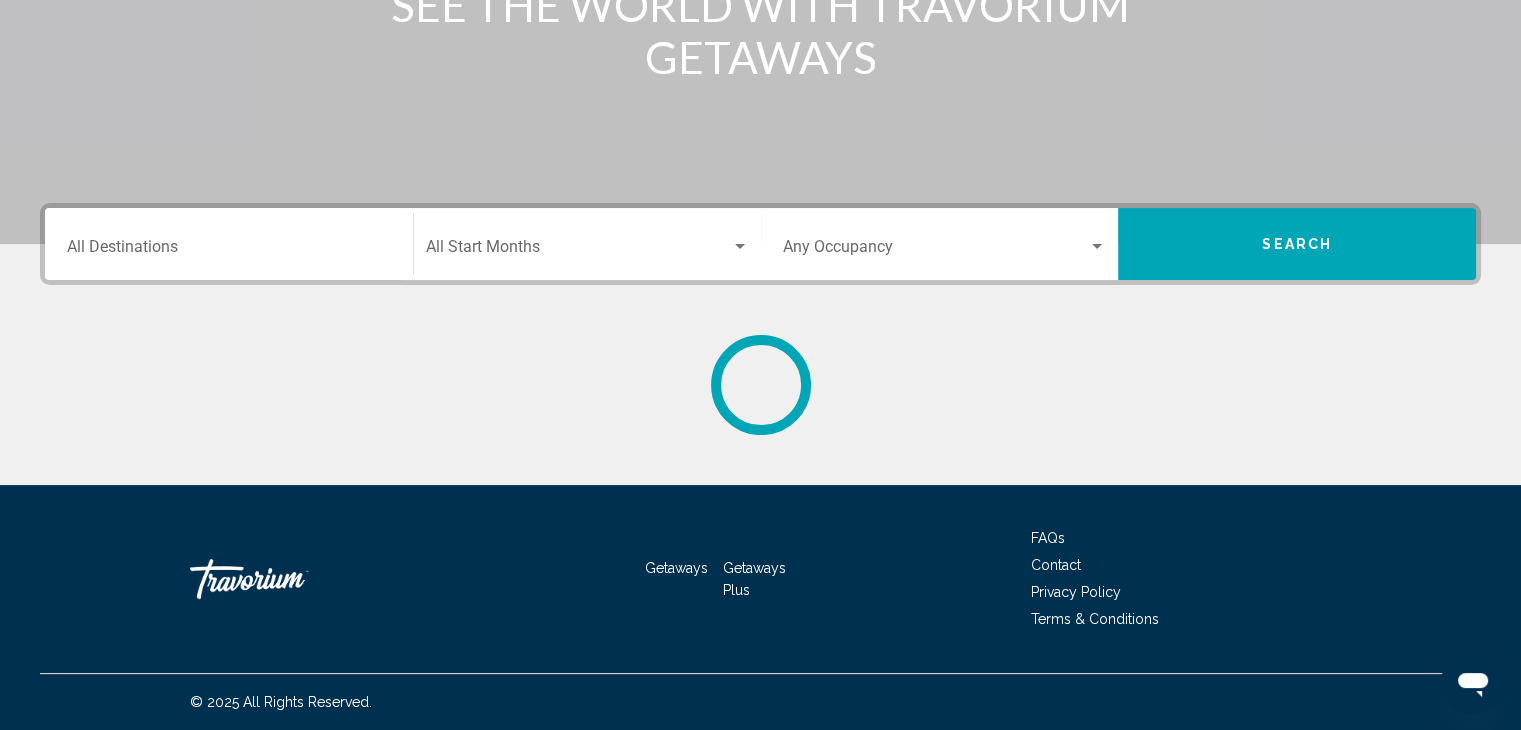 scroll, scrollTop: 0, scrollLeft: 0, axis: both 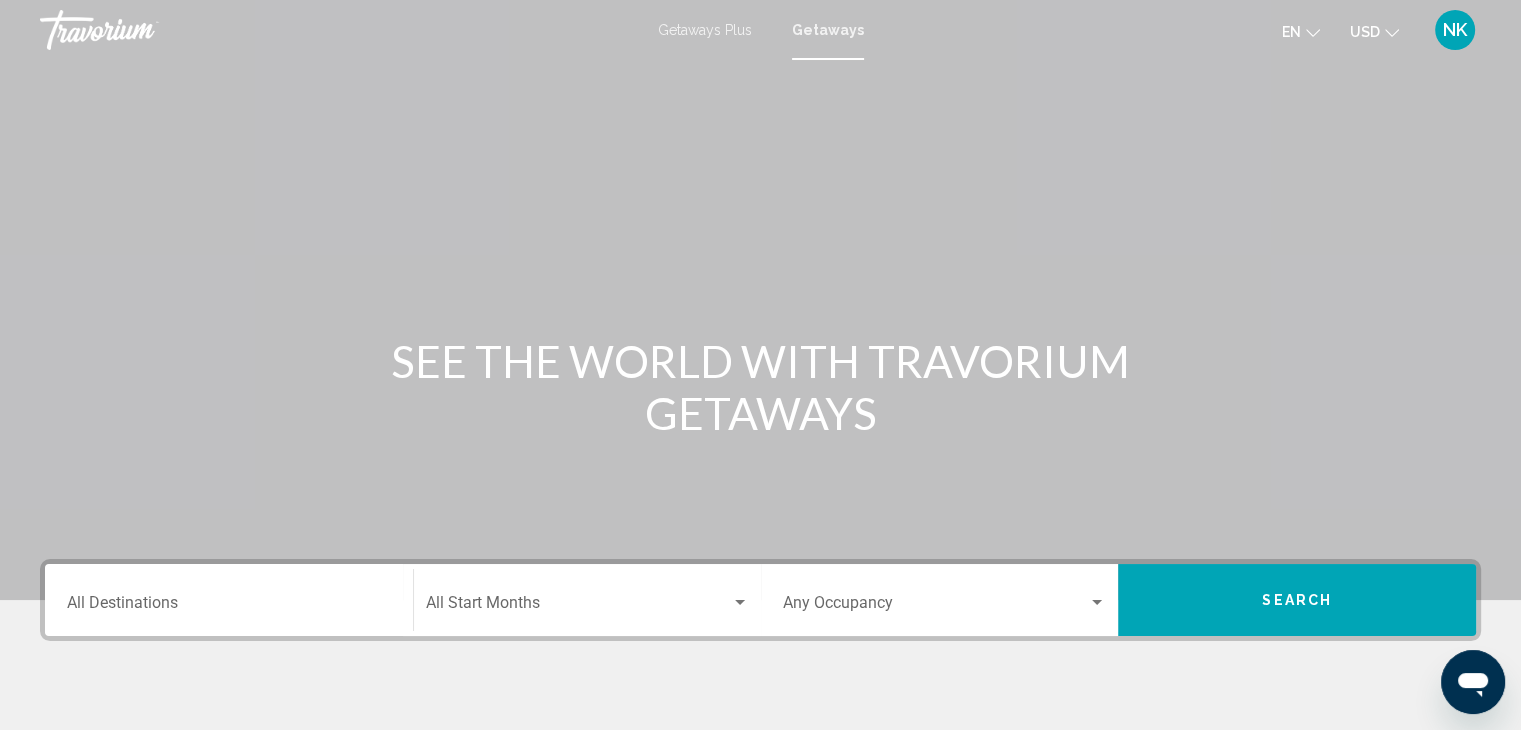 click on "Destination All Destinations" at bounding box center (229, 607) 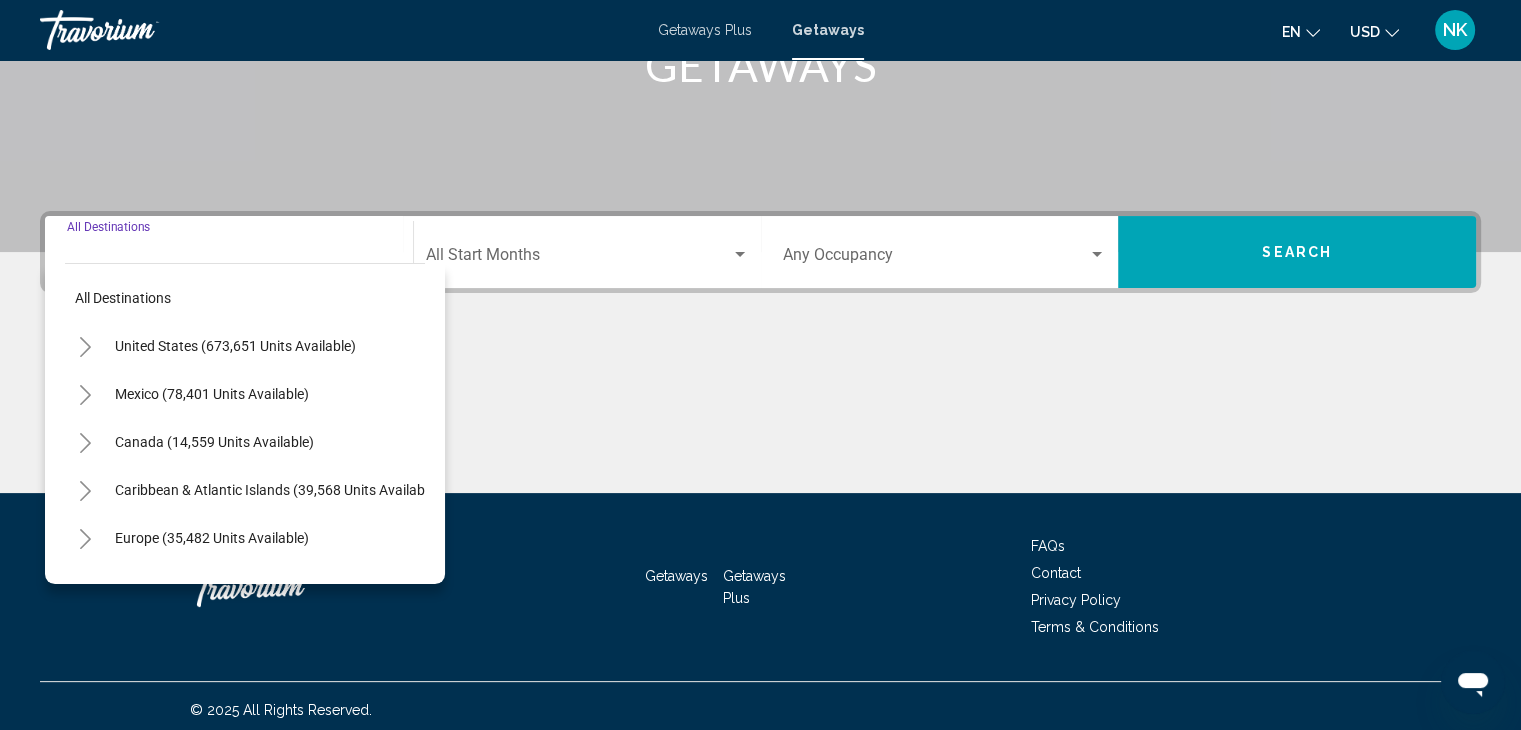 scroll, scrollTop: 356, scrollLeft: 0, axis: vertical 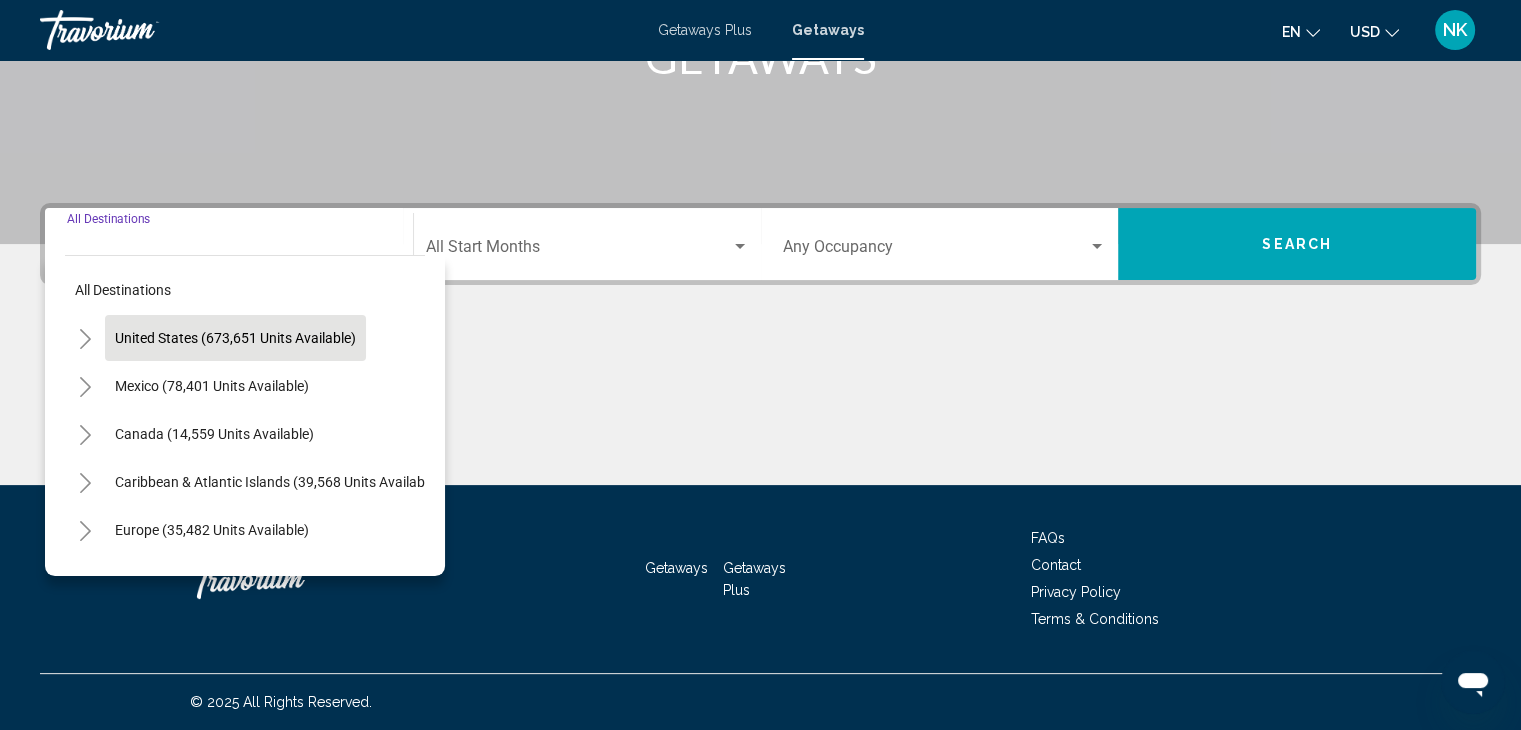 click on "United States (673,651 units available)" at bounding box center [212, 386] 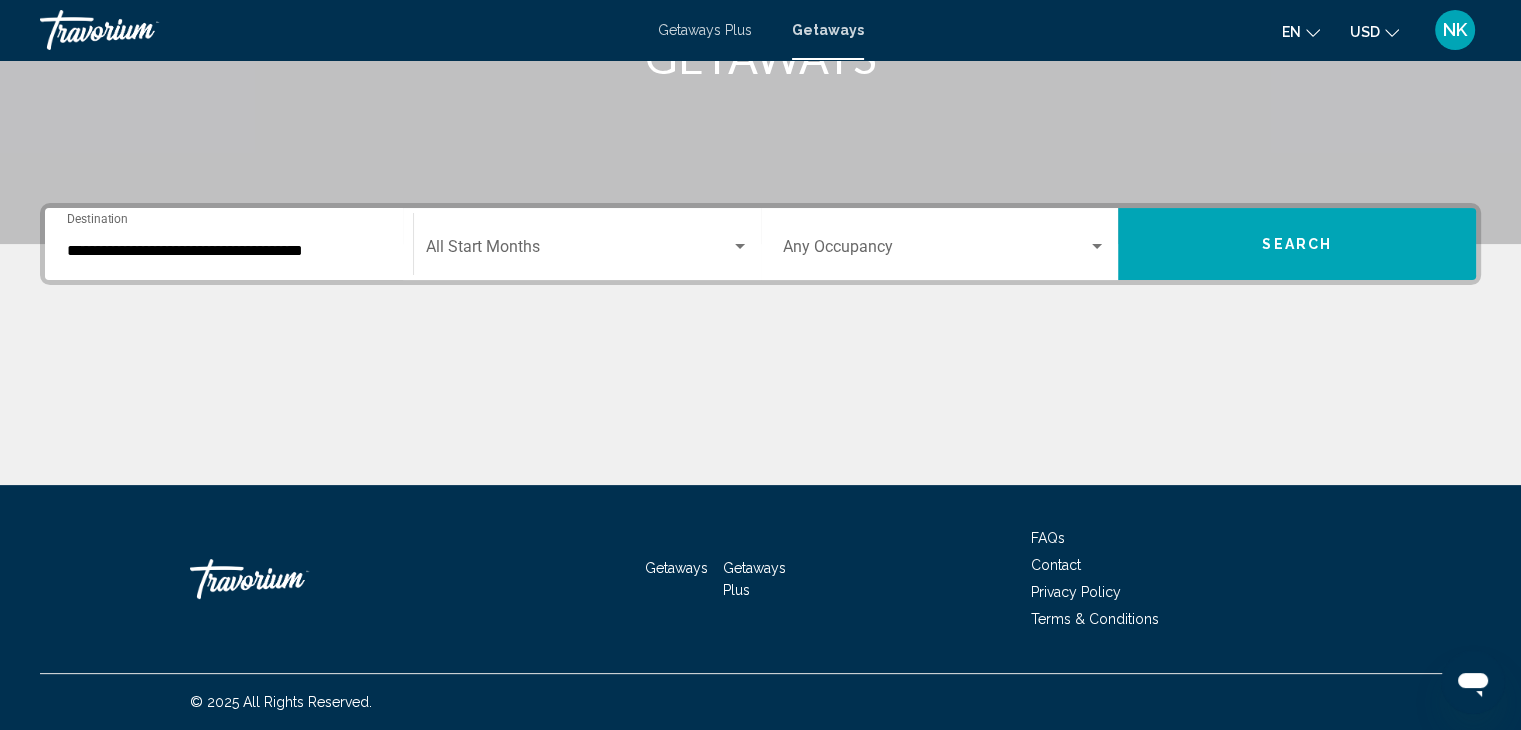 drag, startPoint x: 162, startPoint y: 259, endPoint x: 133, endPoint y: 259, distance: 29 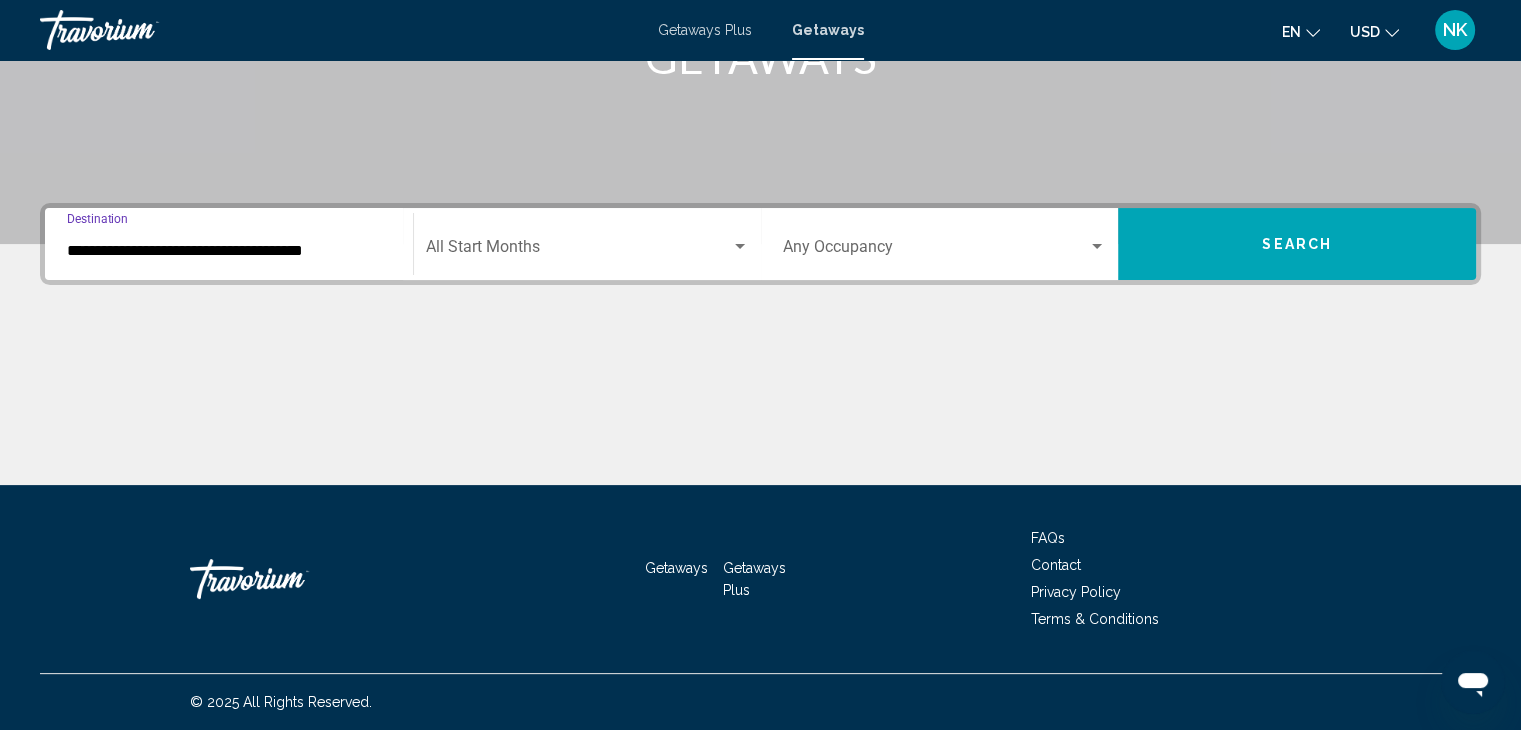 click on "**********" at bounding box center [229, 244] 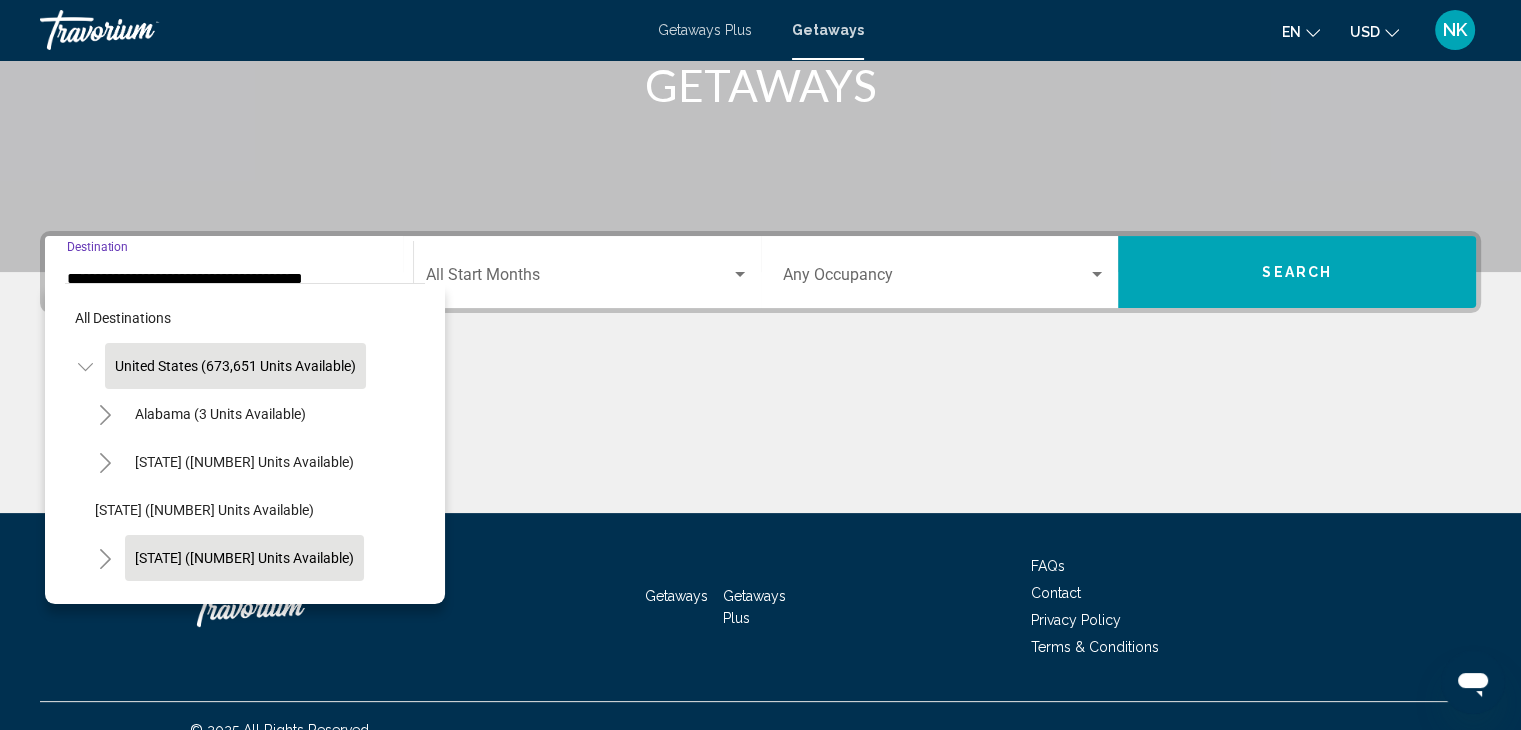 click on "[STATE] ([NUMBER] units available)" 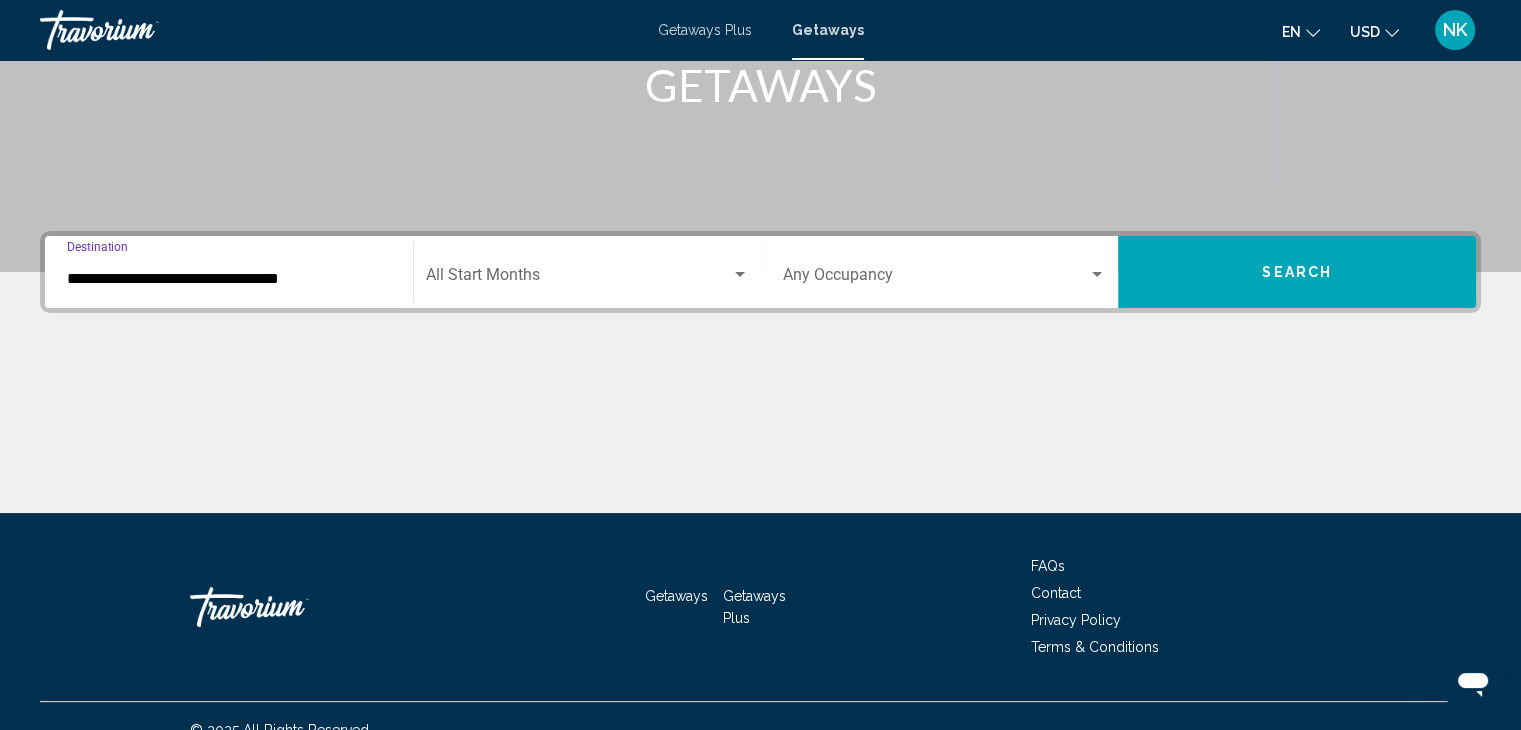 scroll, scrollTop: 356, scrollLeft: 0, axis: vertical 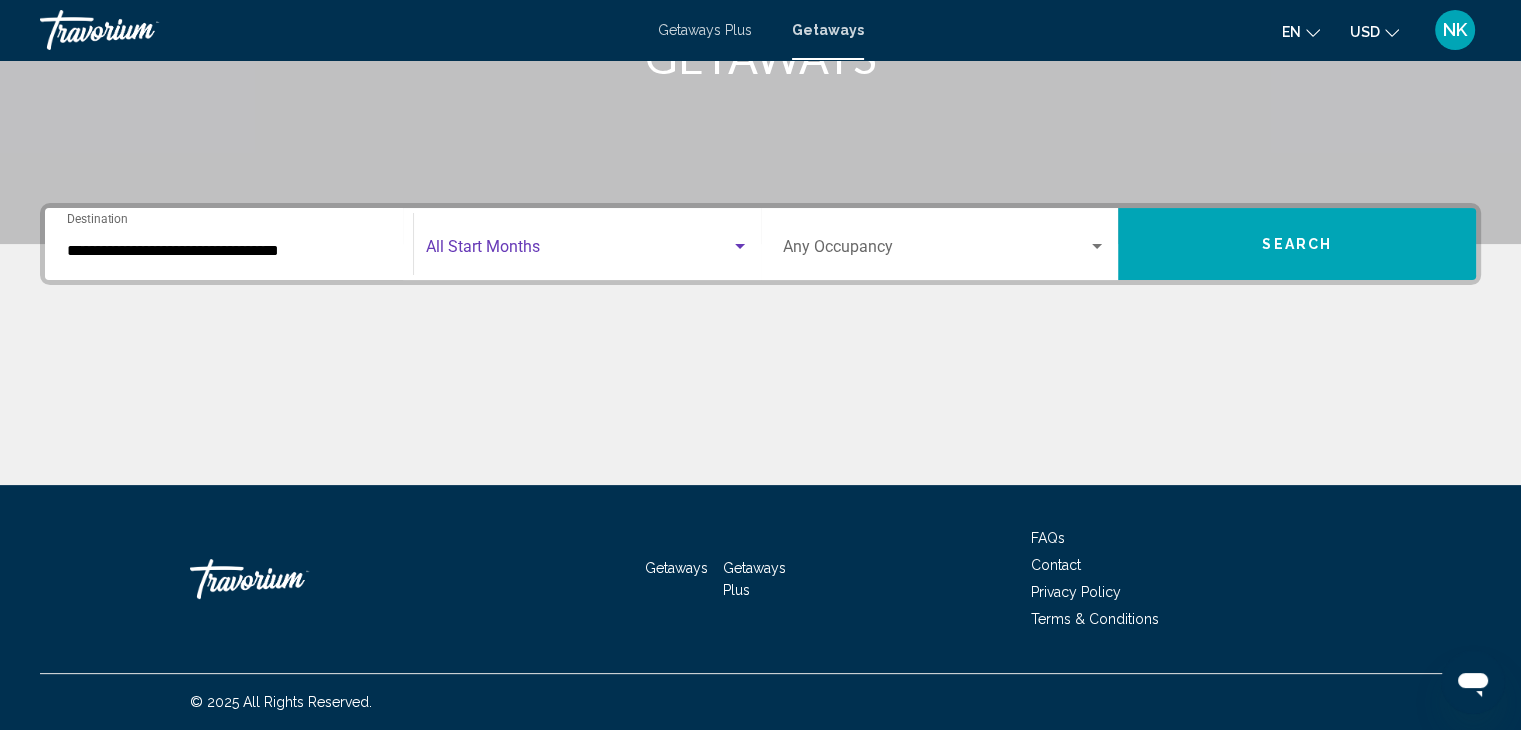 click at bounding box center (578, 251) 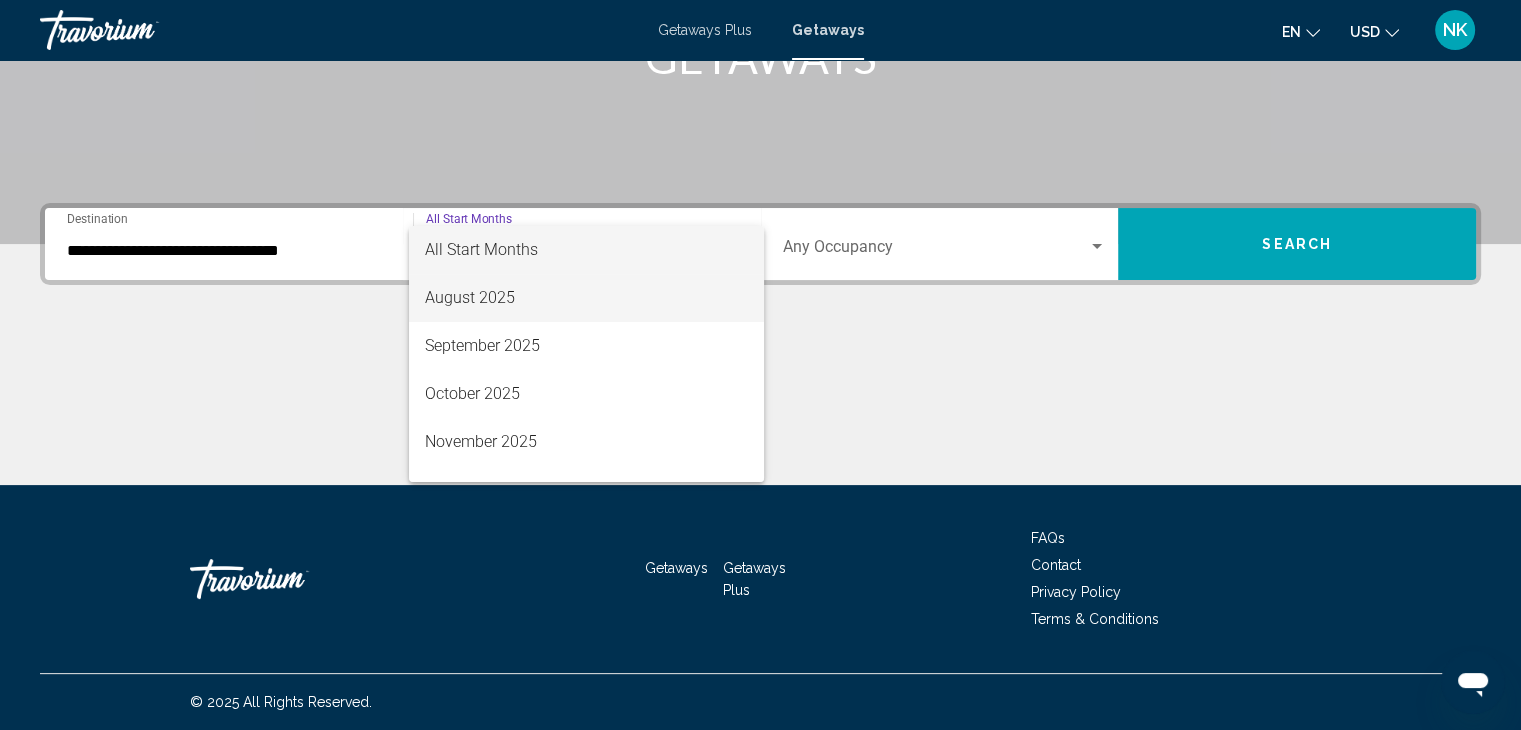 drag, startPoint x: 499, startPoint y: 301, endPoint x: 461, endPoint y: 293, distance: 38.832977 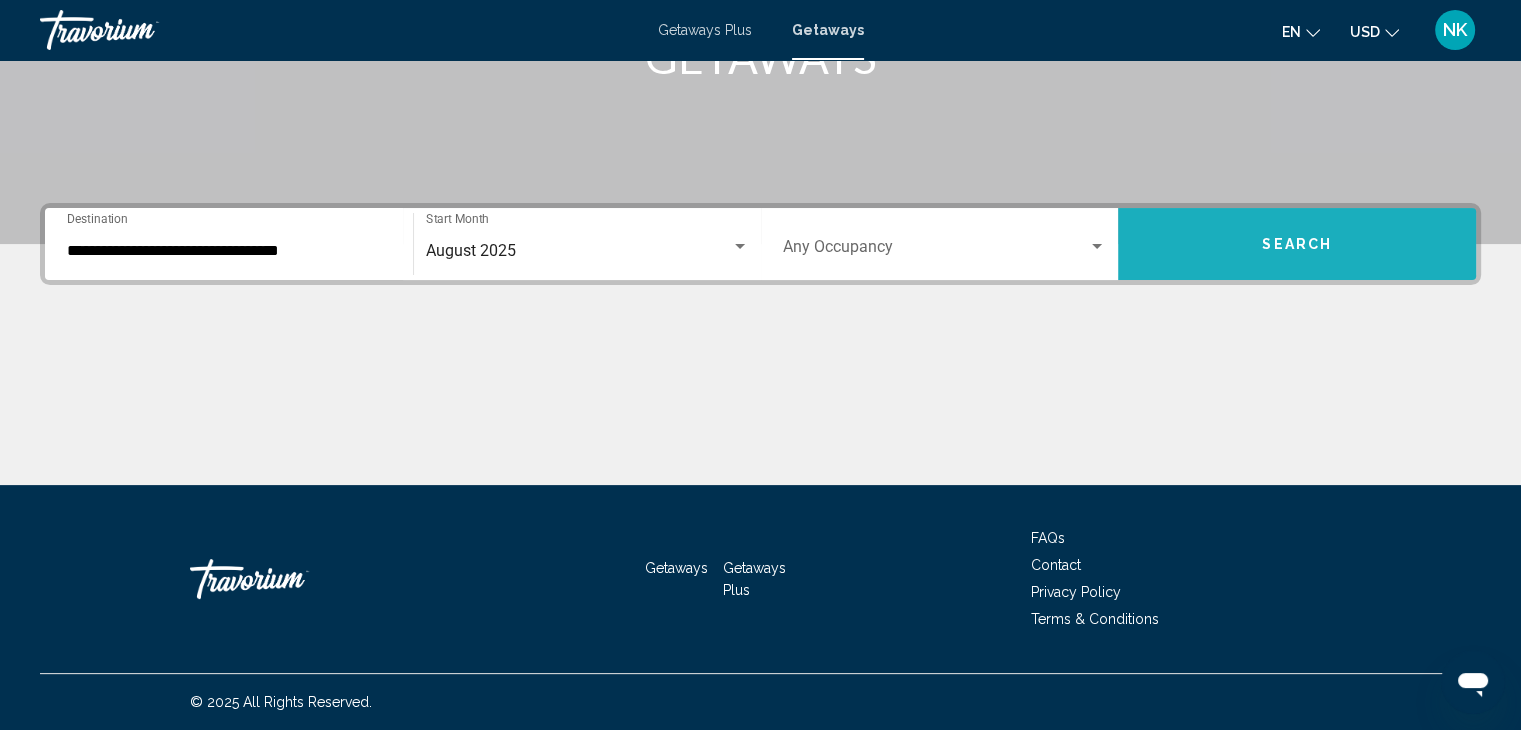click on "Search" at bounding box center (1297, 244) 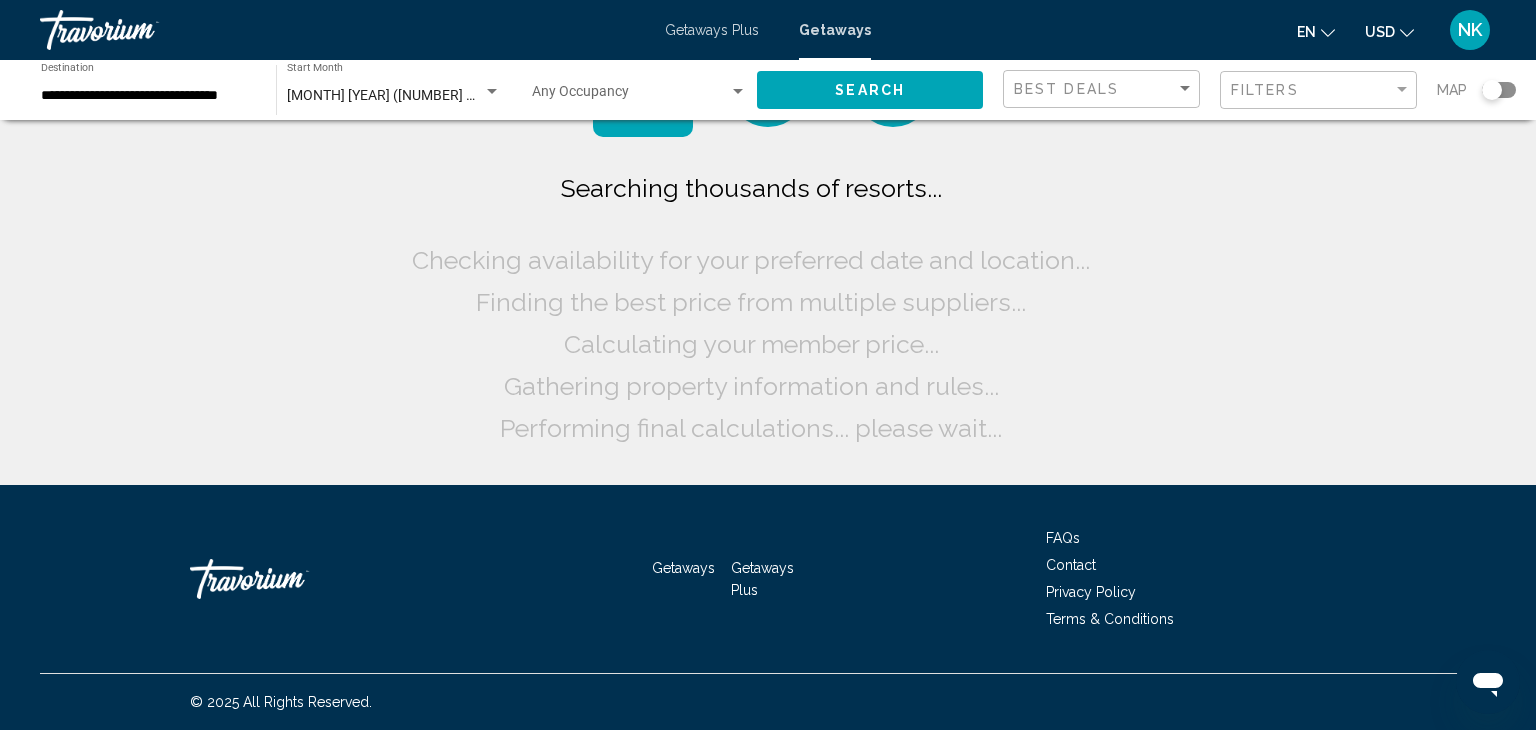 click on "Searching thousands of resorts...
Checking availability for your preferred date and location...
Finding the best price from multiple suppliers...
Calculating your member price...
Gathering property information and rules...
Performing final calculations... please wait..." 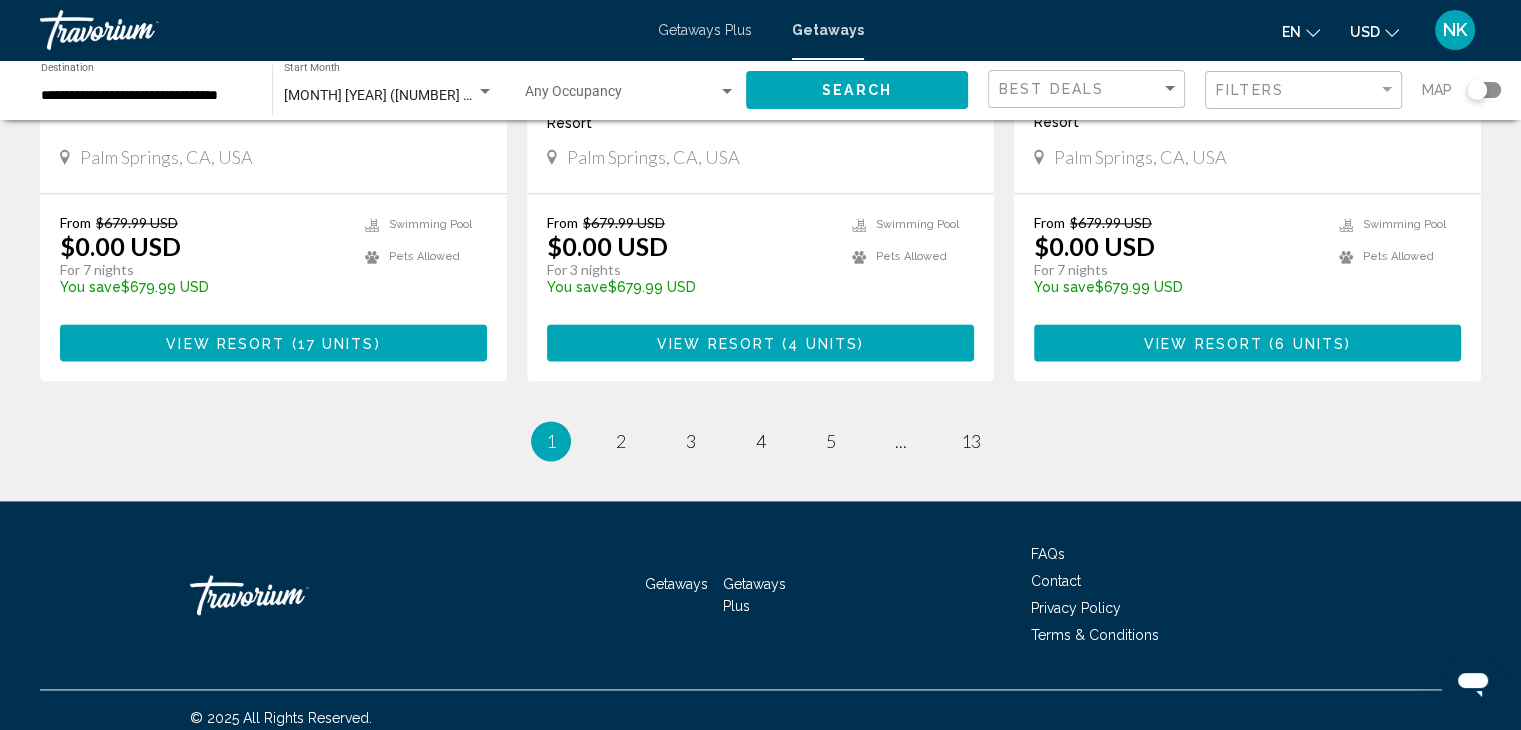 scroll, scrollTop: 2648, scrollLeft: 0, axis: vertical 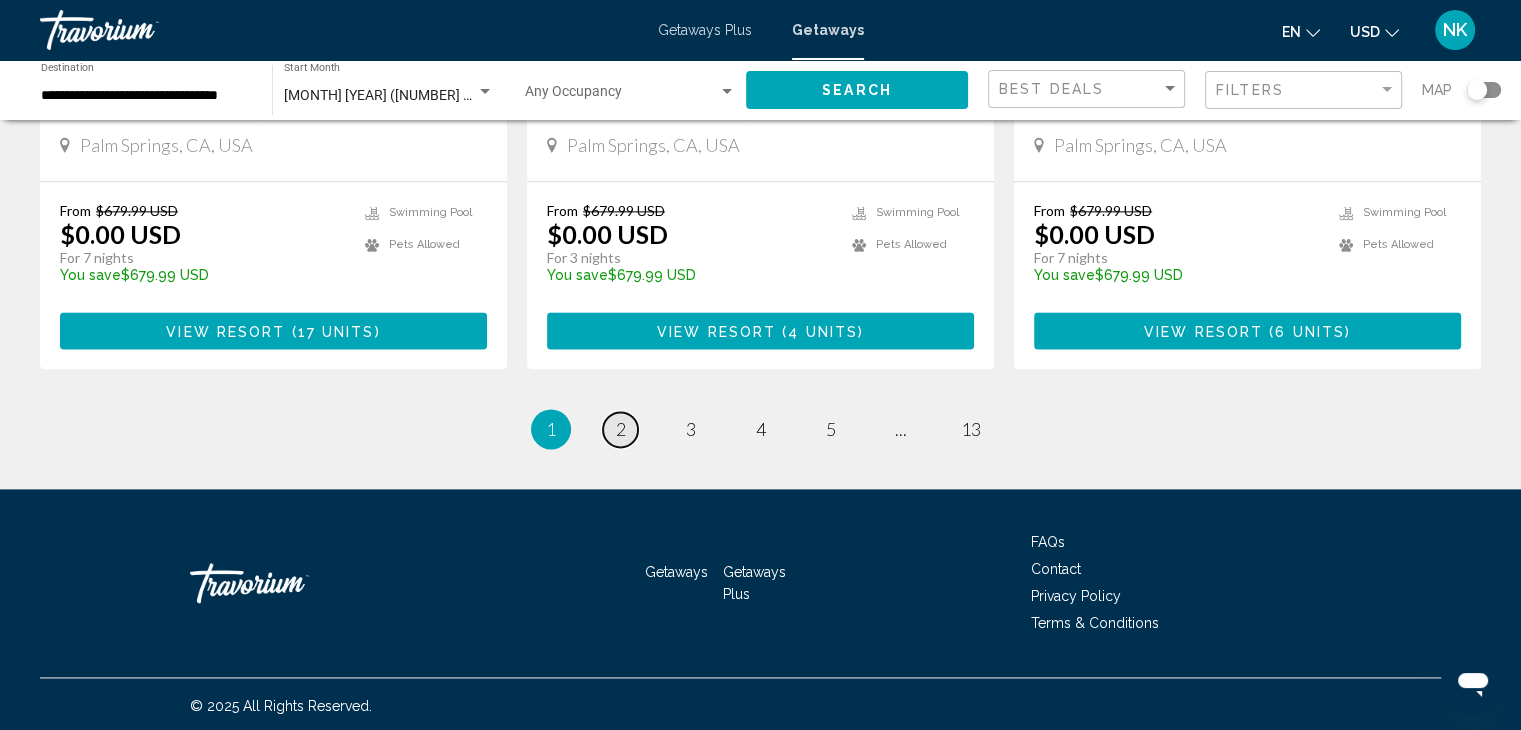 click on "2" at bounding box center [621, 429] 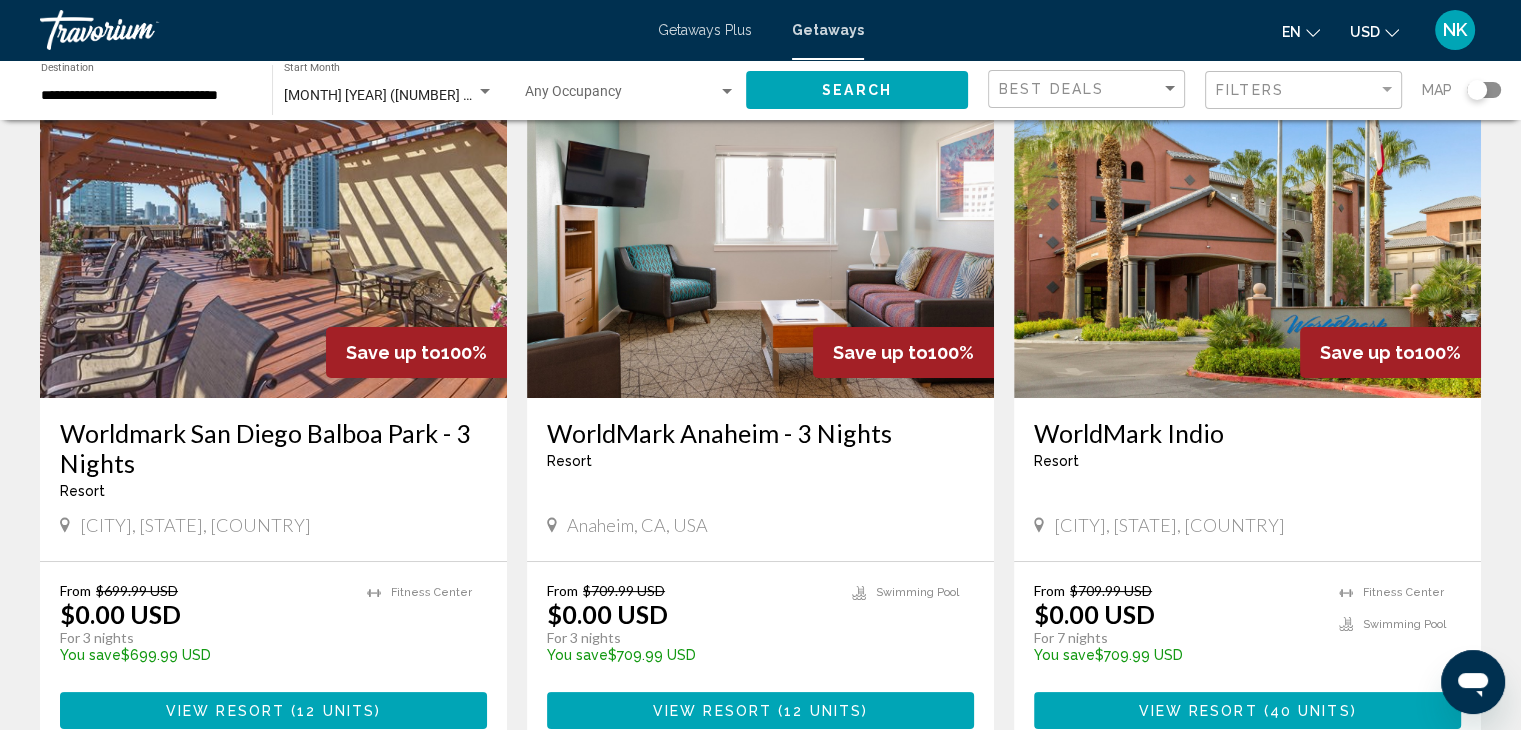 scroll, scrollTop: 147, scrollLeft: 0, axis: vertical 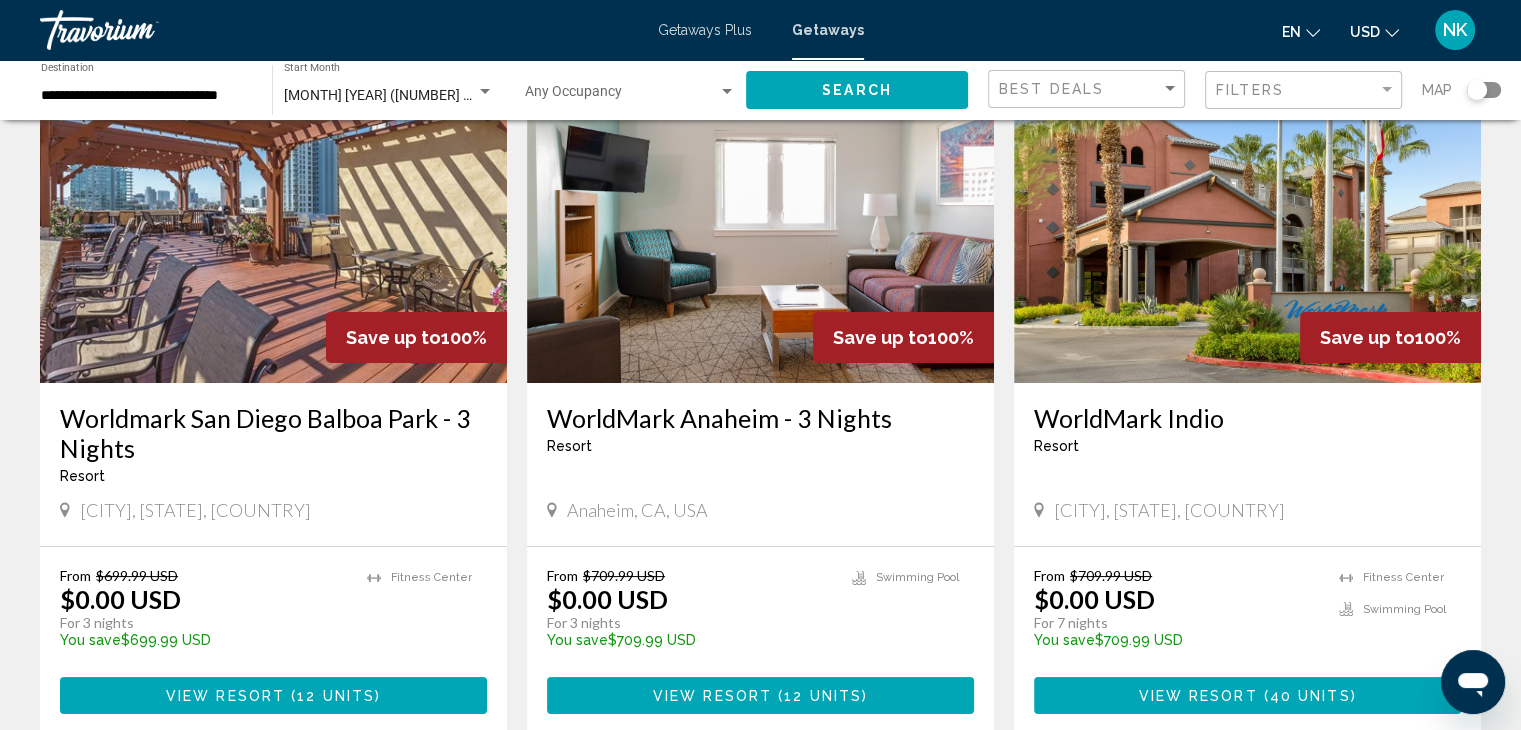click on "View Resort" at bounding box center (225, 696) 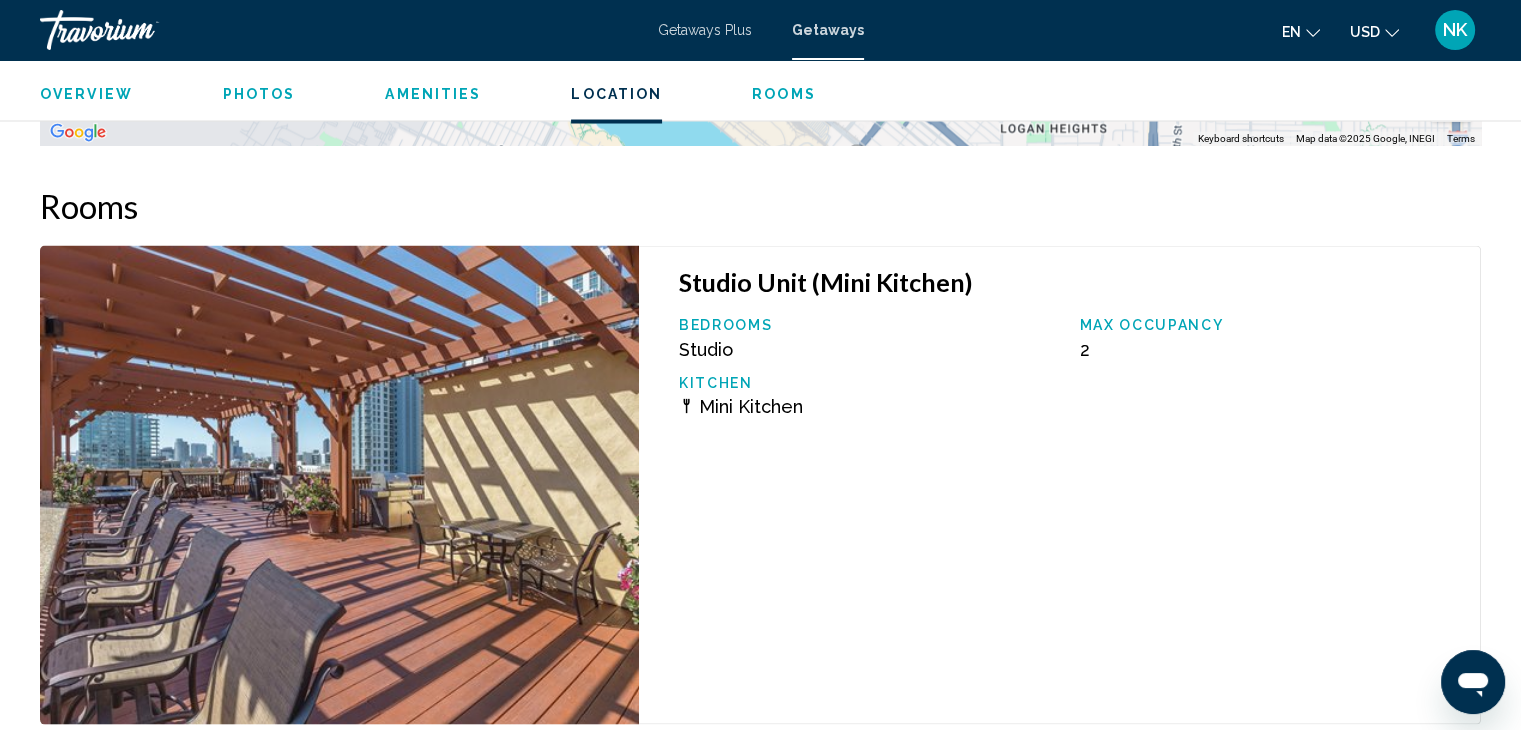scroll, scrollTop: 3795, scrollLeft: 0, axis: vertical 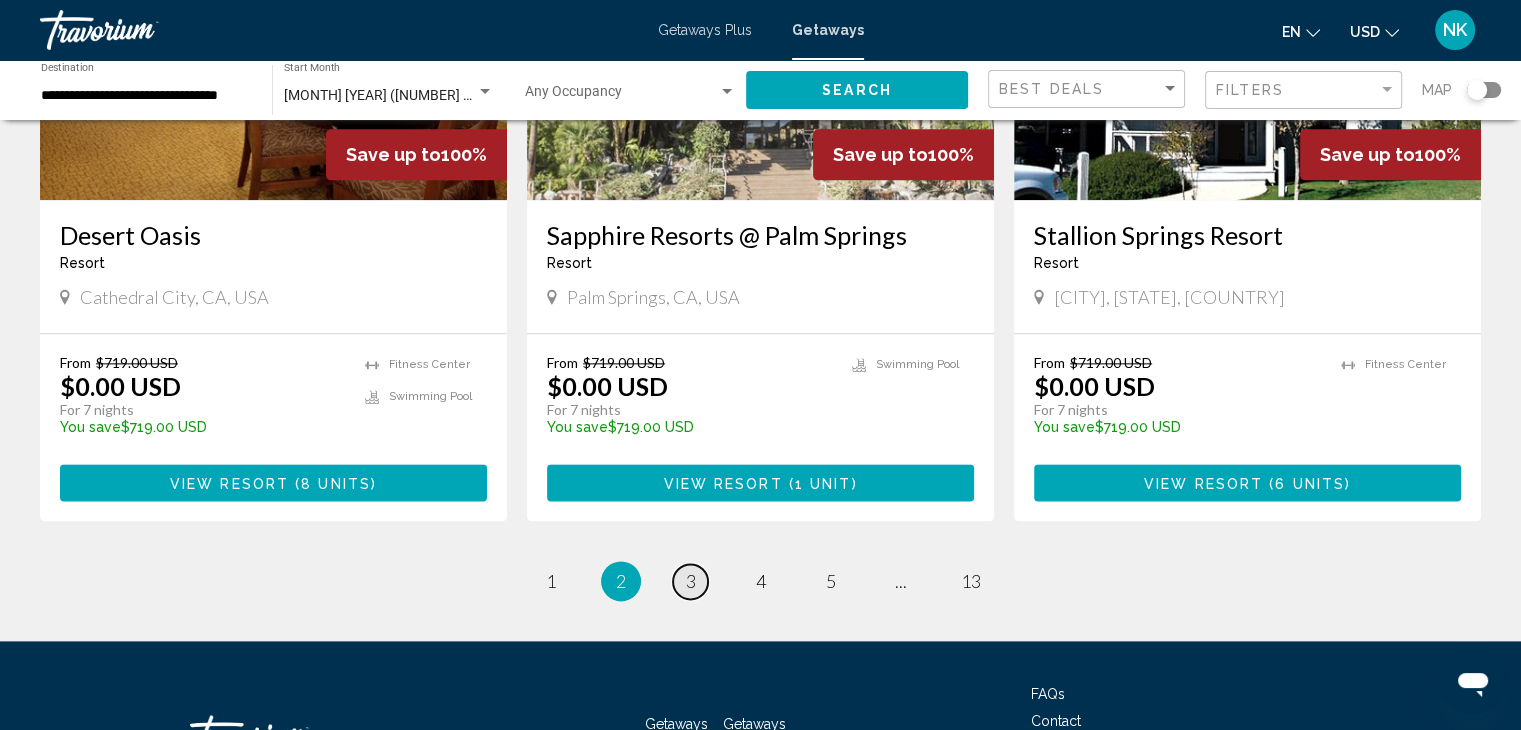click on "3" at bounding box center (691, 581) 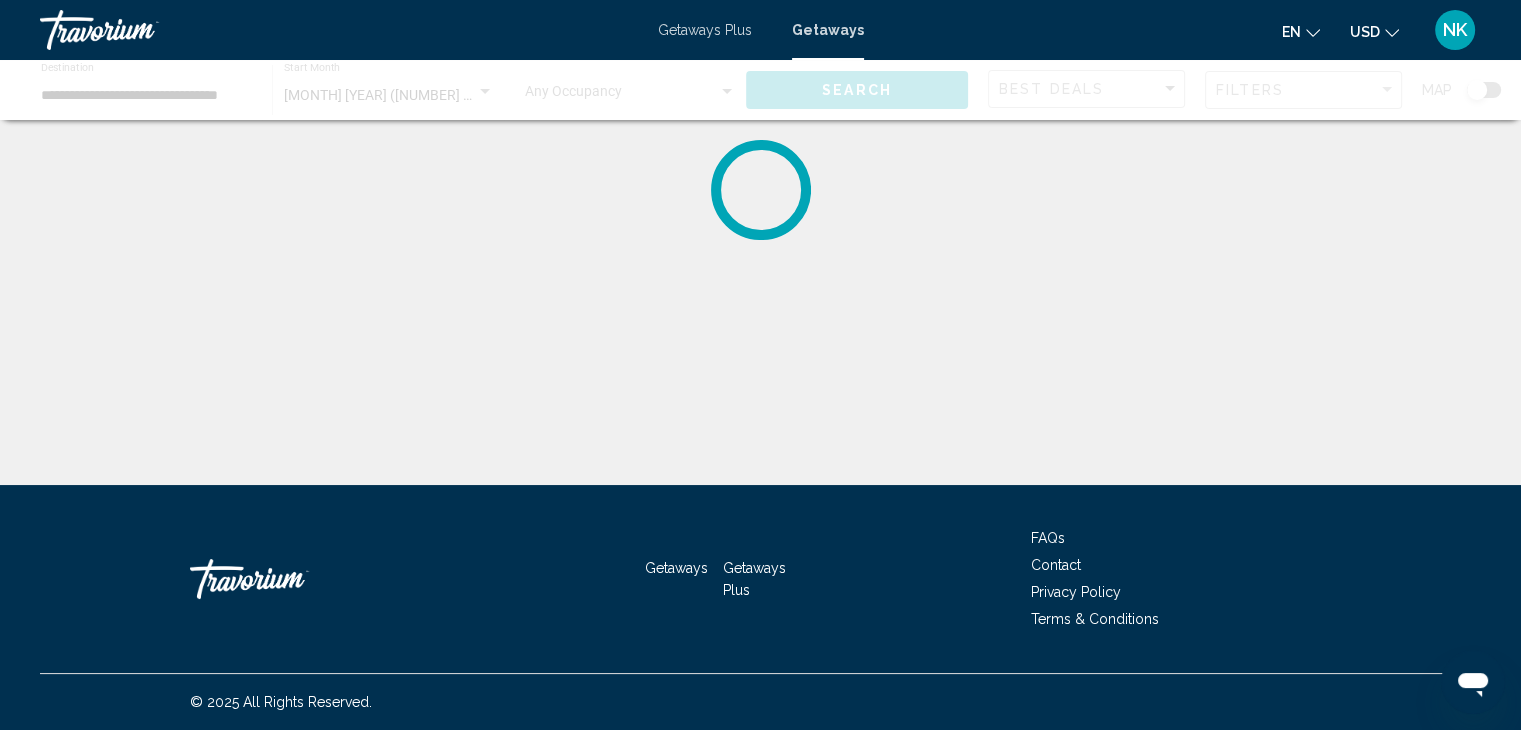 scroll, scrollTop: 0, scrollLeft: 0, axis: both 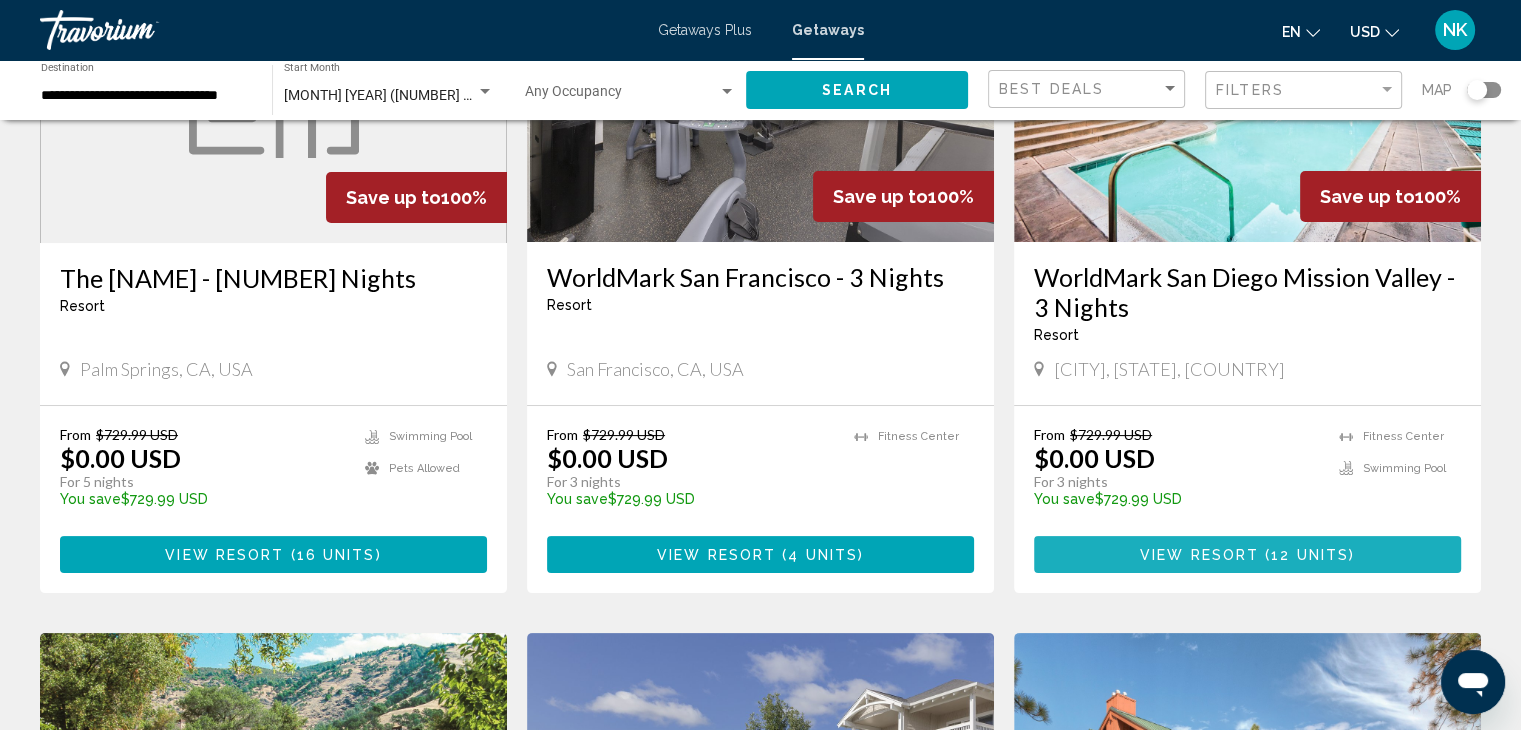 click on "View Resort" at bounding box center (1199, 555) 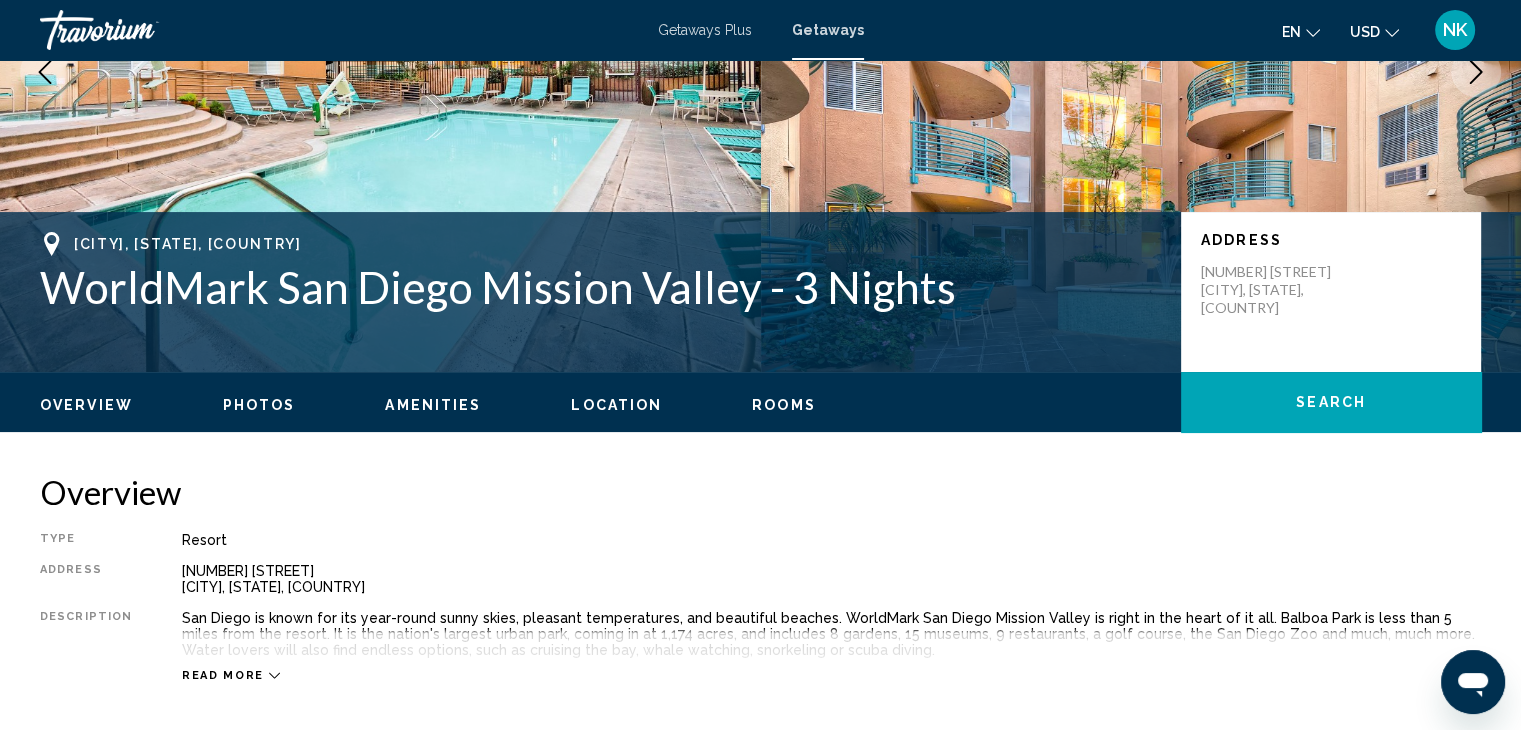 scroll, scrollTop: 0, scrollLeft: 0, axis: both 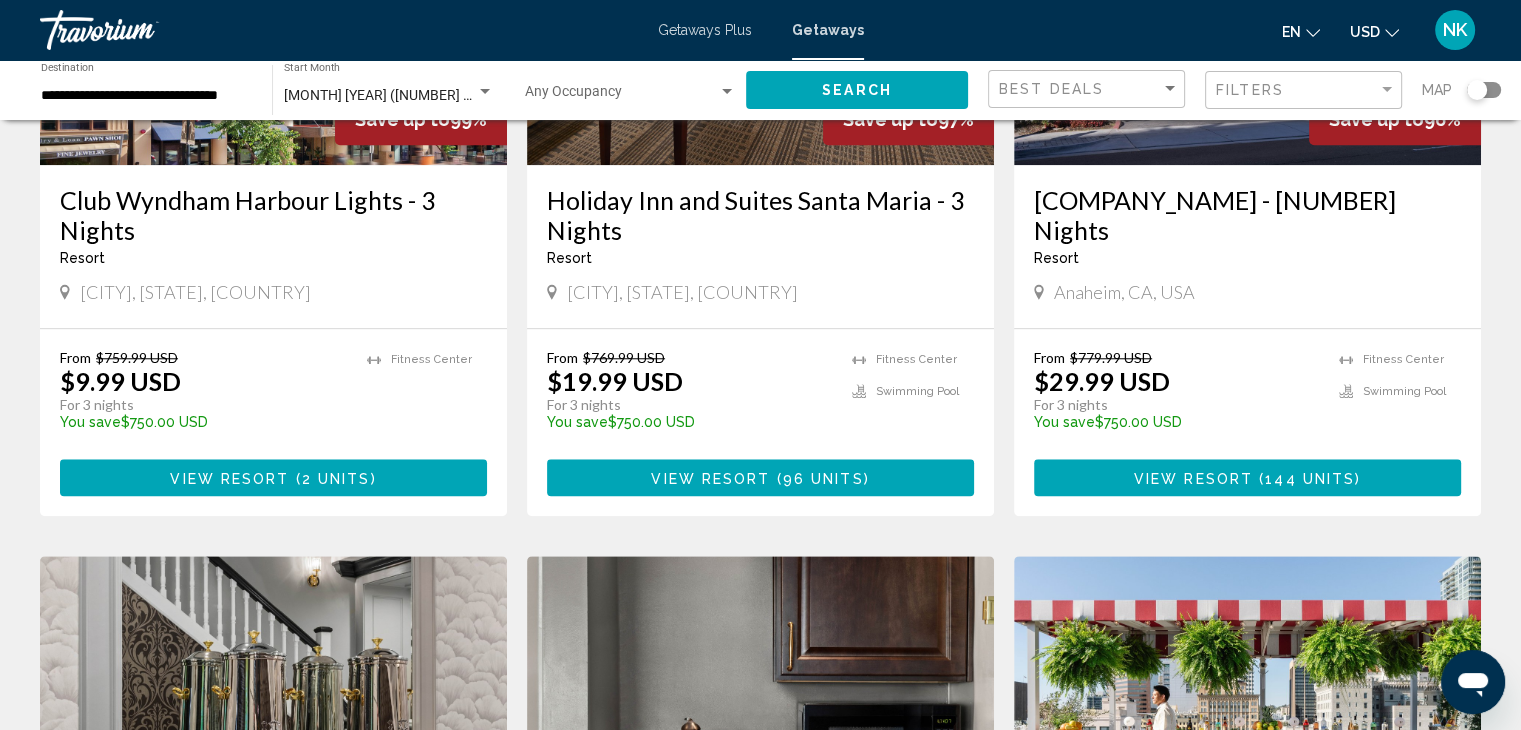 click on "View Resort" at bounding box center (229, 478) 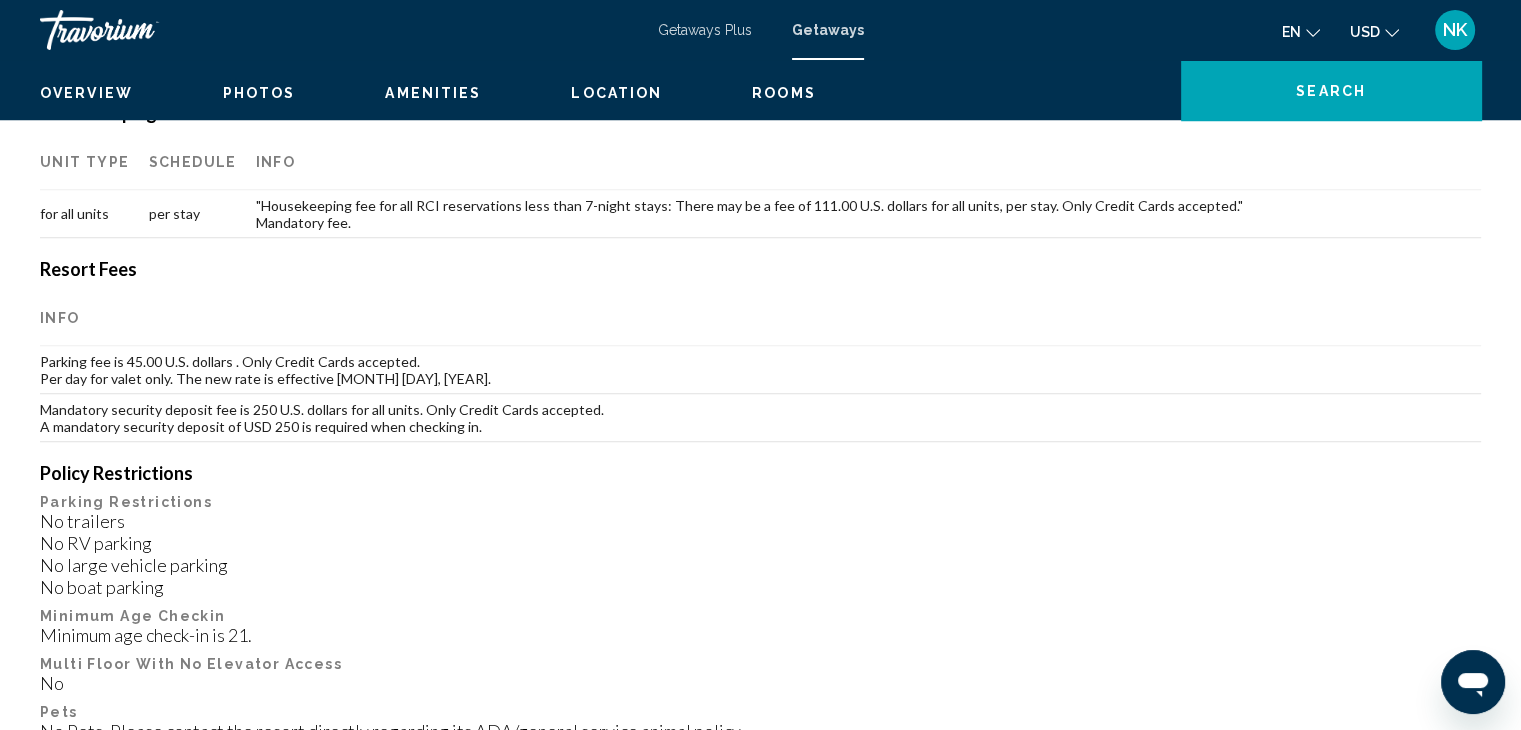 scroll, scrollTop: 0, scrollLeft: 0, axis: both 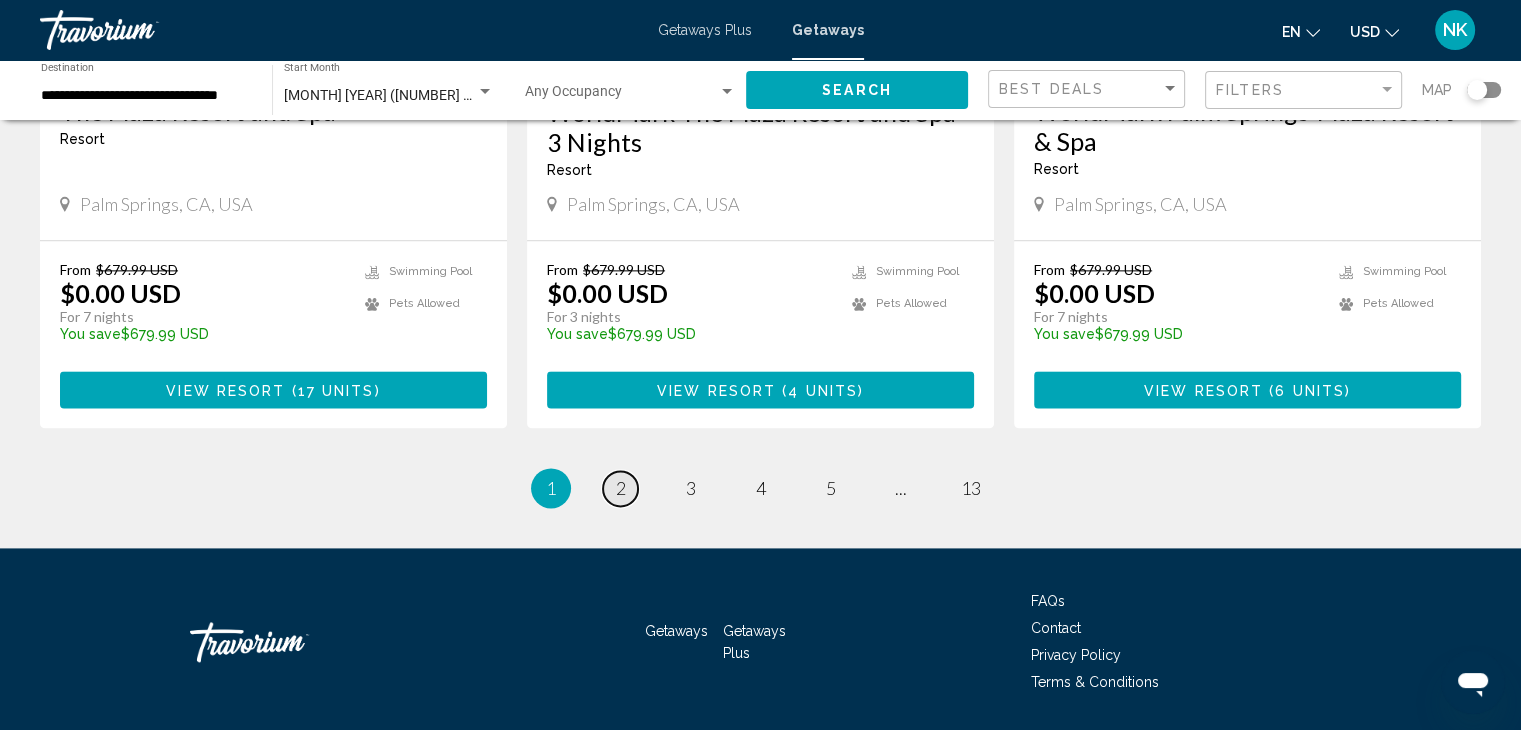 click on "2" at bounding box center (621, 488) 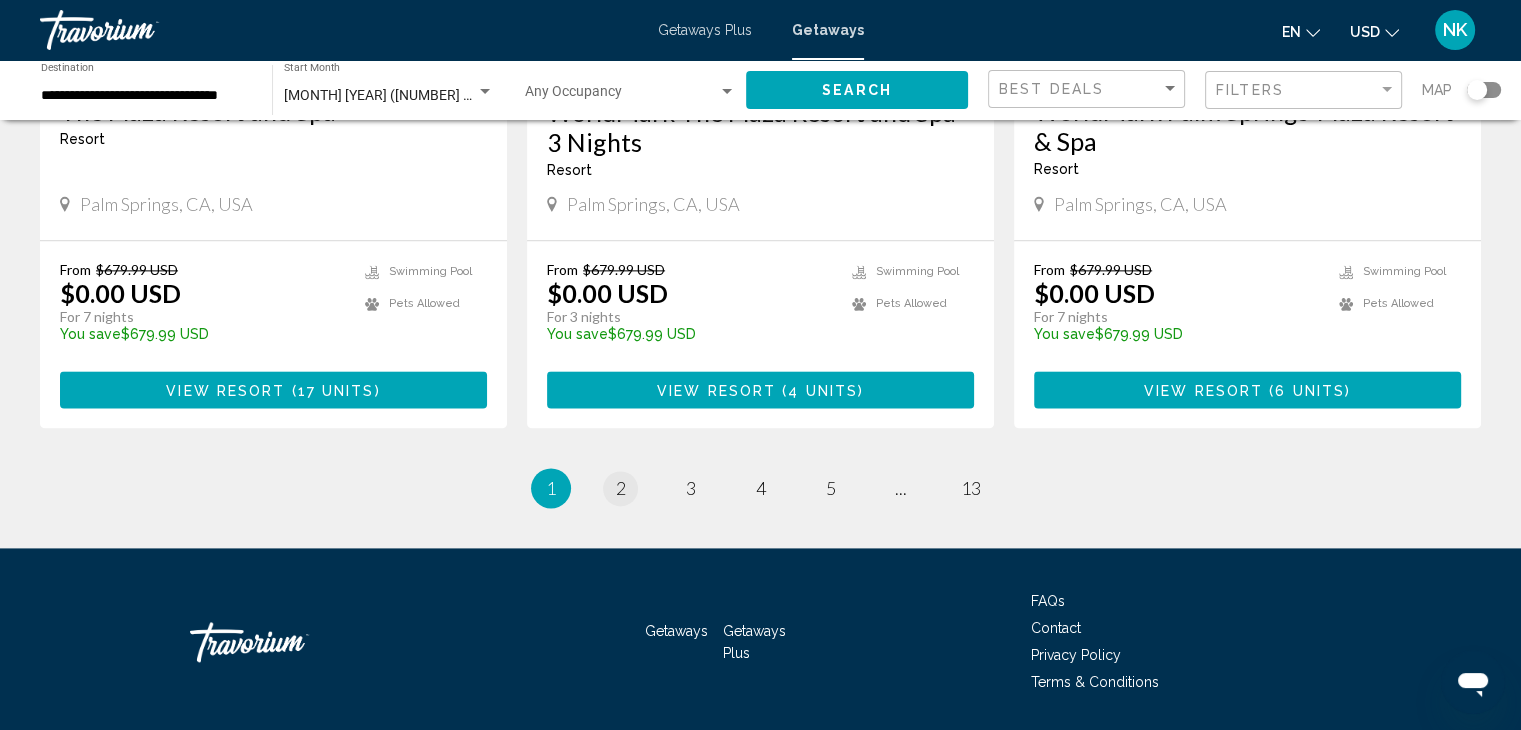 scroll, scrollTop: 0, scrollLeft: 0, axis: both 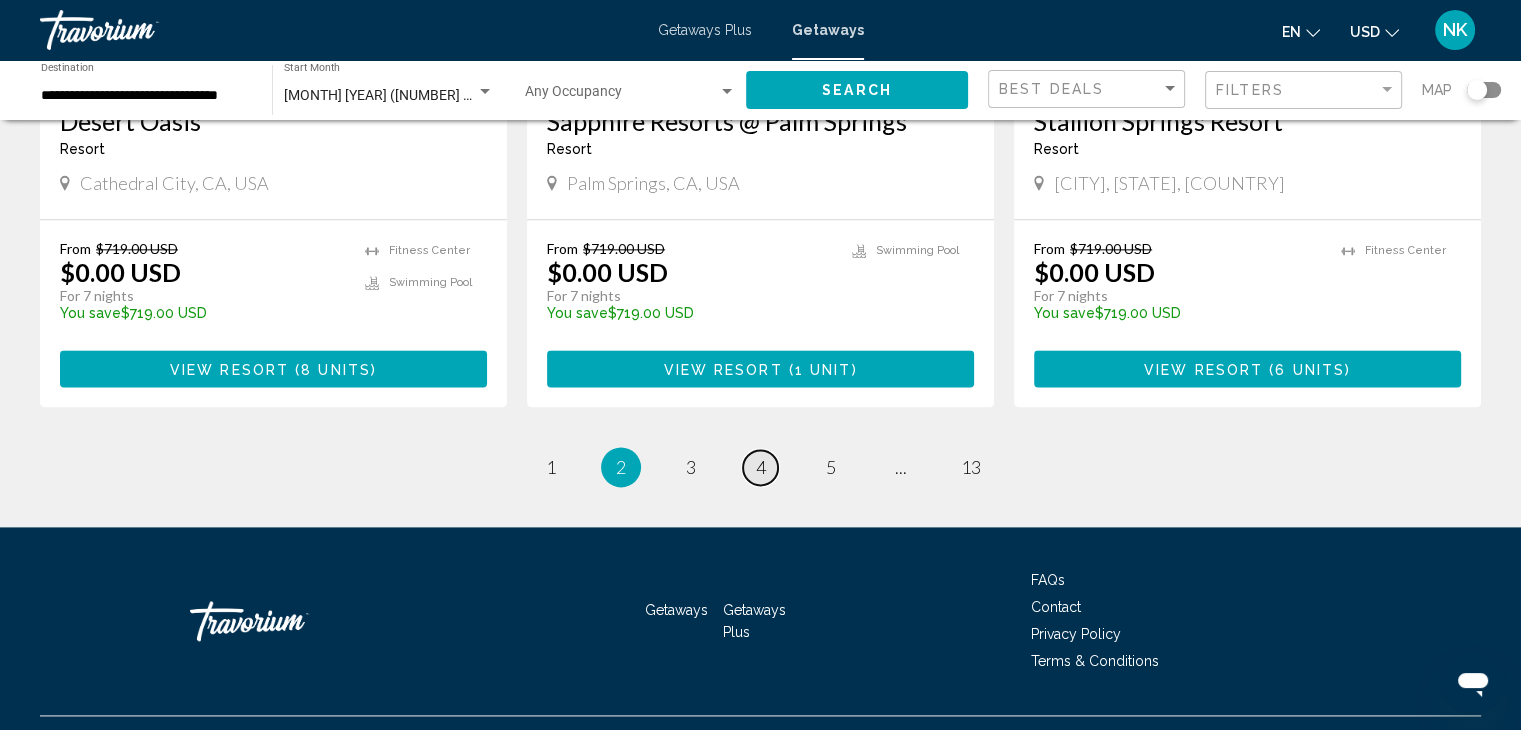 click on "4" at bounding box center (761, 467) 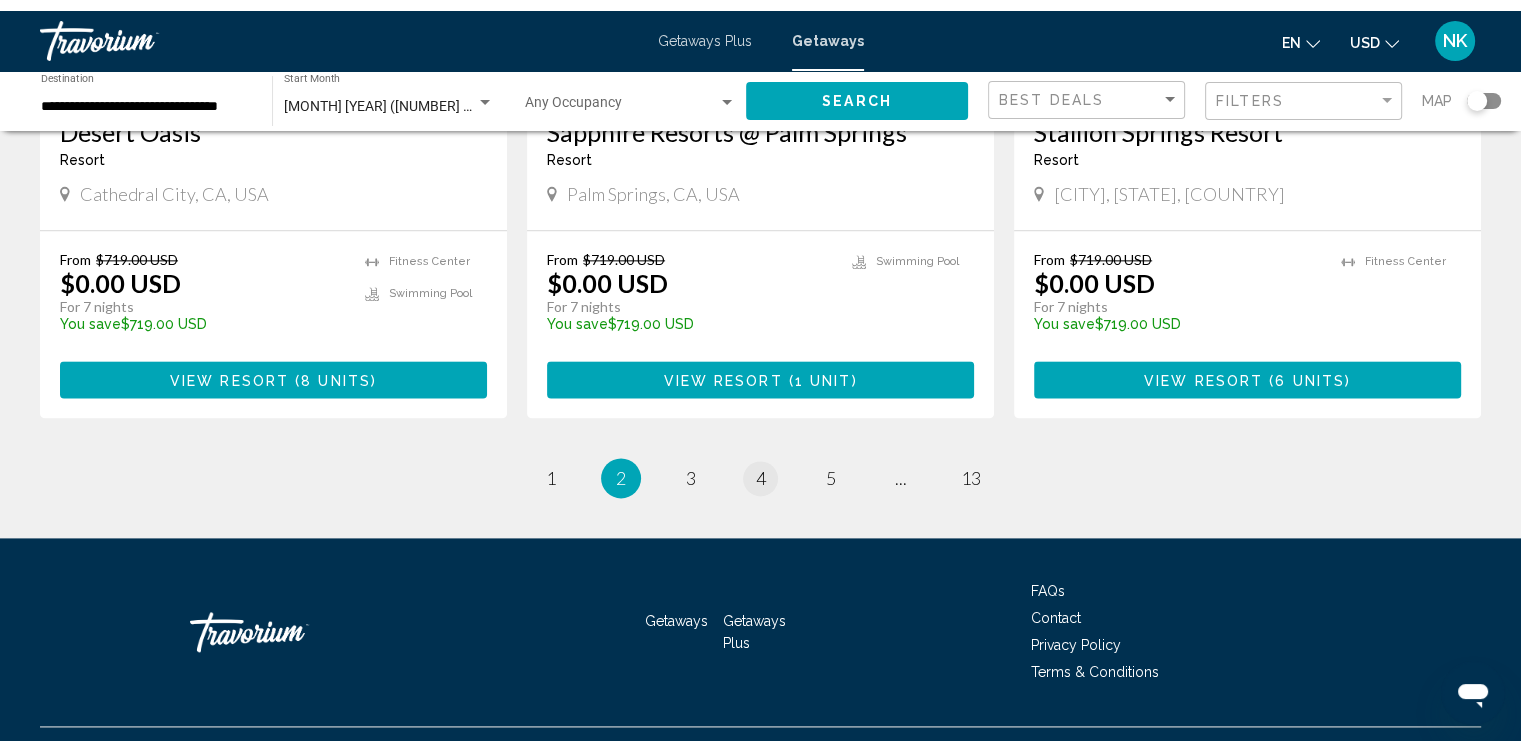 scroll, scrollTop: 0, scrollLeft: 0, axis: both 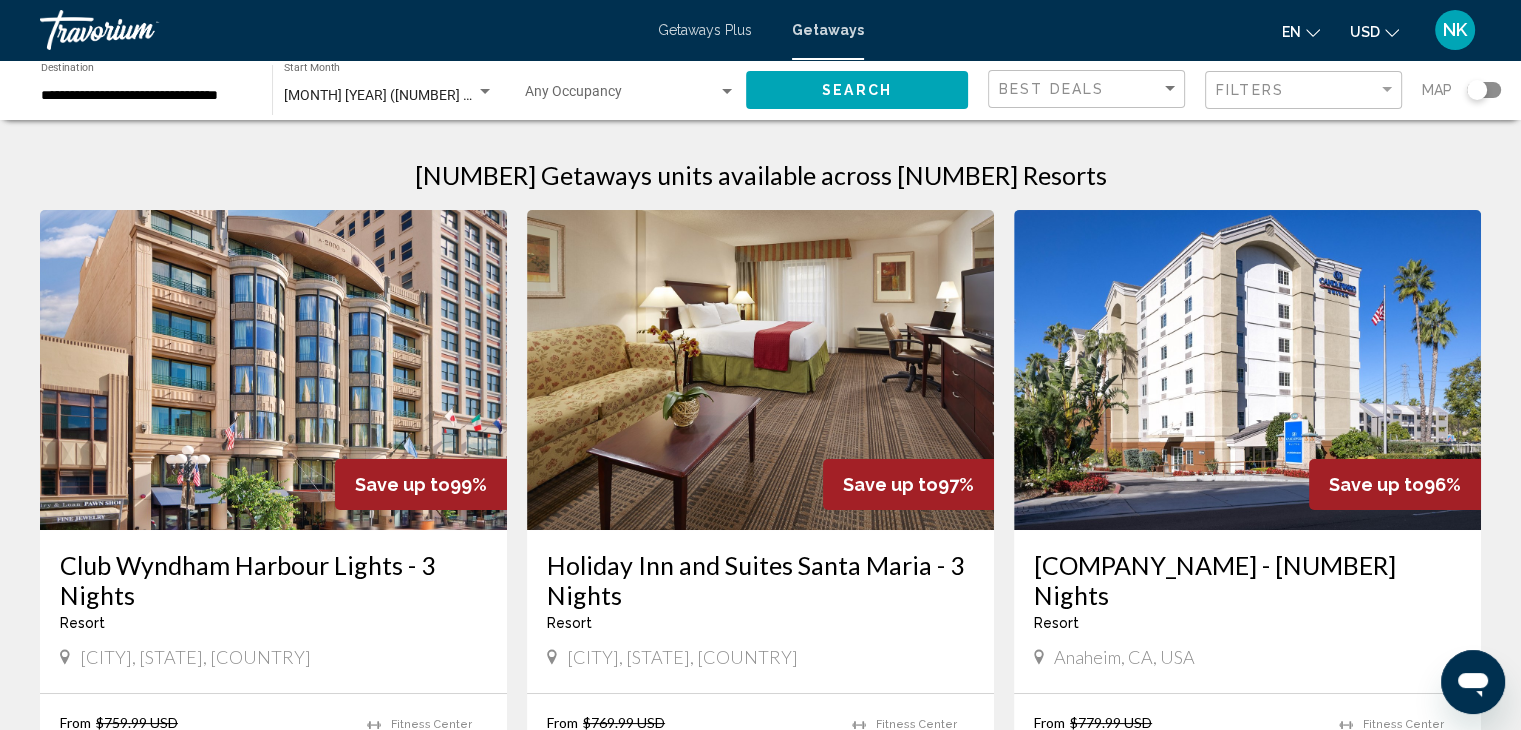click at bounding box center (760, 370) 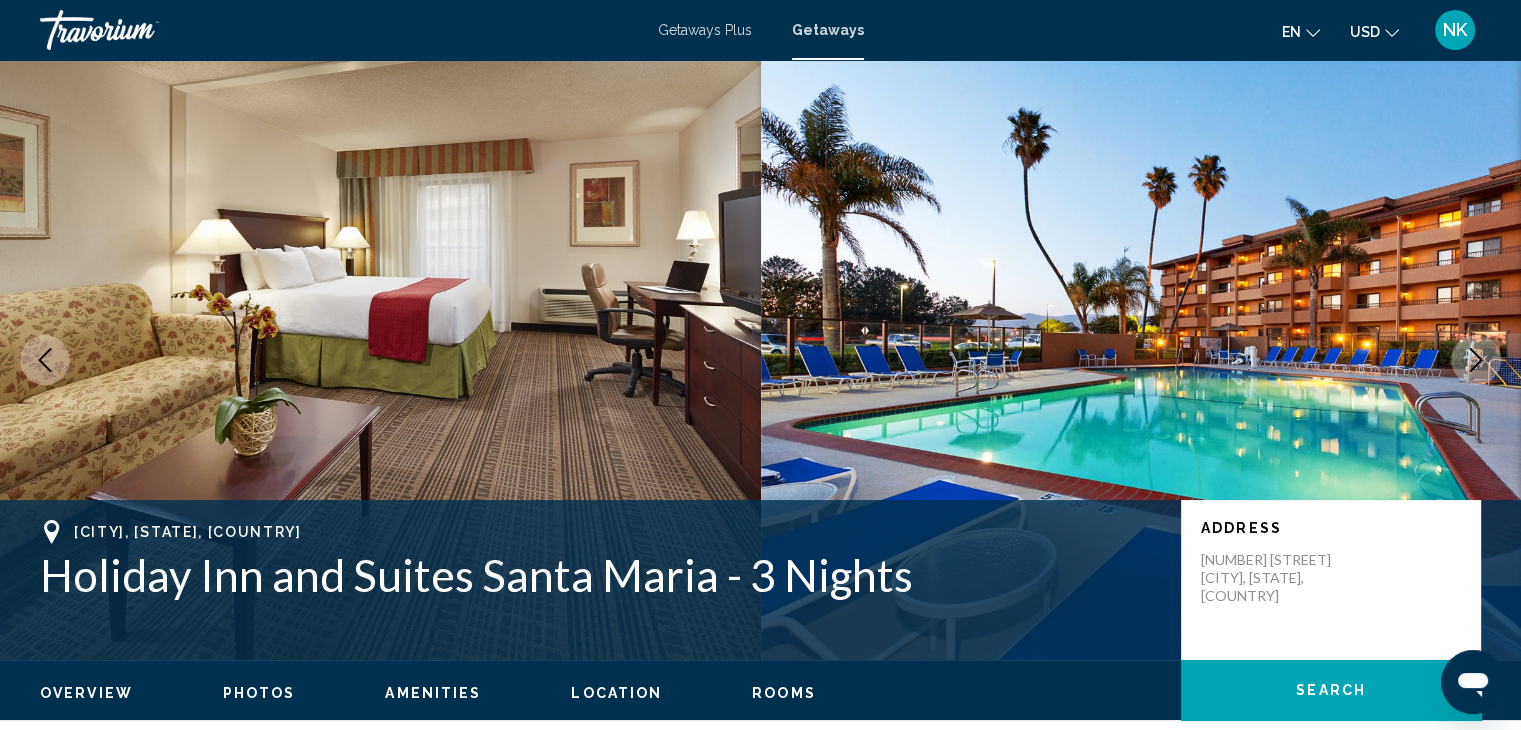 click at bounding box center (1141, 360) 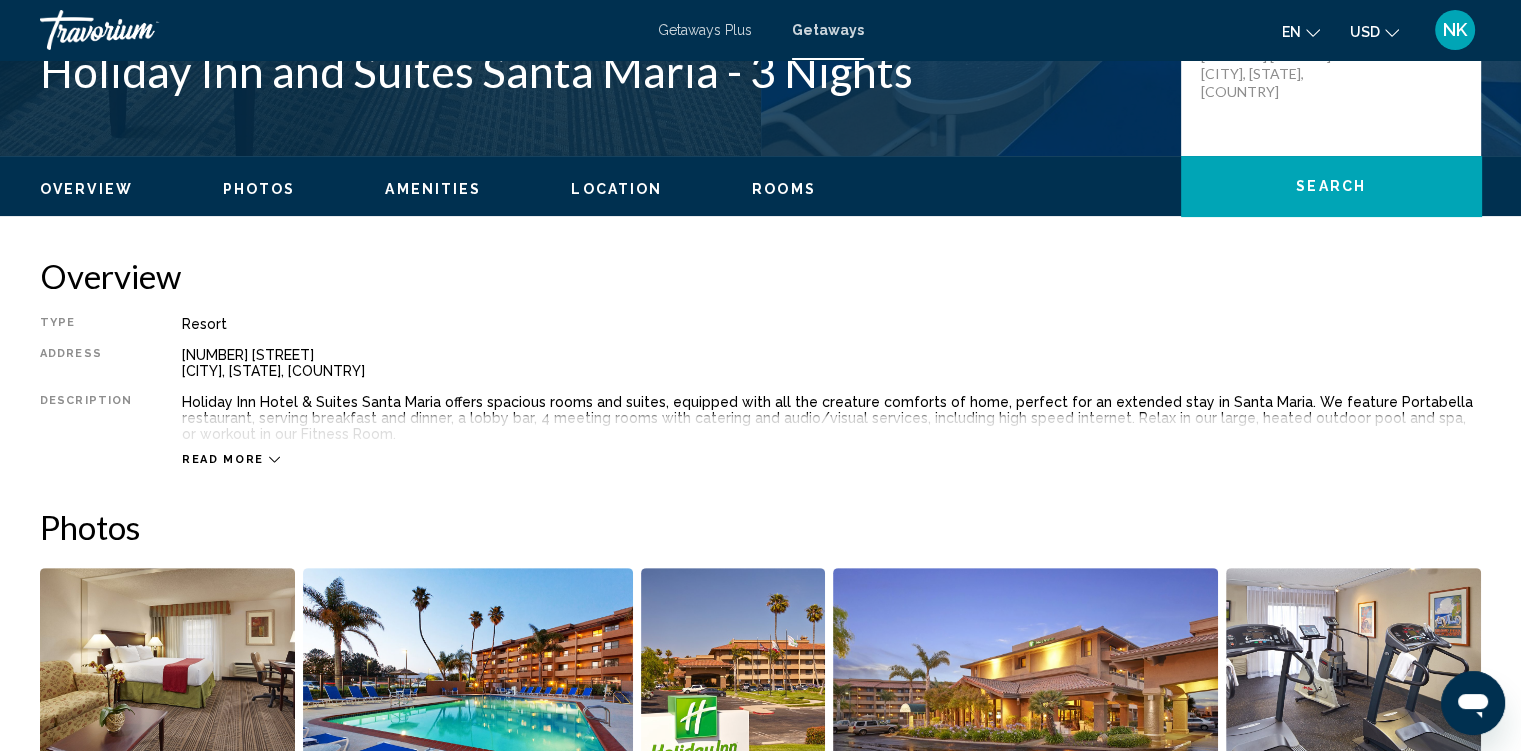 scroll, scrollTop: 510, scrollLeft: 0, axis: vertical 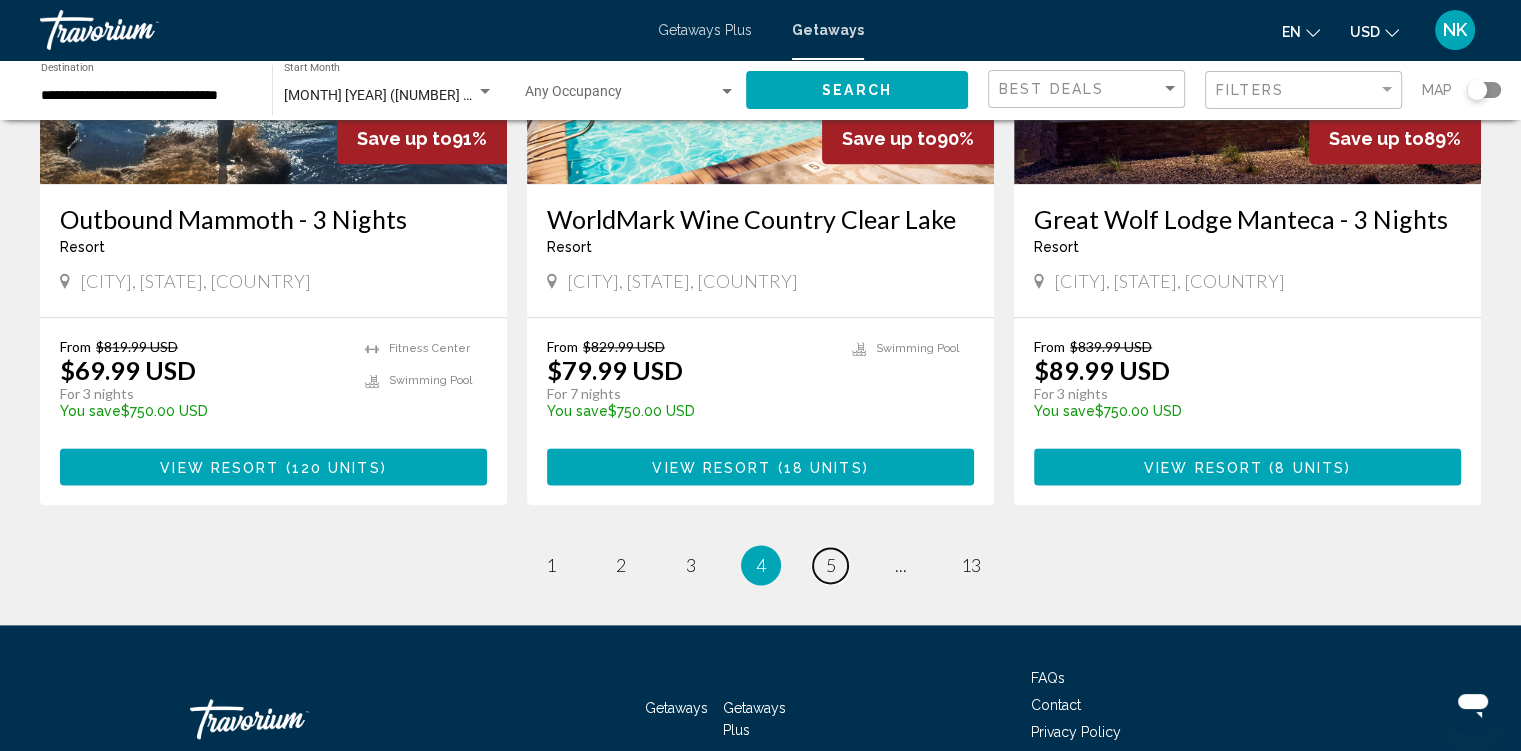 click on "5" at bounding box center (831, 565) 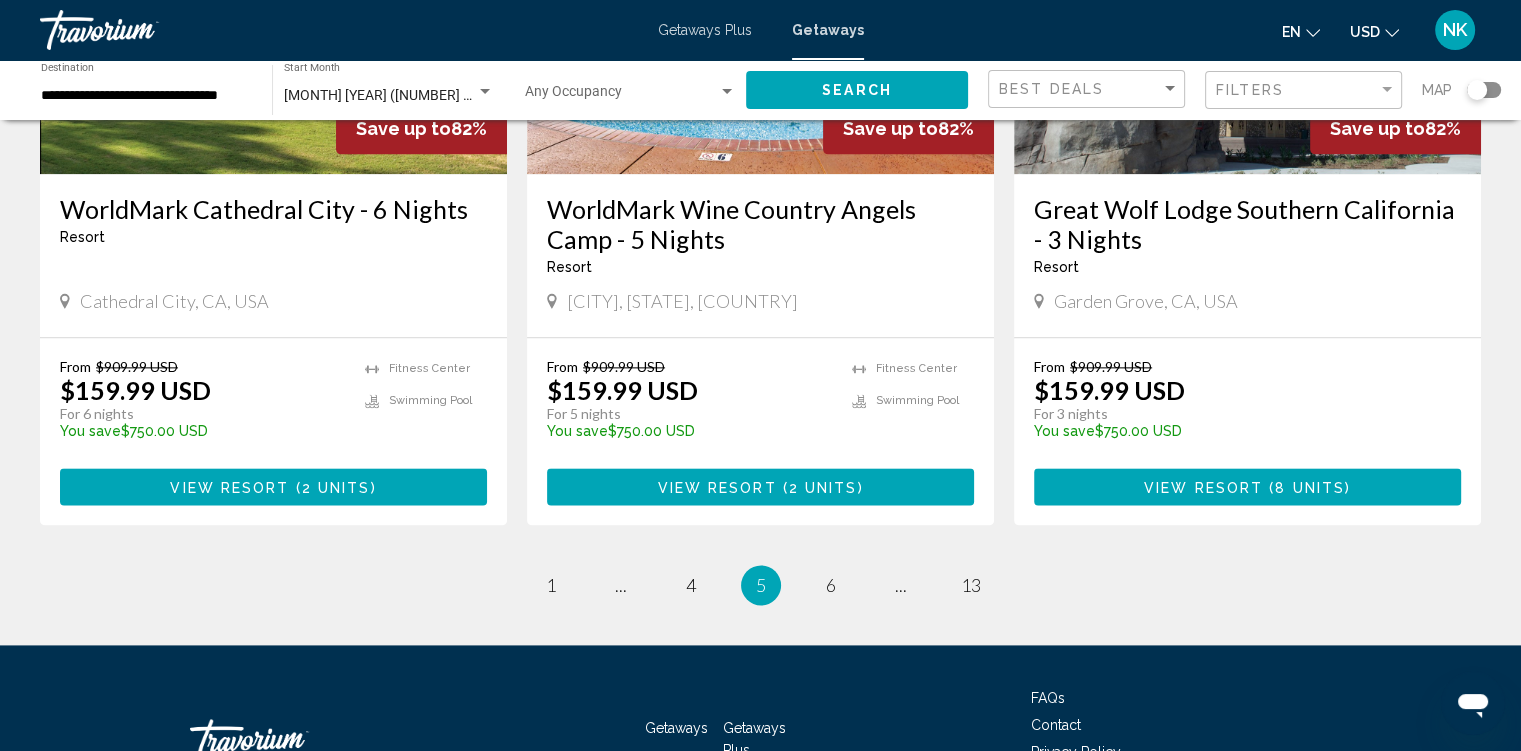 scroll, scrollTop: 2462, scrollLeft: 0, axis: vertical 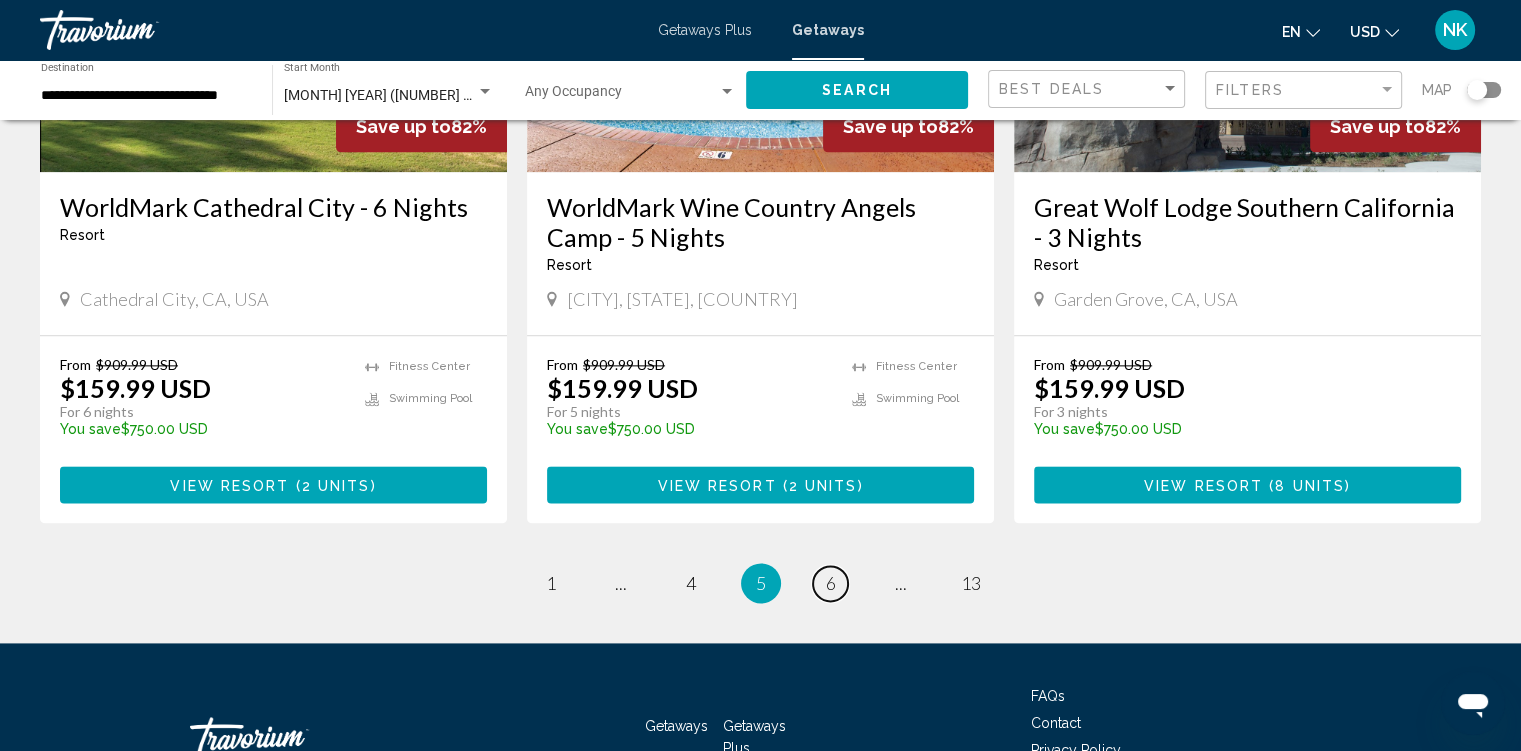 click on "6" at bounding box center [831, 583] 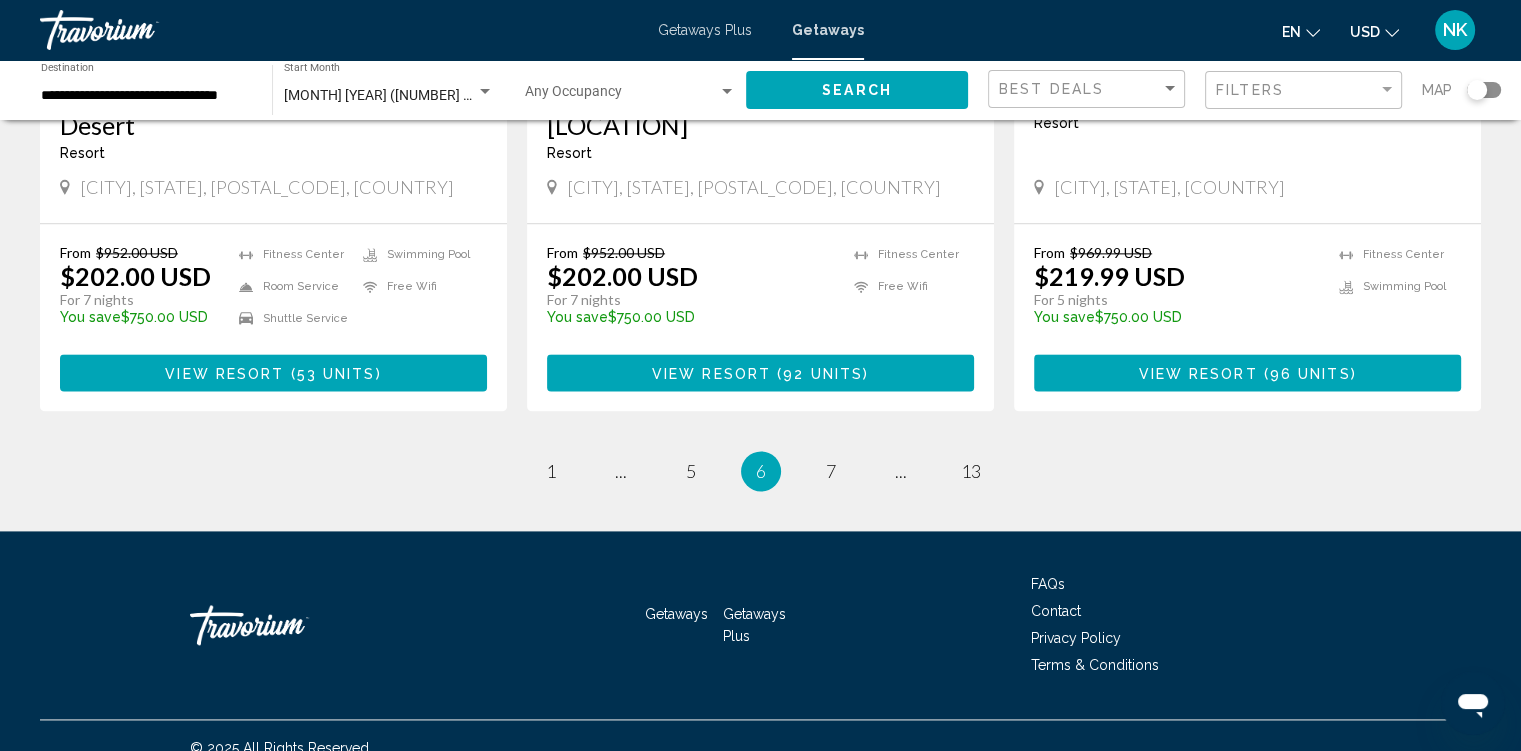 scroll, scrollTop: 2575, scrollLeft: 0, axis: vertical 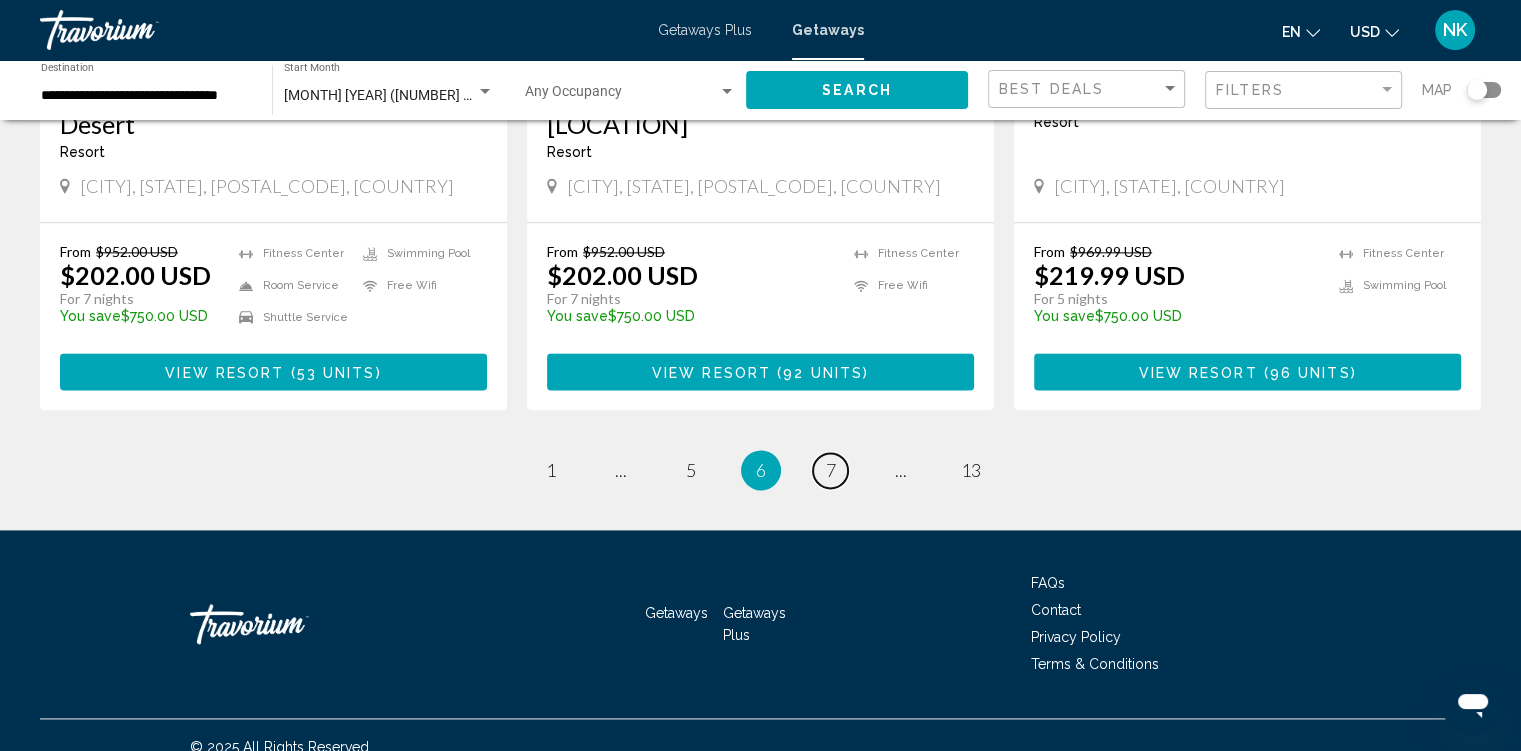 click on "7" at bounding box center (831, 470) 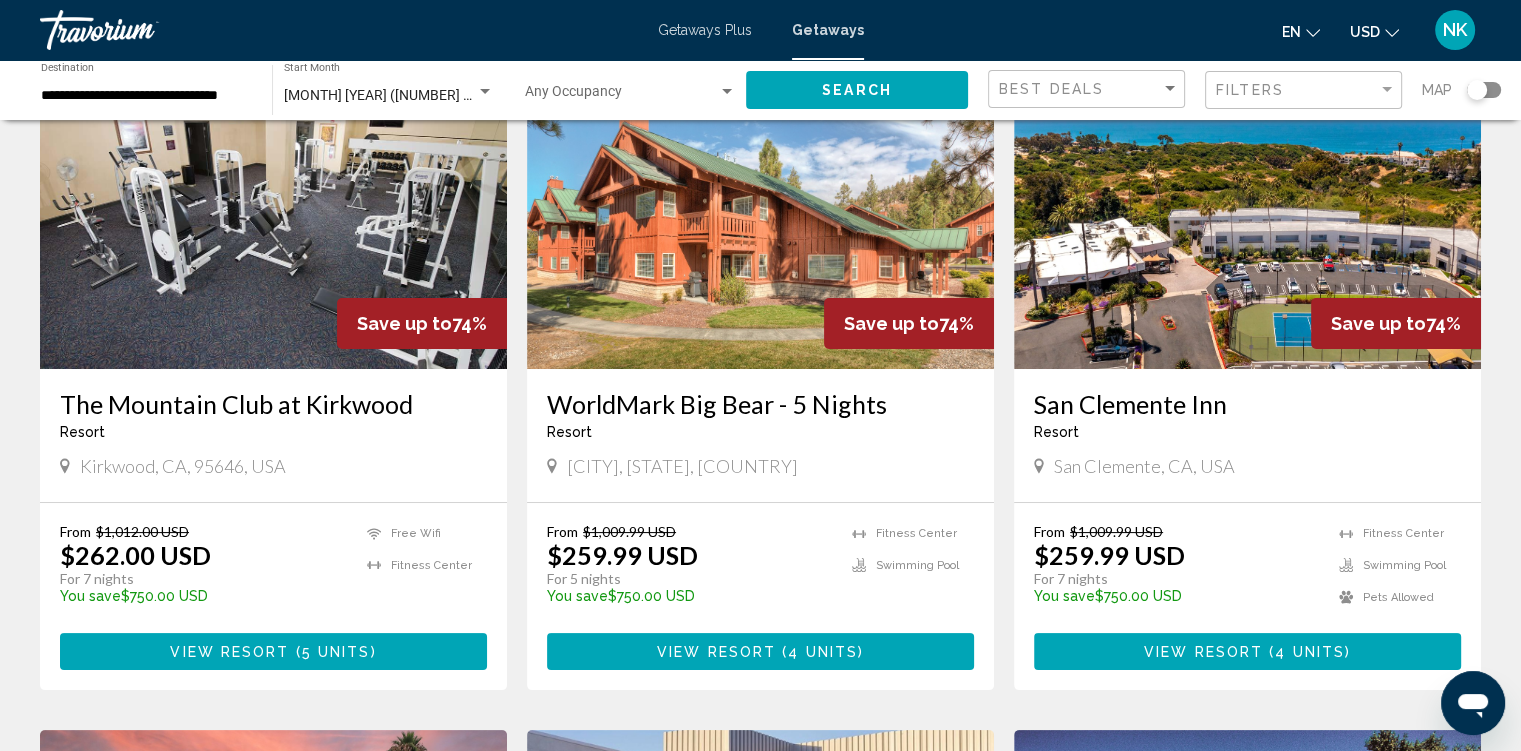 scroll, scrollTop: 141, scrollLeft: 0, axis: vertical 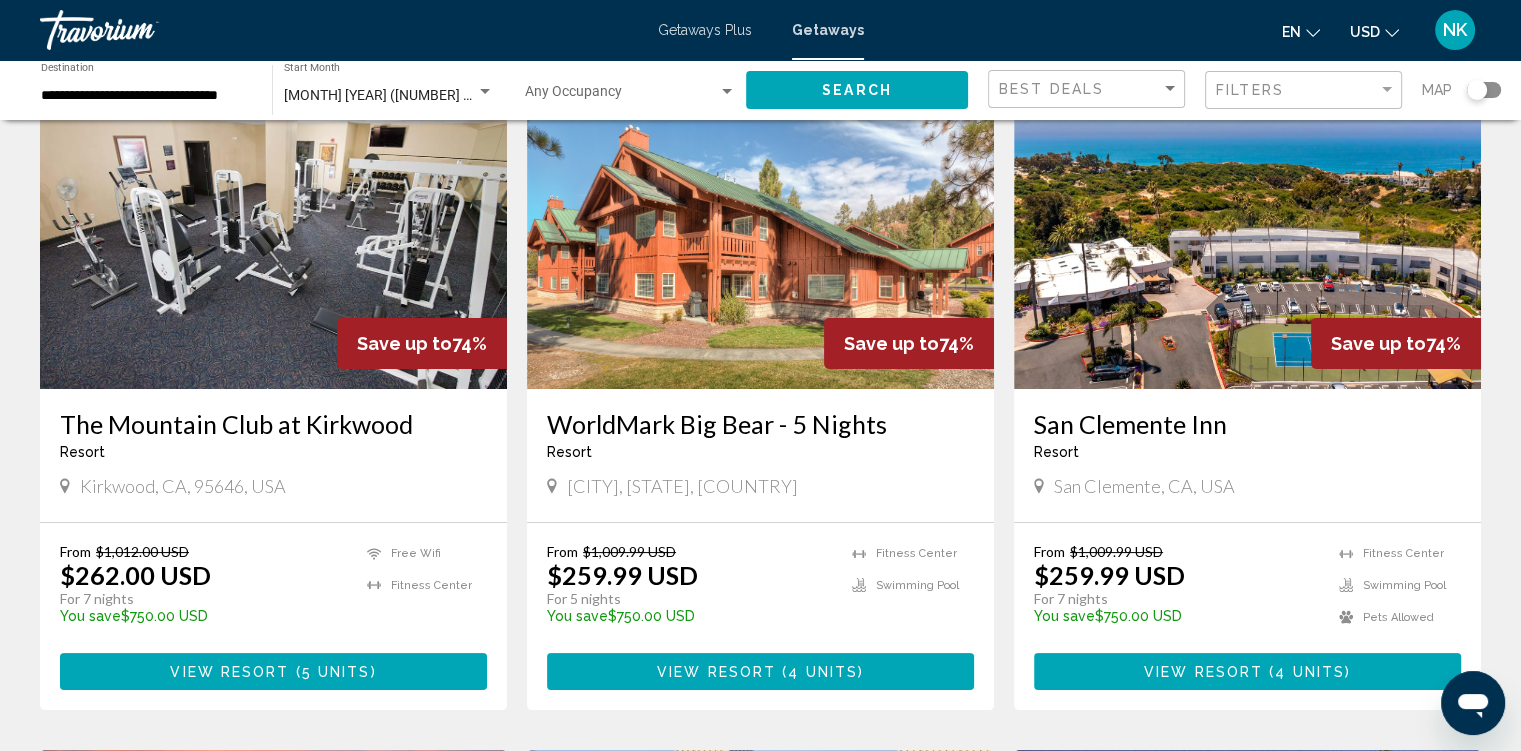 click on "View Resort" at bounding box center (716, 672) 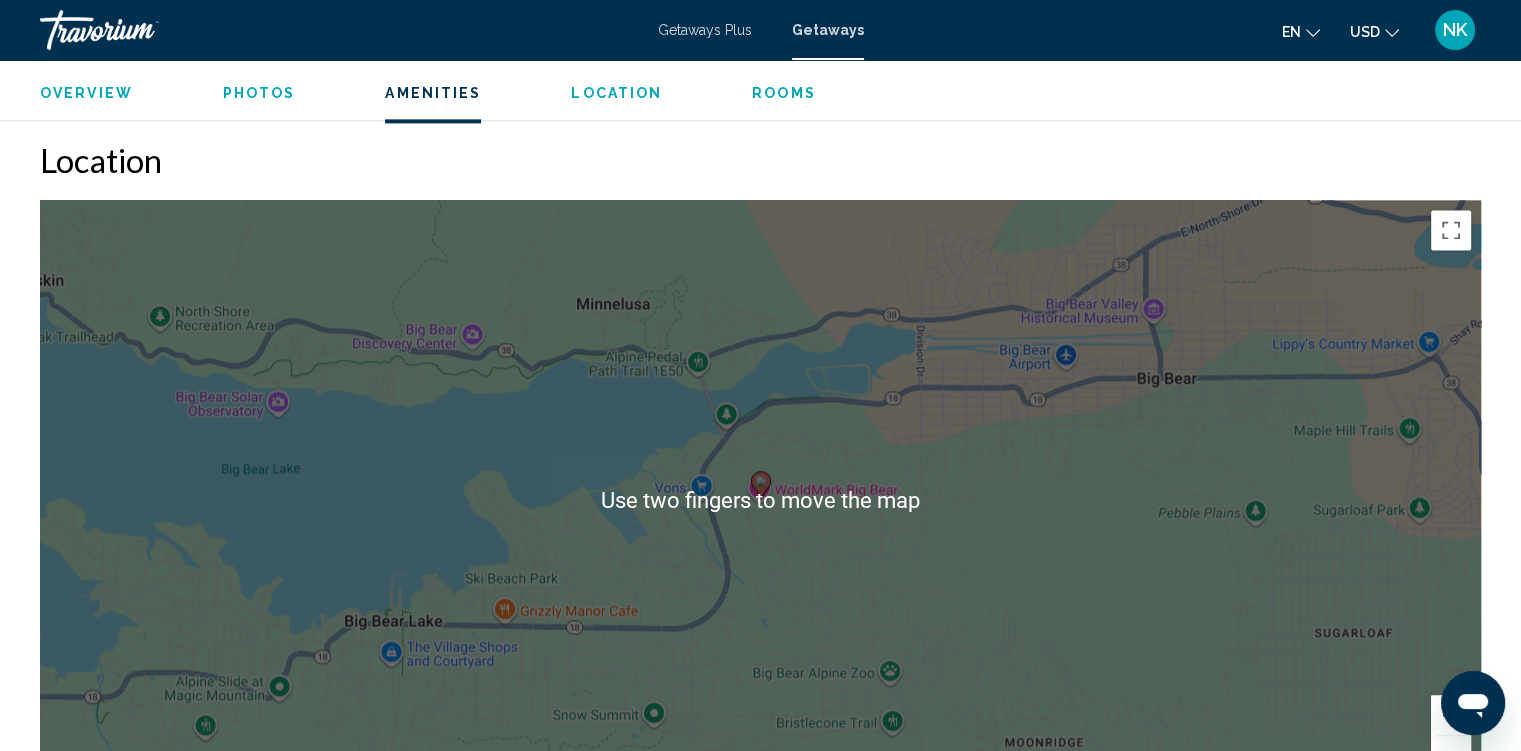 scroll, scrollTop: 2680, scrollLeft: 0, axis: vertical 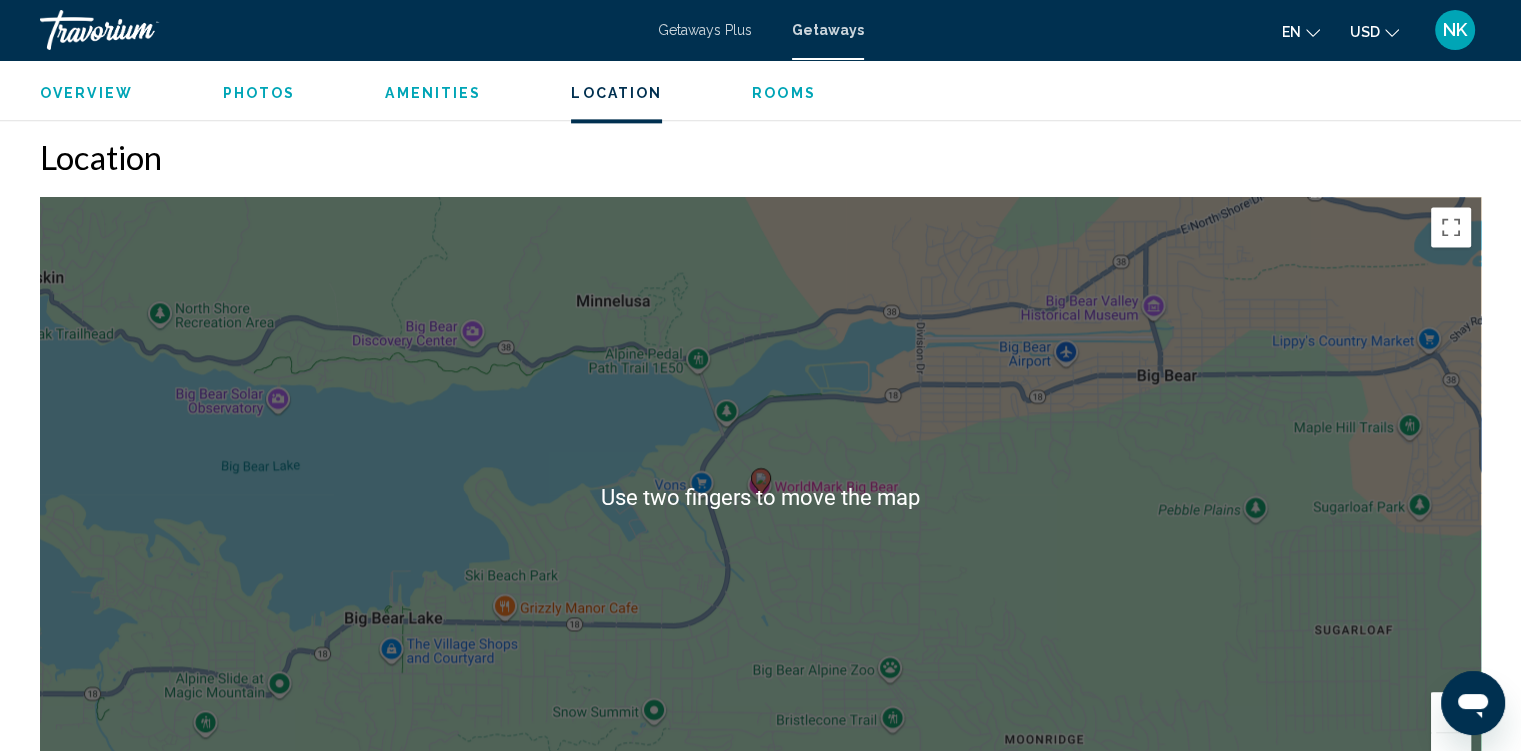 click on "To activate drag with keyboard, press Alt + Enter. Once in keyboard drag state, use the arrow keys to move the marker. To complete the drag, press the Enter key. To cancel, press Escape." at bounding box center (760, 497) 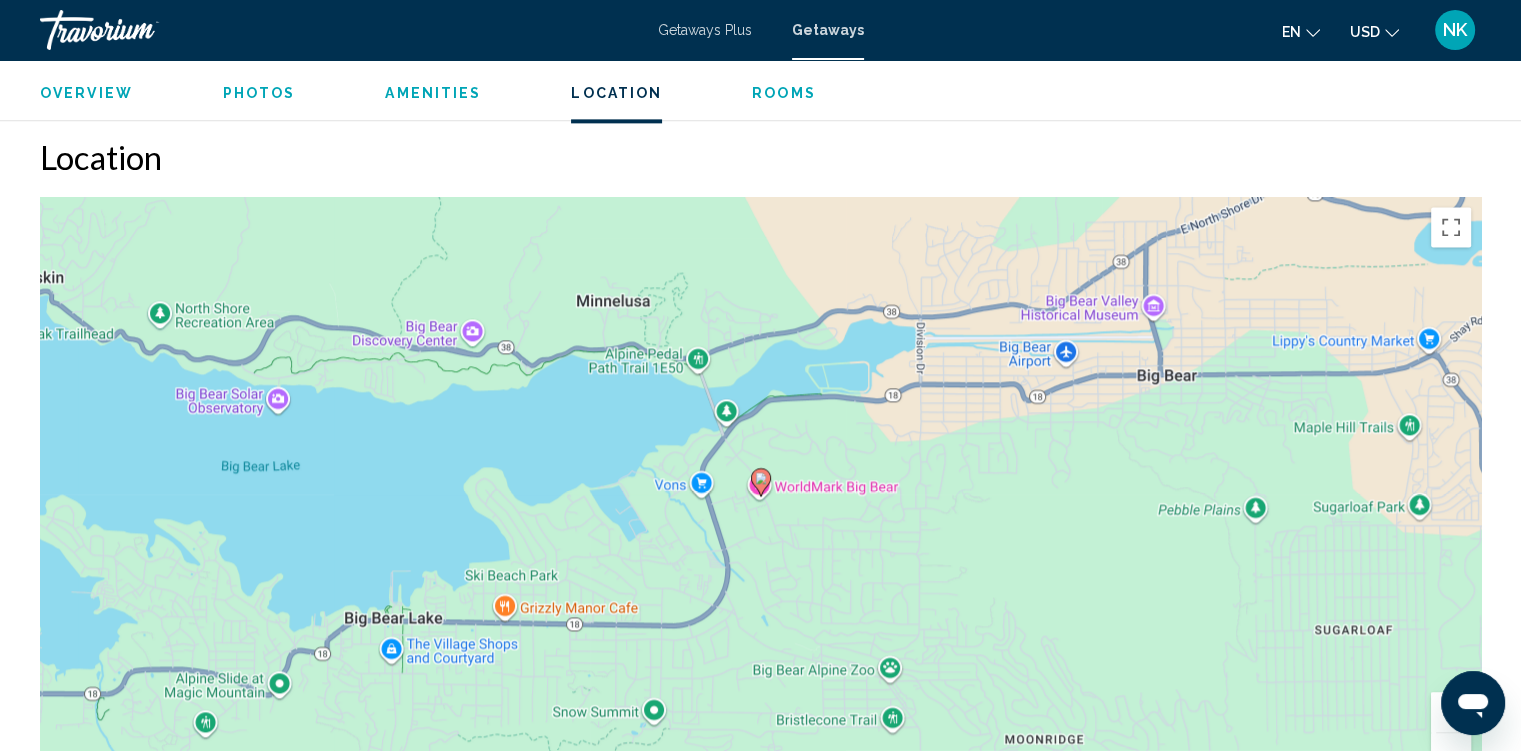 click on "Overview Type Resort All-Inclusive No All-Inclusive Address 240 Starvation Flats Road Big Bear, CA, USA Description Worldmark Big Bear offers vacationers a wonderful escape from the hustle and bustle of city life.  The resort features excellent accommodations with proximity to all of the action and beauty that the area has to offer. On site, there's an outdoor pool with attached spa, outdoor children's pool, children's play area, tennis courts, a game room with pool tables, ping-pong, arcade games, air hockey, a fitness center, and a shared computer area with Internet access. Read more
Photos Amenities
Fitness Center
Swimming Pool ATM/banking Billiards or pool table Business center Concierge desk/services Dry cleaning/laundry service Fitness Center Game room Gift shops or newsstand Languages spoken onsite Medical facility Movie Rental Multilingual staff Salon" at bounding box center (760, -121) 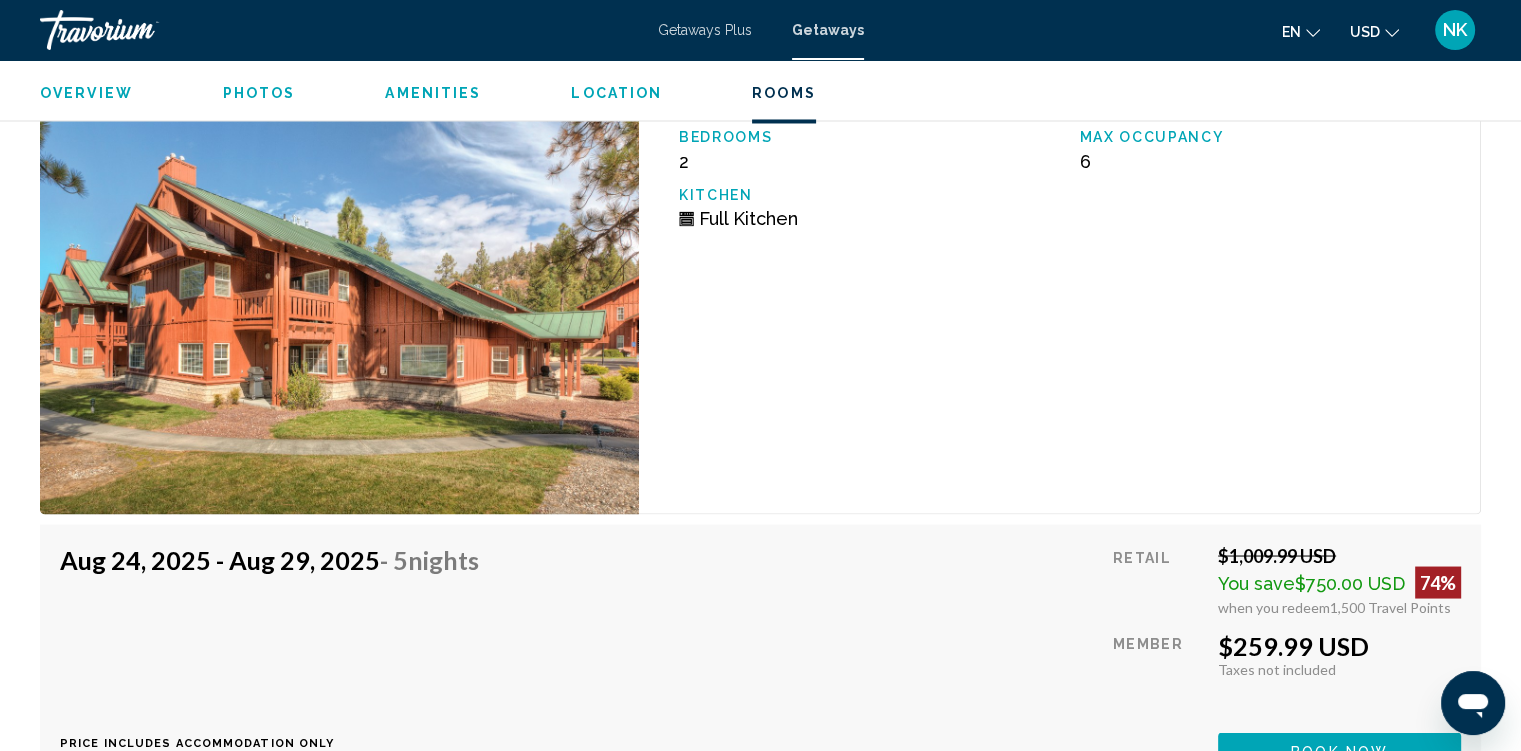 scroll, scrollTop: 3528, scrollLeft: 0, axis: vertical 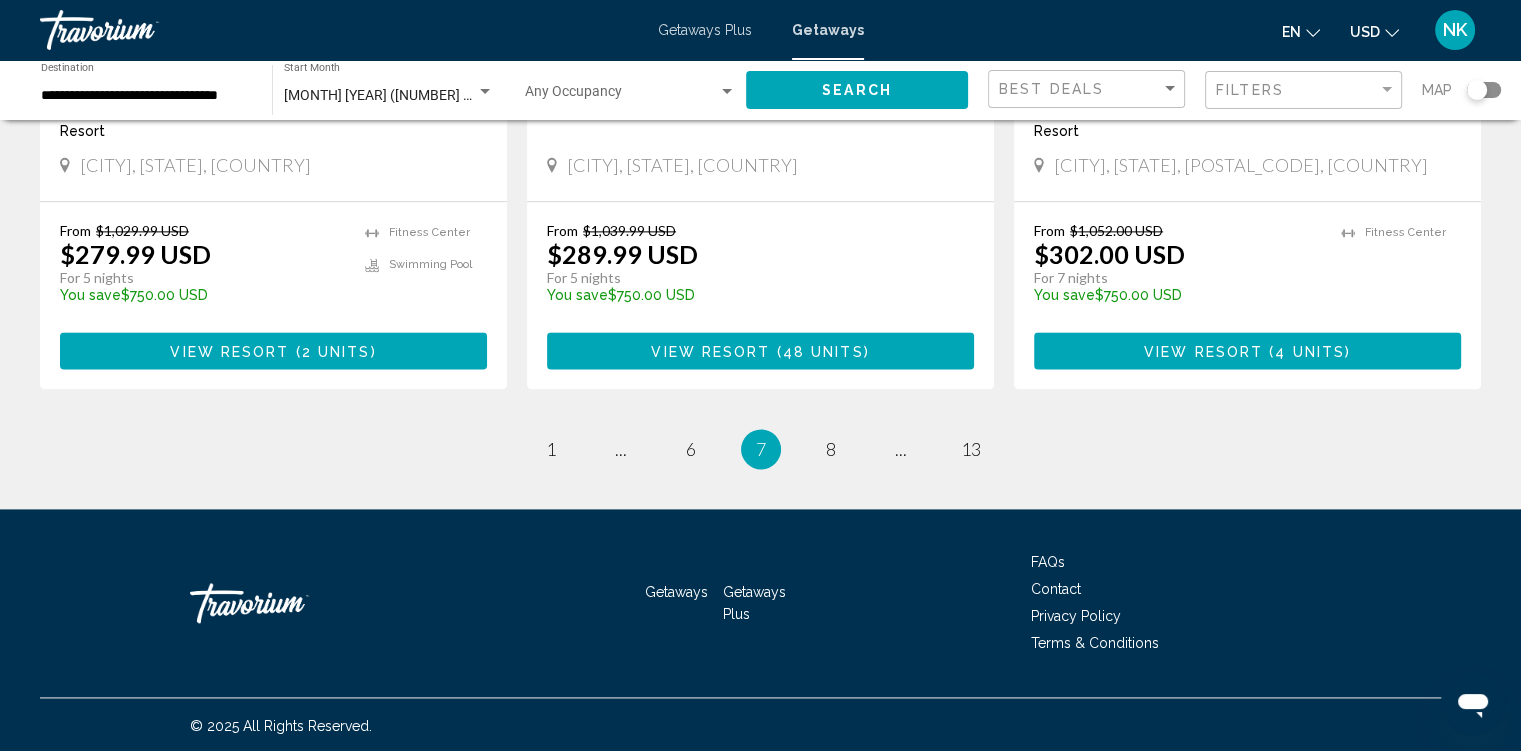 click on "8" at bounding box center [831, 449] 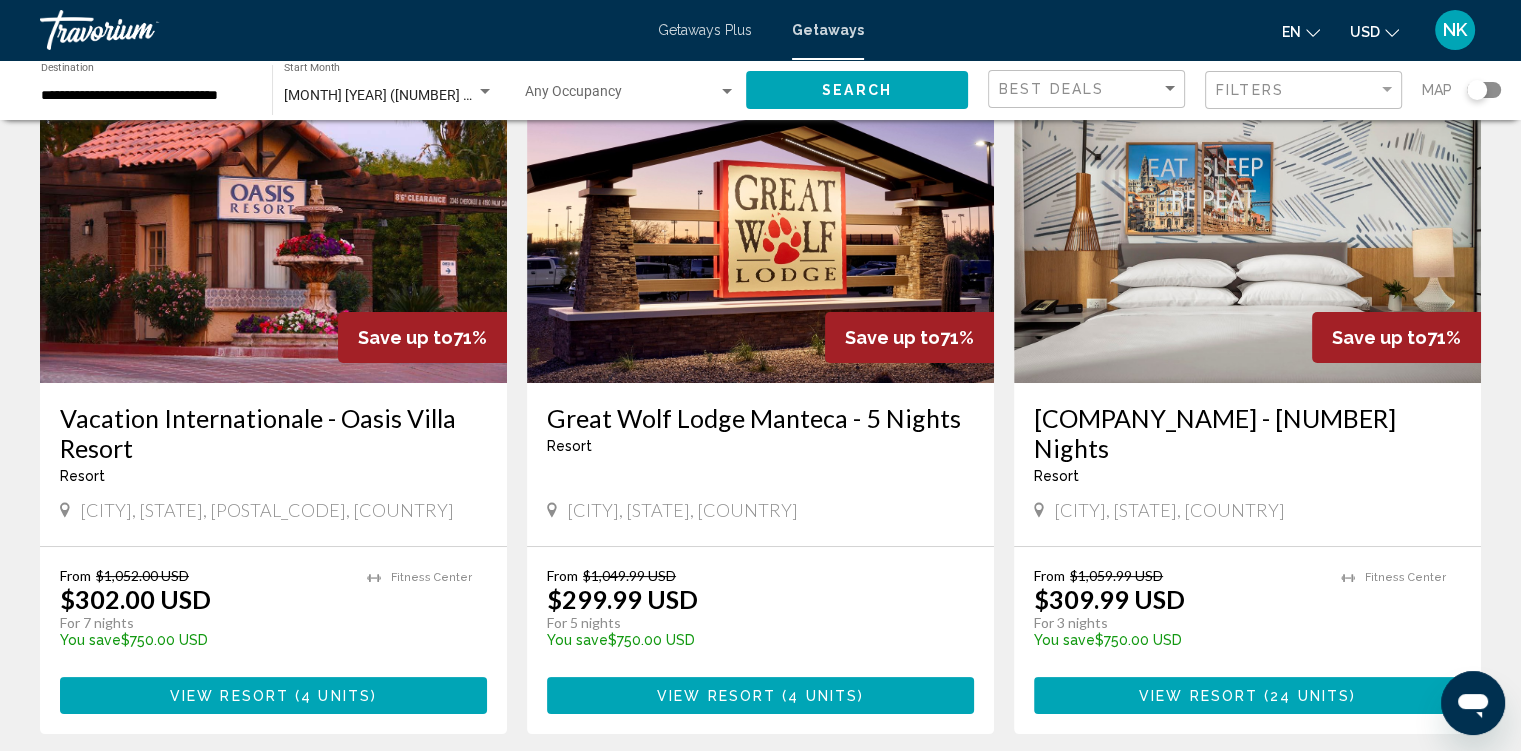 scroll, scrollTop: 148, scrollLeft: 0, axis: vertical 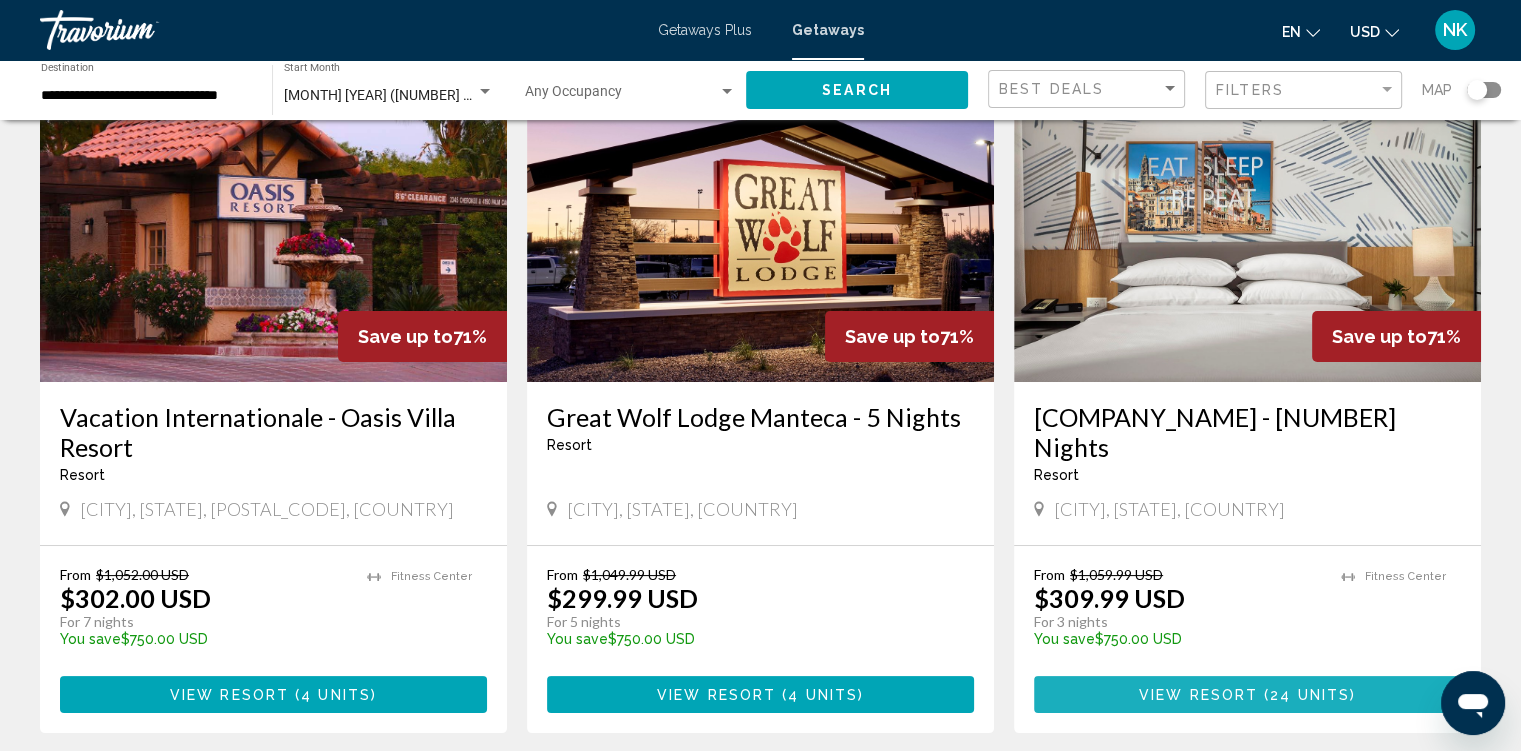 click on "View Resort    ( 24 units )" at bounding box center (1247, 694) 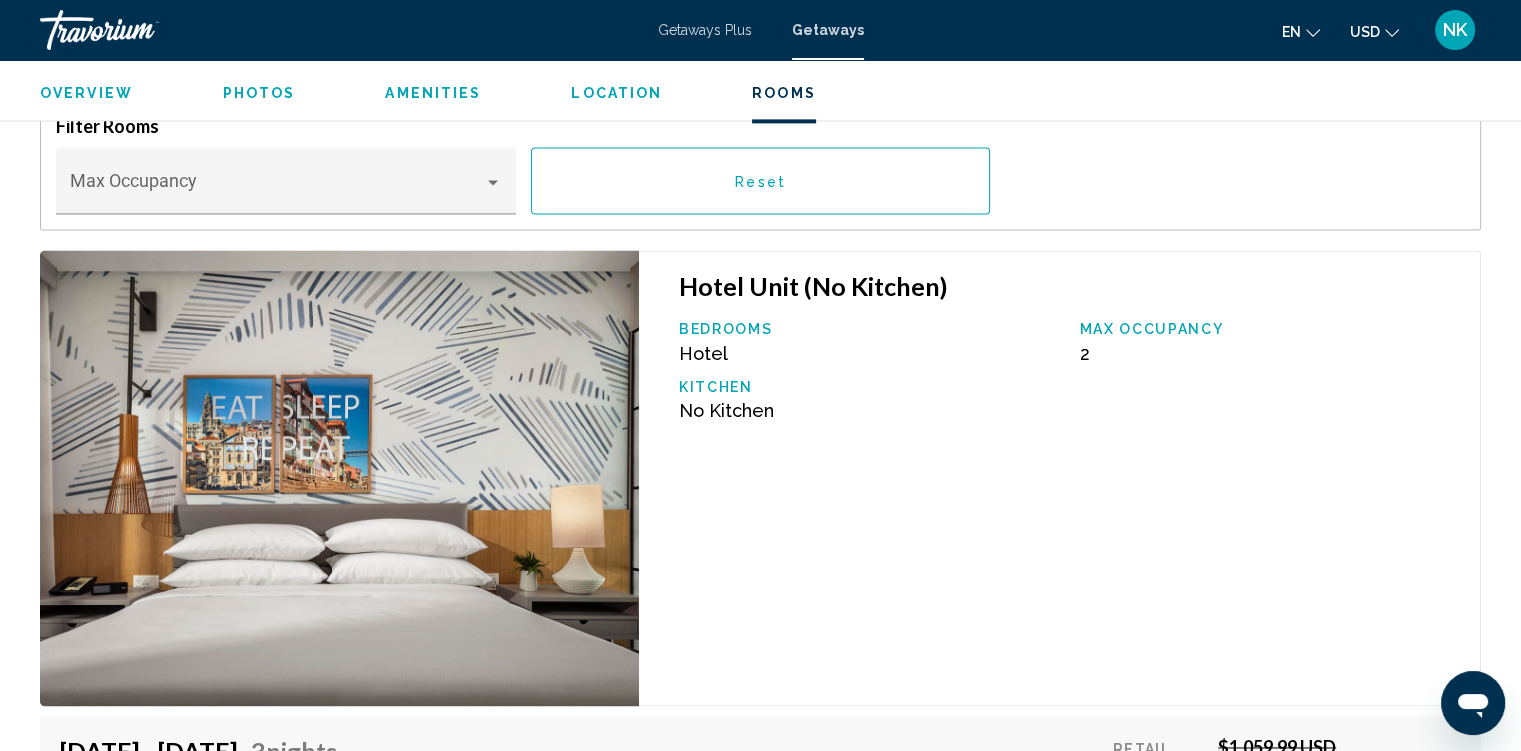 scroll, scrollTop: 2928, scrollLeft: 0, axis: vertical 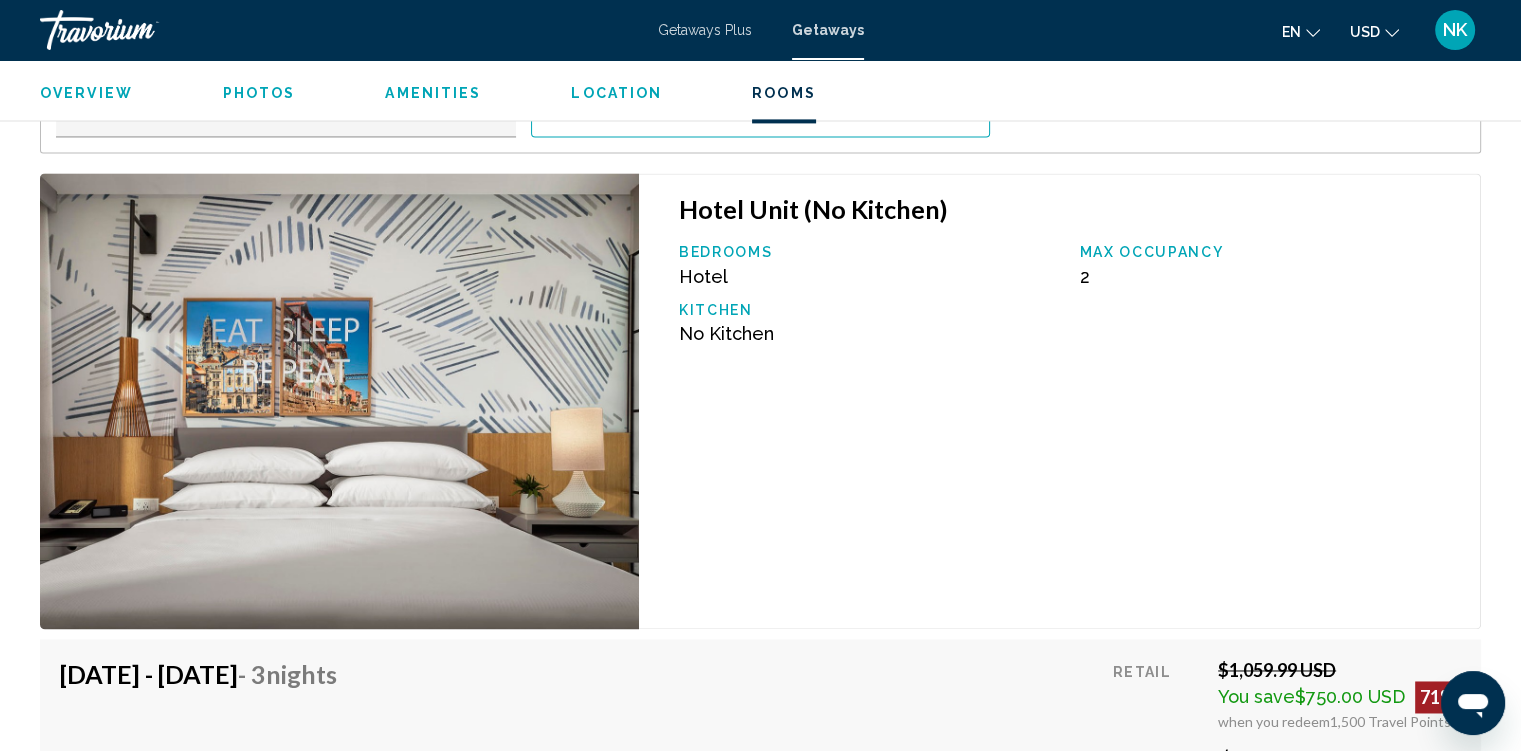 click at bounding box center [339, 401] 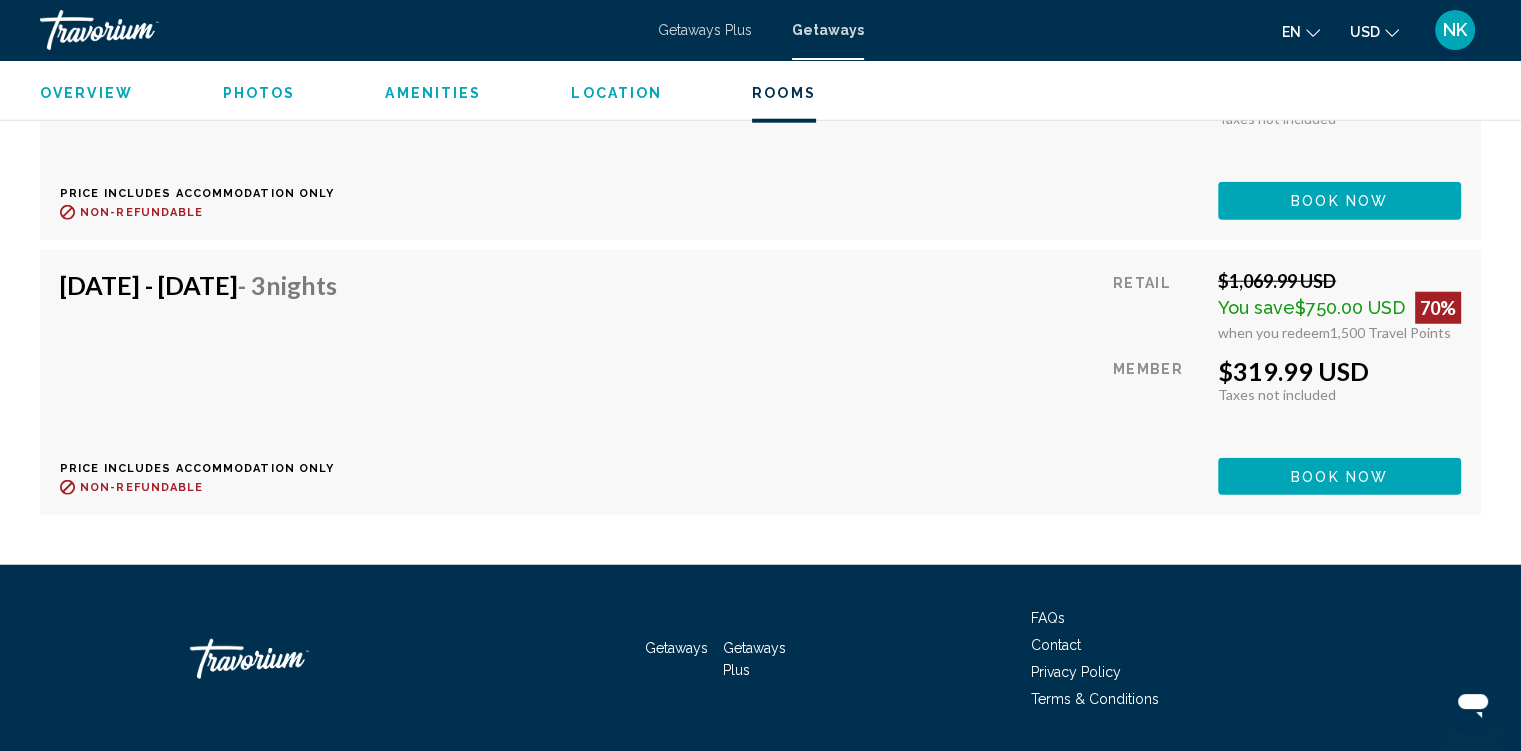 scroll, scrollTop: 5205, scrollLeft: 0, axis: vertical 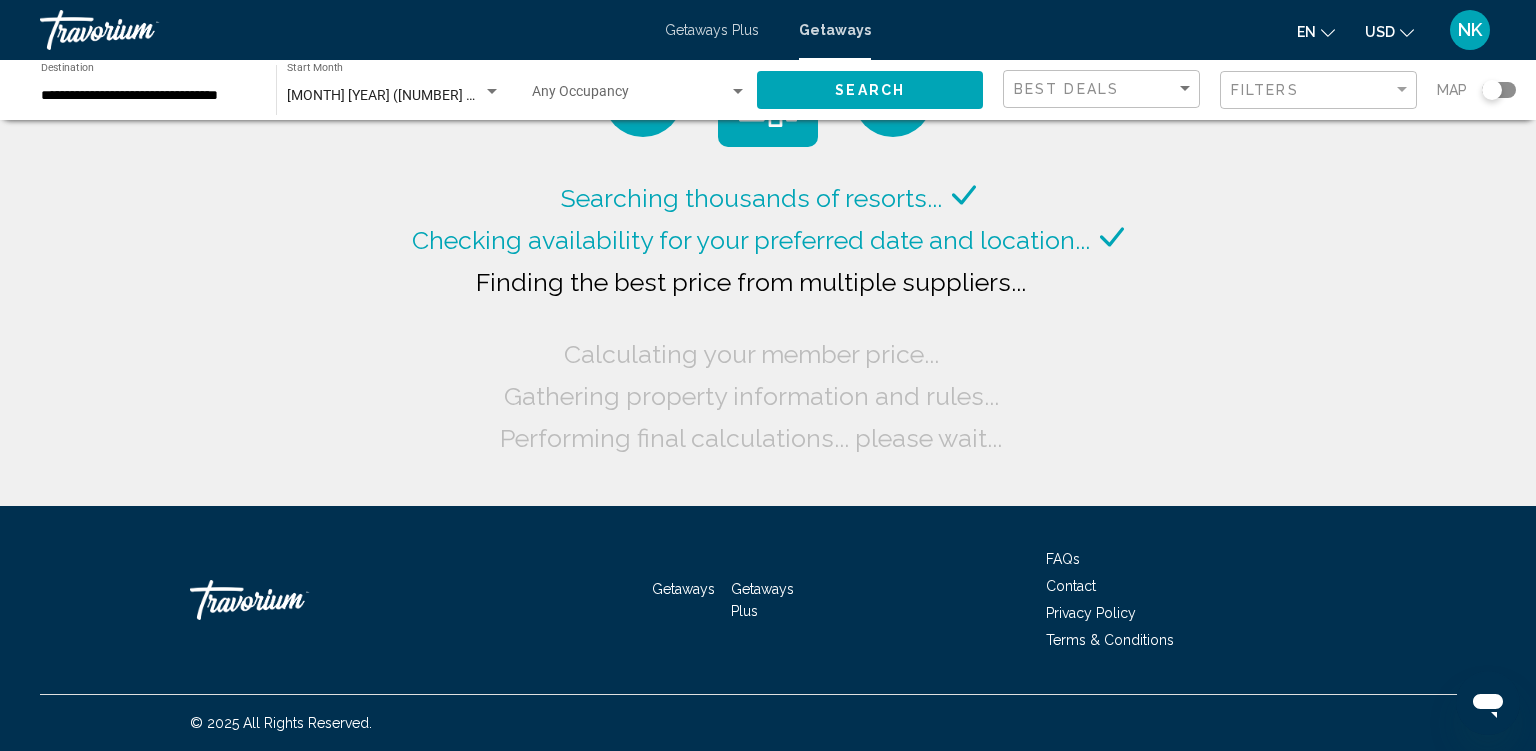 click on "August 2025 (5,774 units available)" at bounding box center [423, 95] 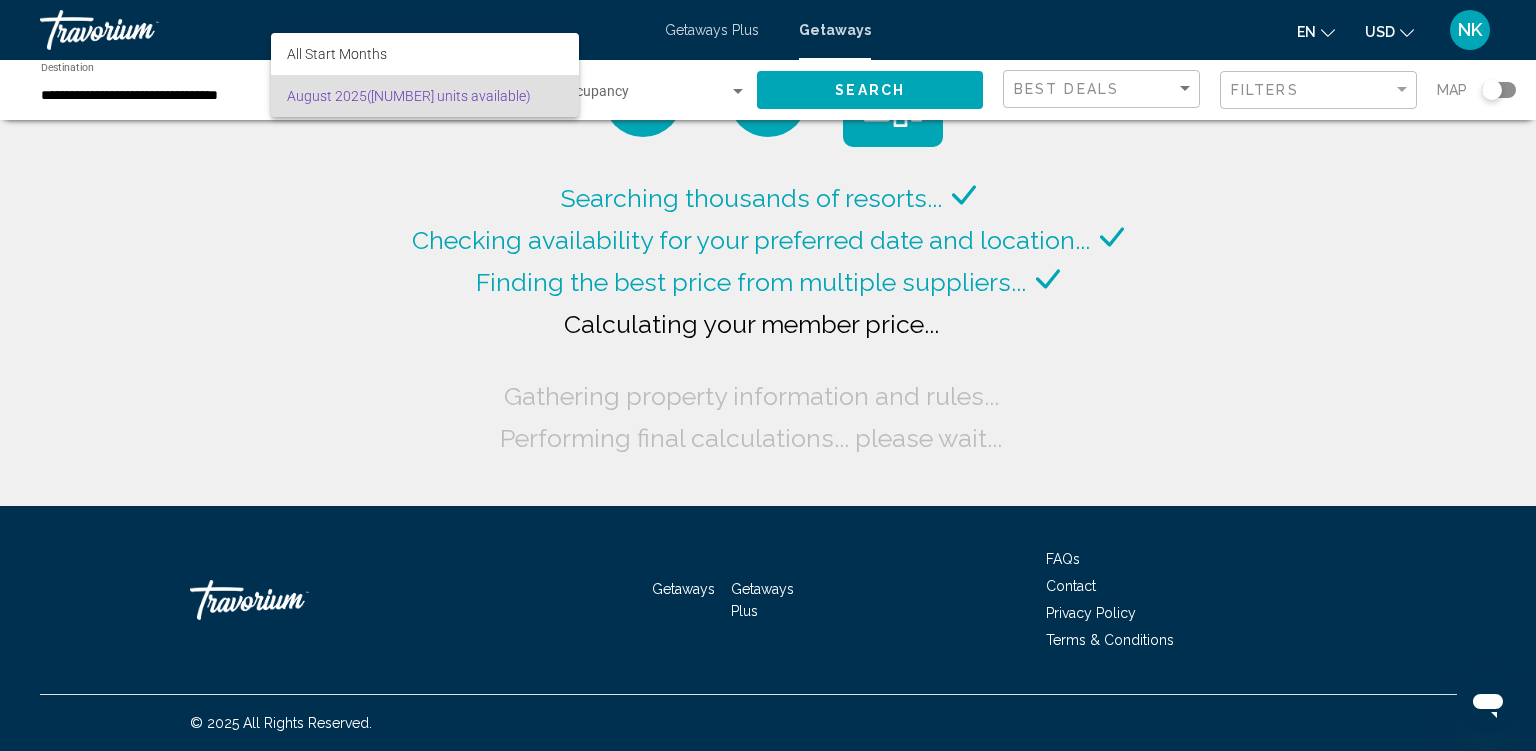 click on "All Start Months" at bounding box center (337, 54) 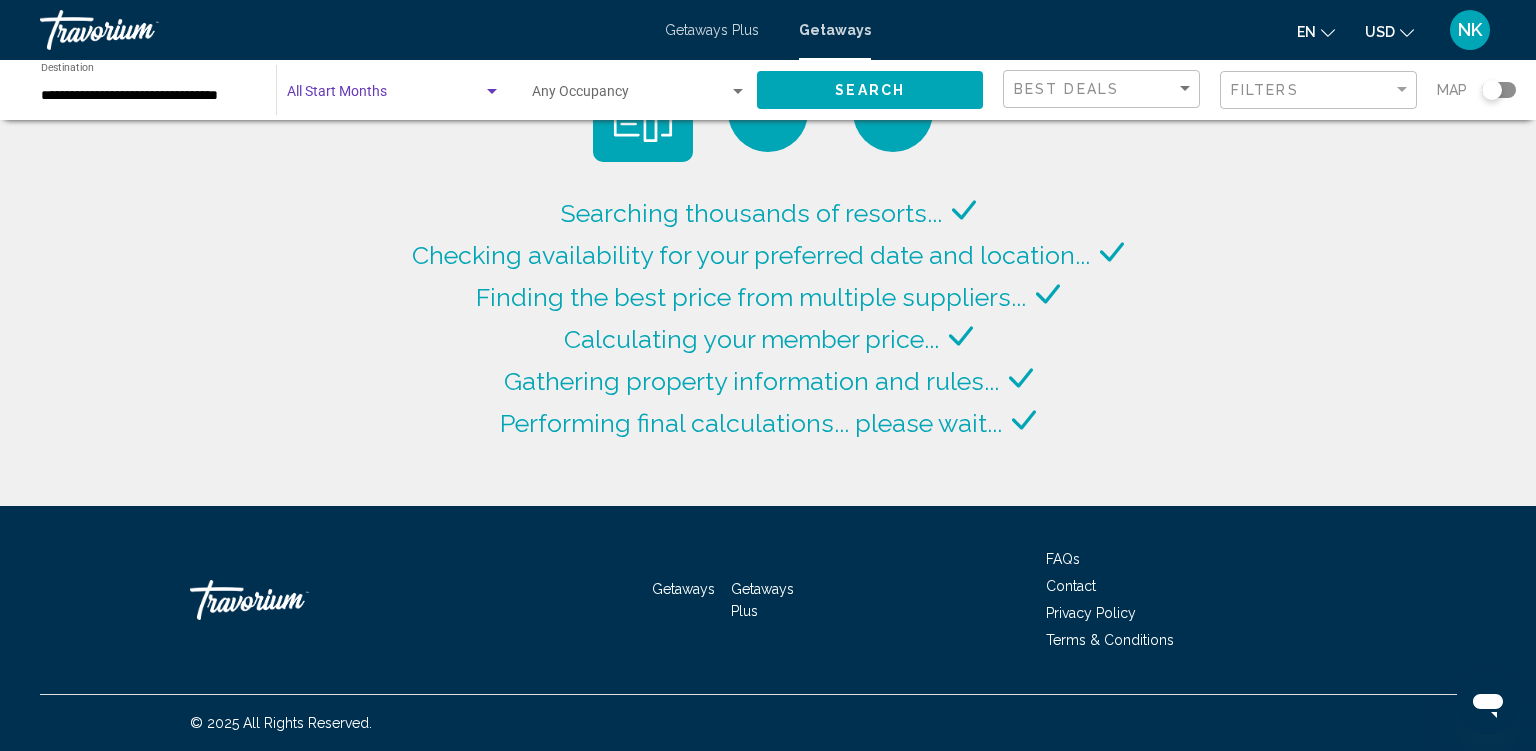 click on "Search" 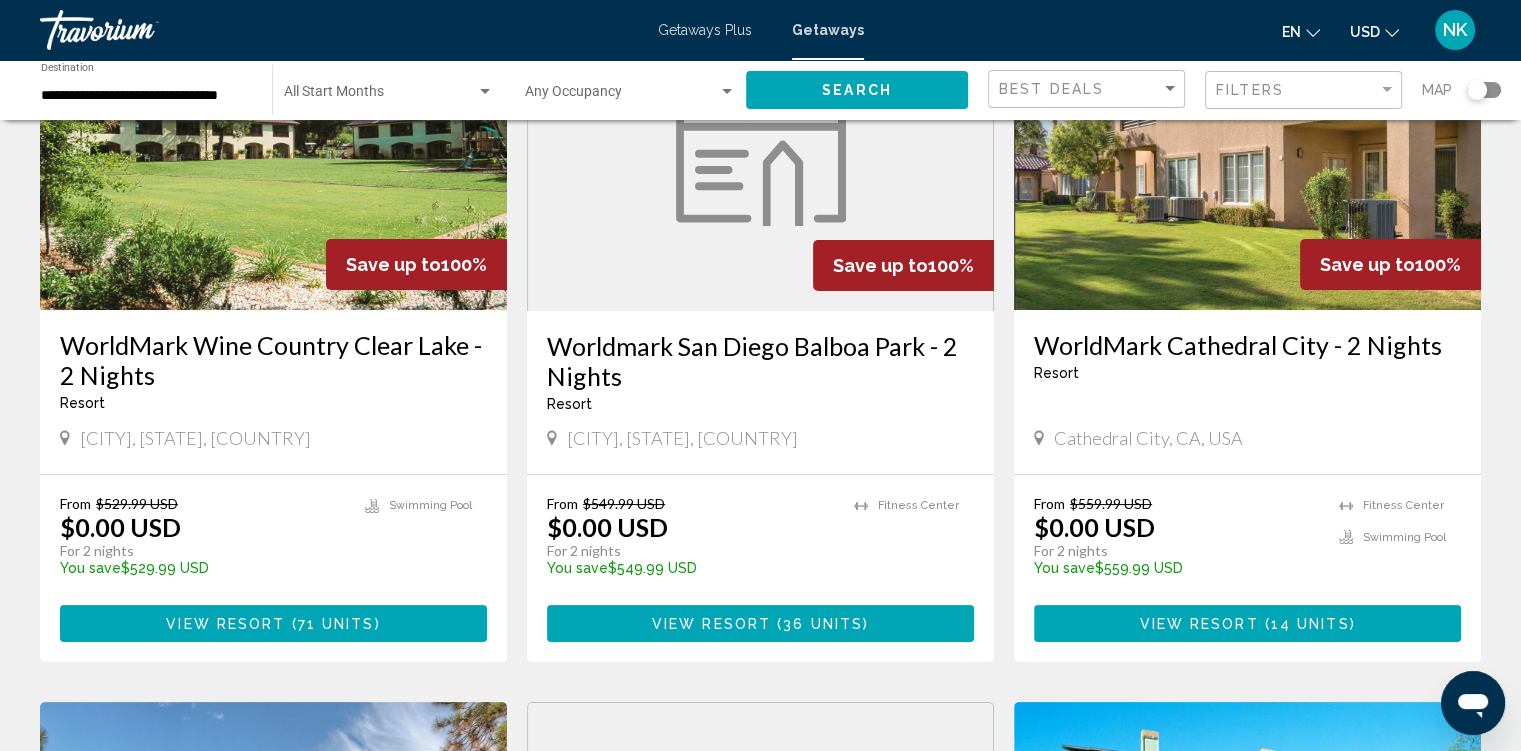 scroll, scrollTop: 220, scrollLeft: 0, axis: vertical 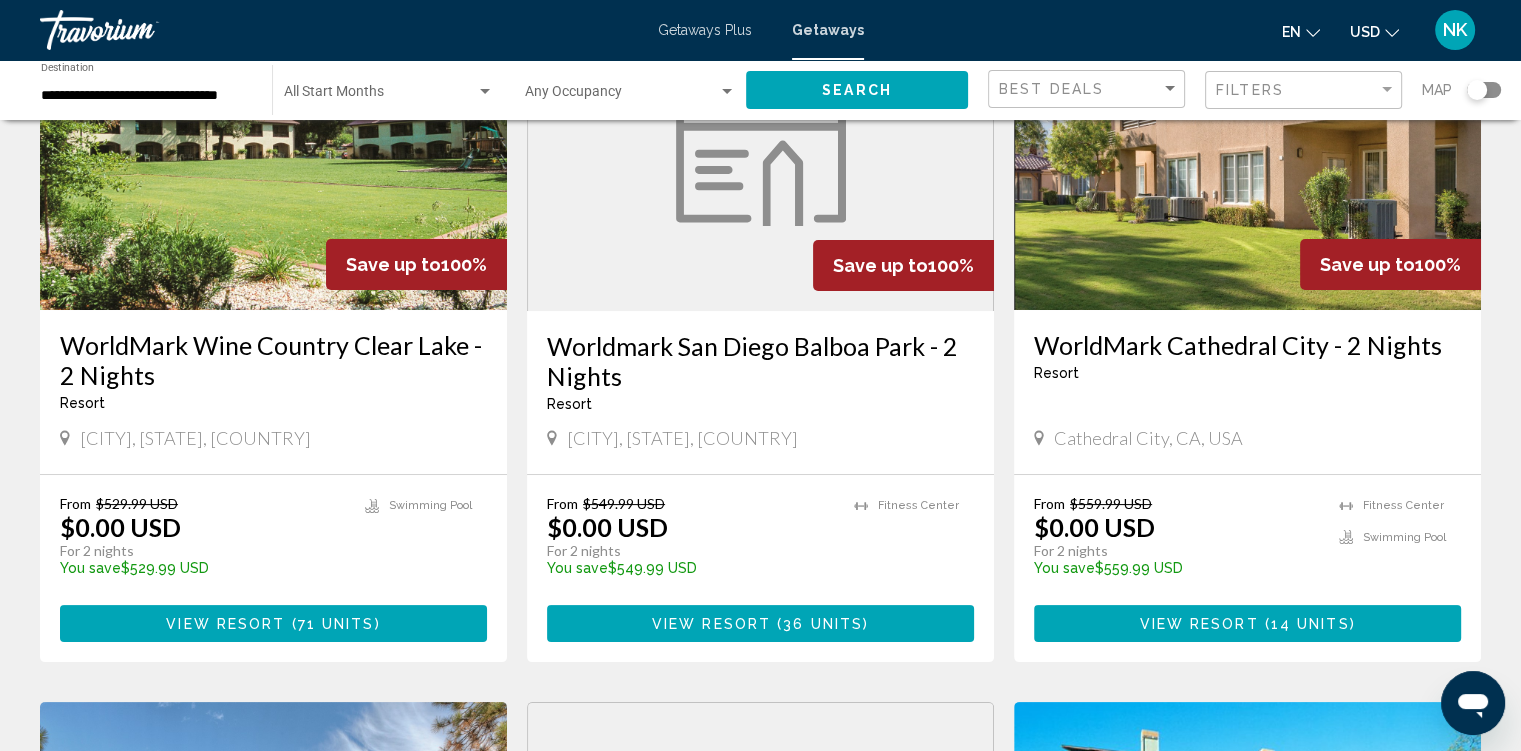 click on "View Resort    ( 36 units )" at bounding box center (760, 623) 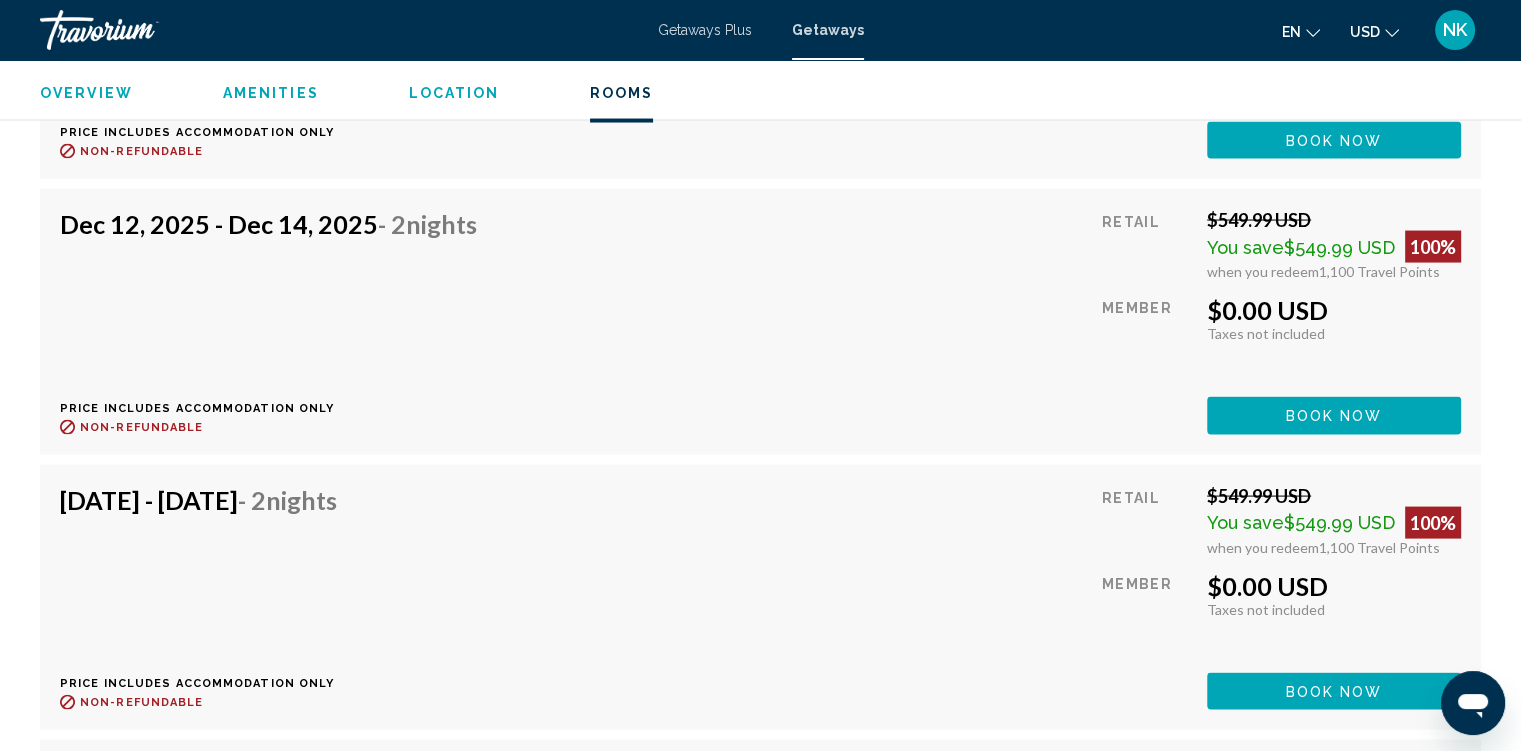 scroll, scrollTop: 3950, scrollLeft: 0, axis: vertical 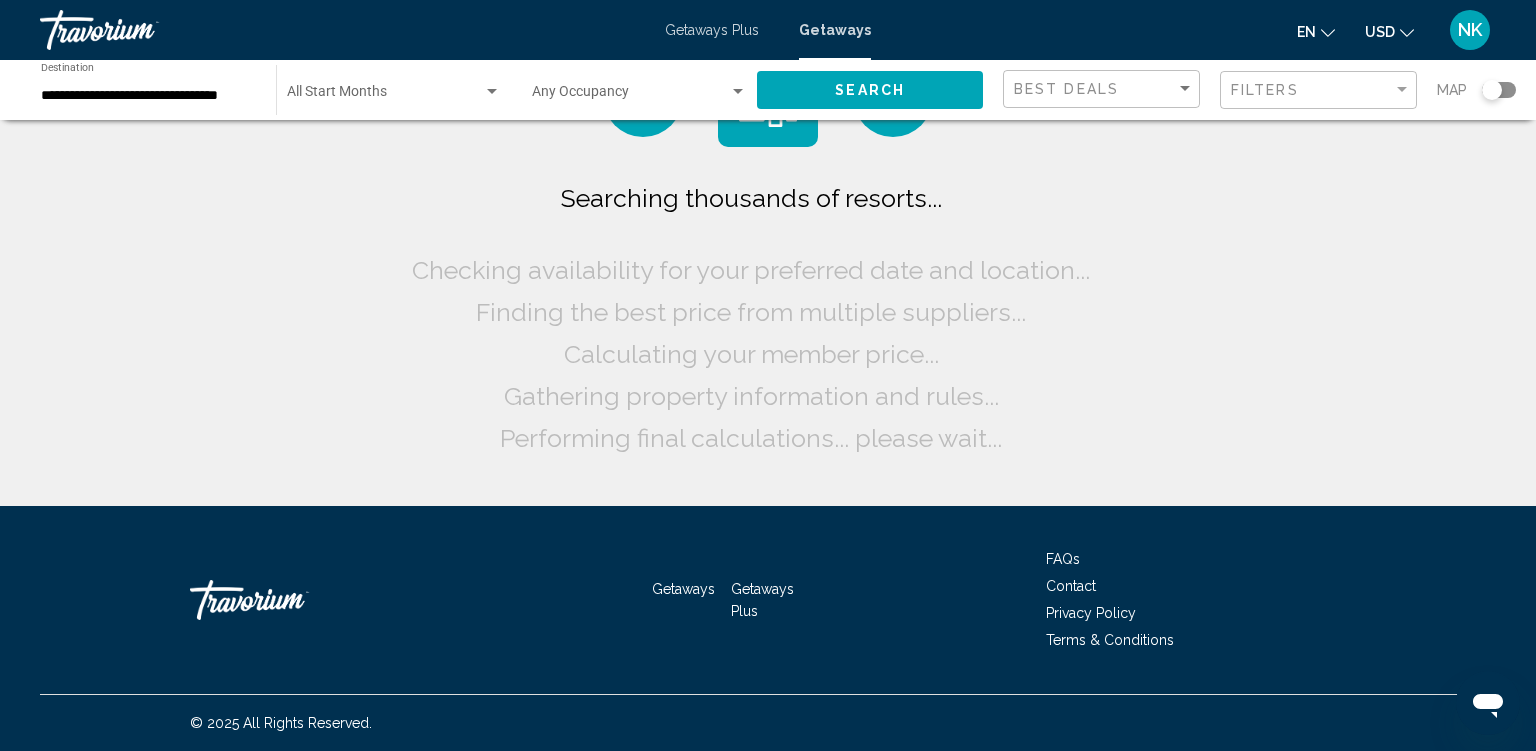 click on "**********" at bounding box center (148, 96) 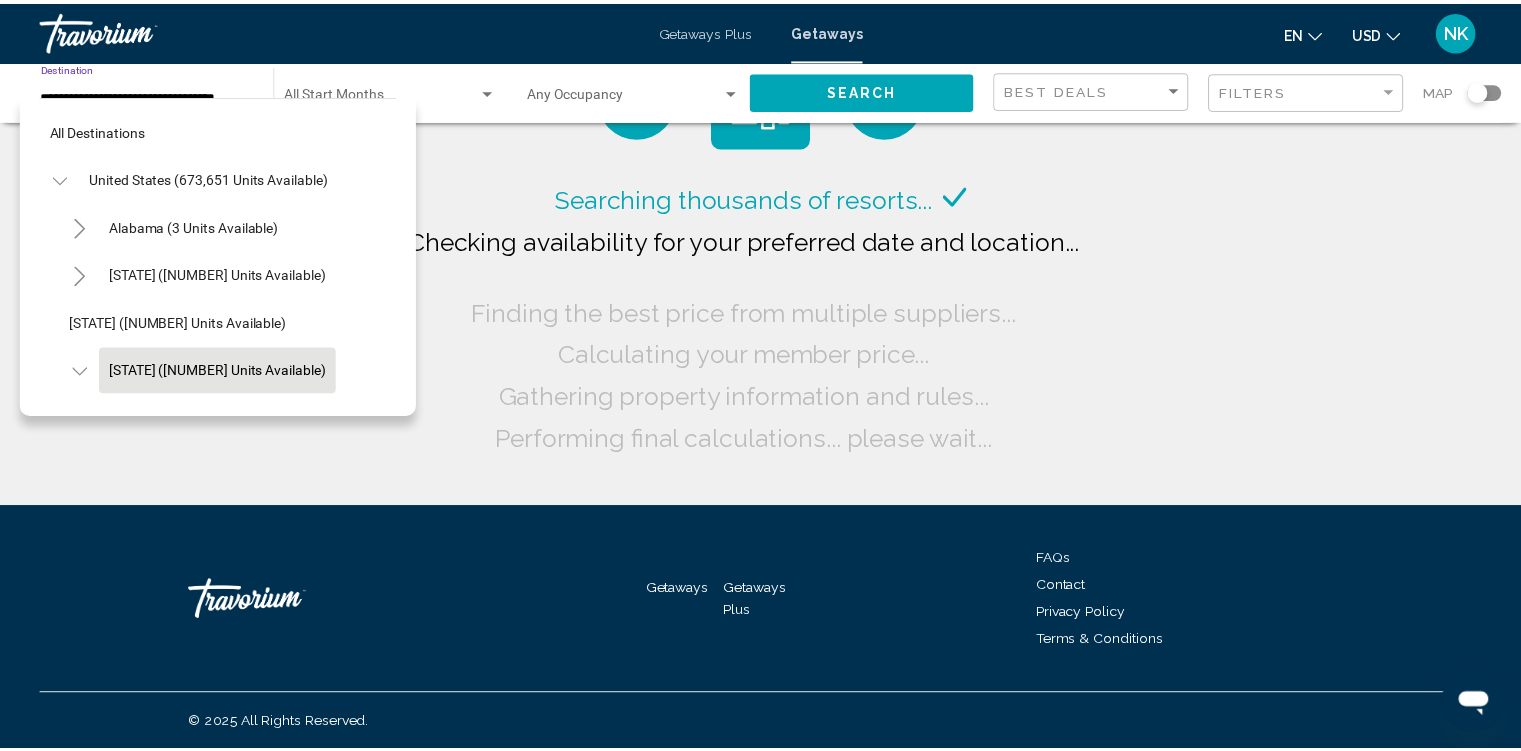 scroll, scrollTop: 126, scrollLeft: 0, axis: vertical 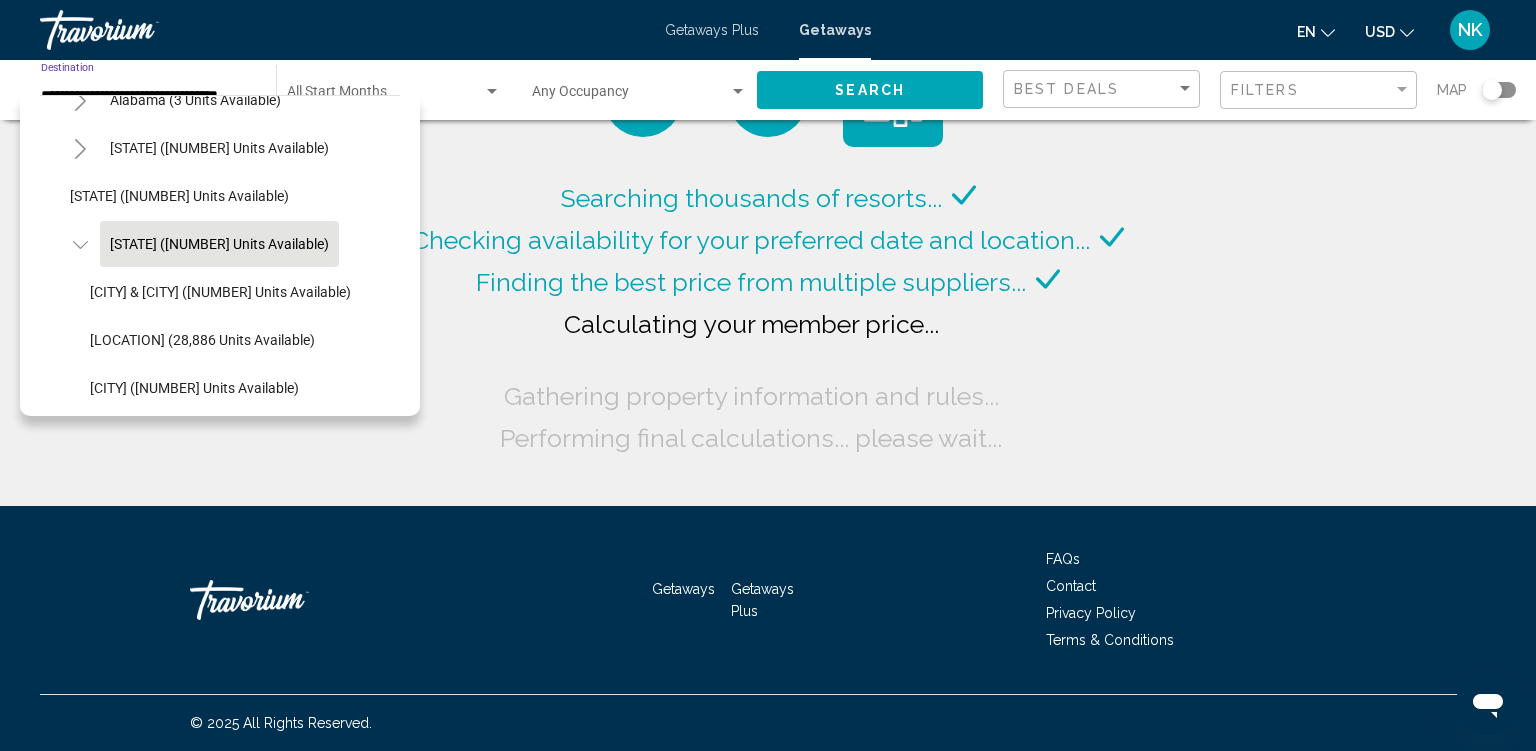 click on "Lake Tahoe (28,886 units available)" 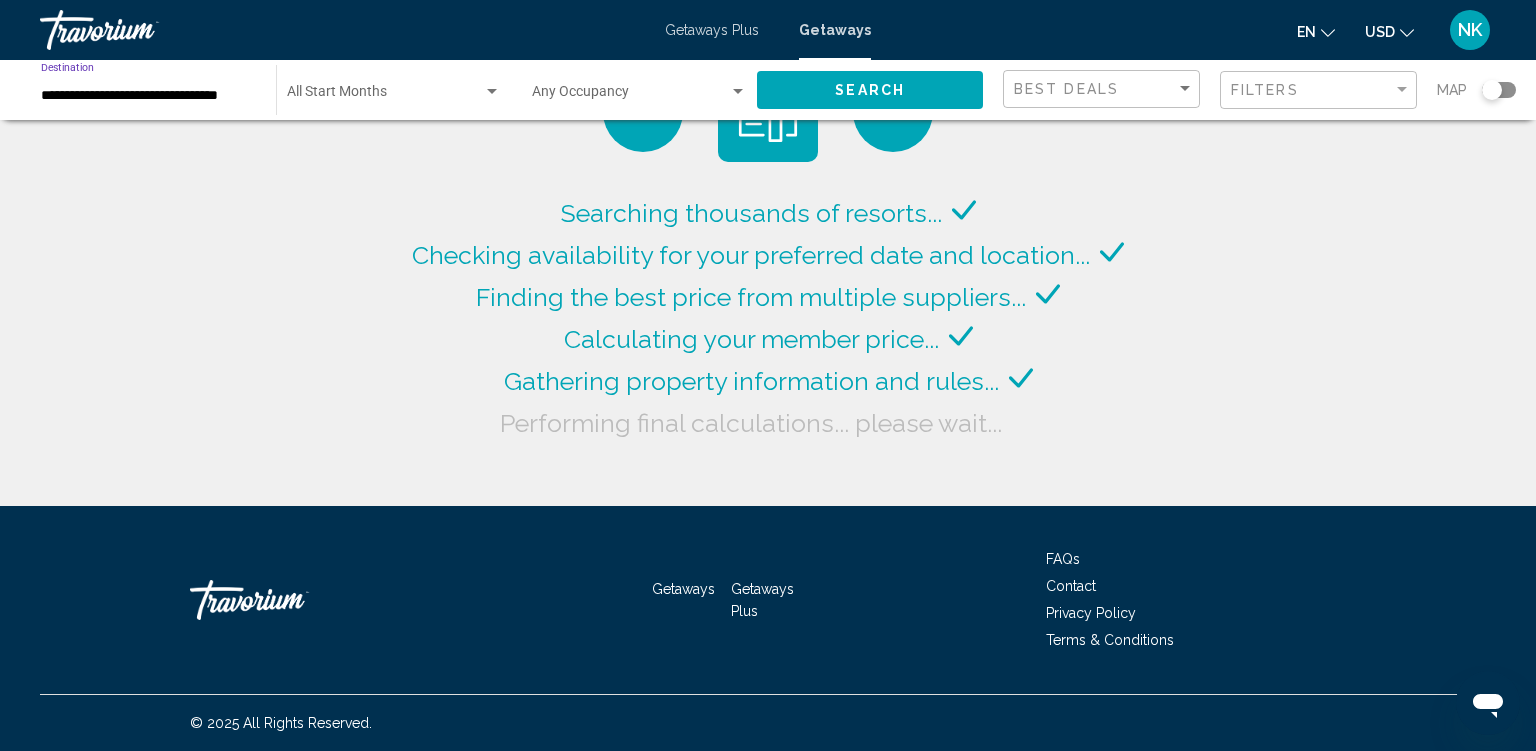 click at bounding box center (385, 96) 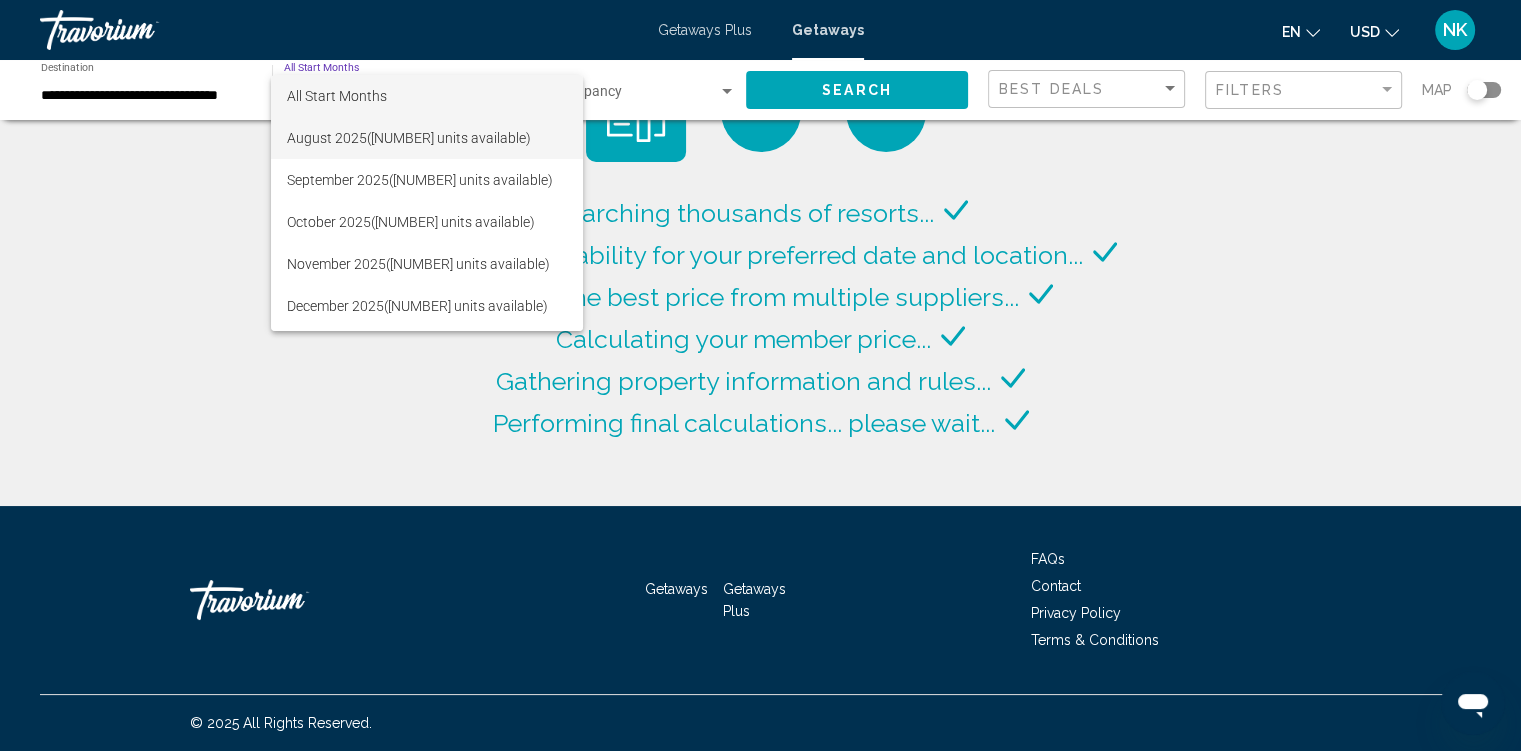 click on "August 2025  (5,772 units available)" at bounding box center (427, 138) 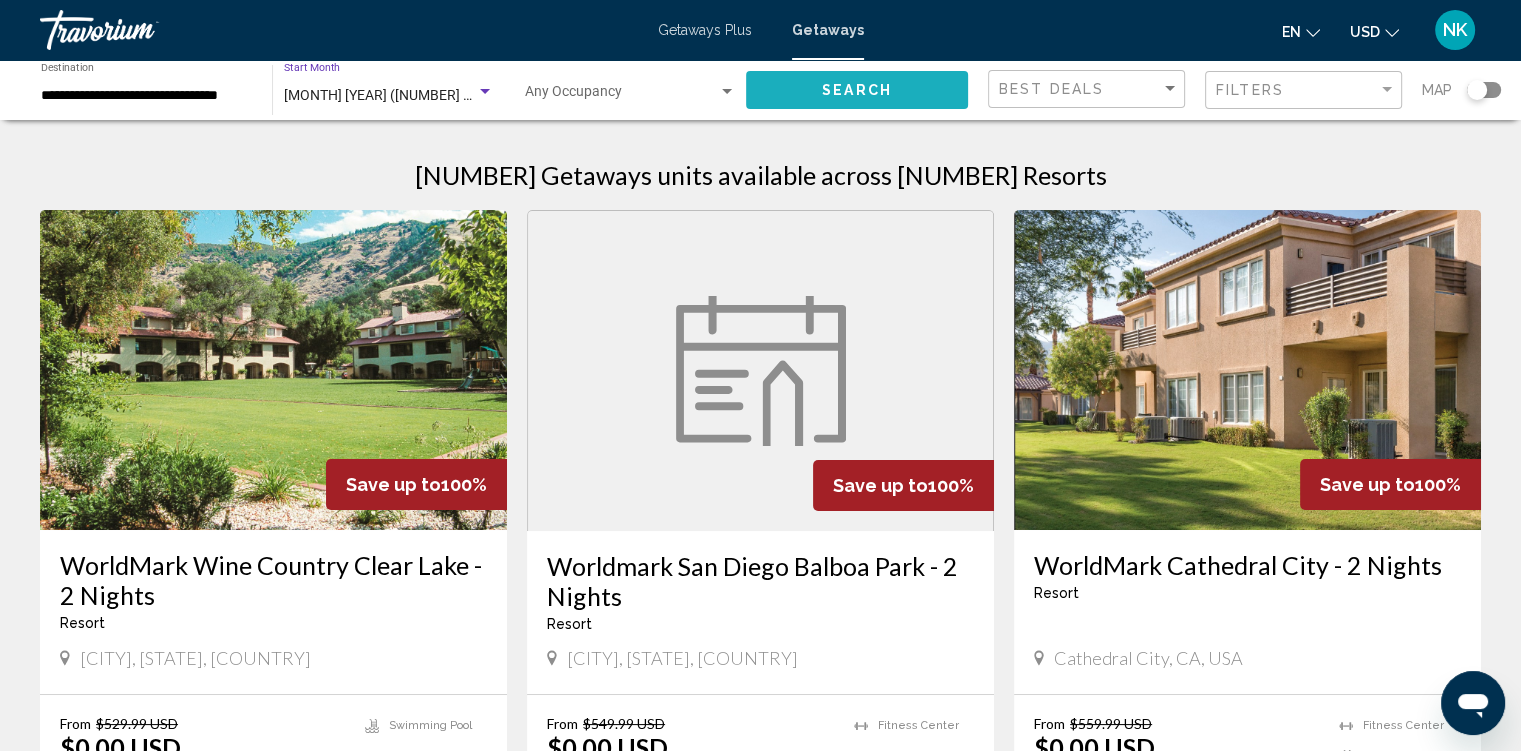 click on "Search" 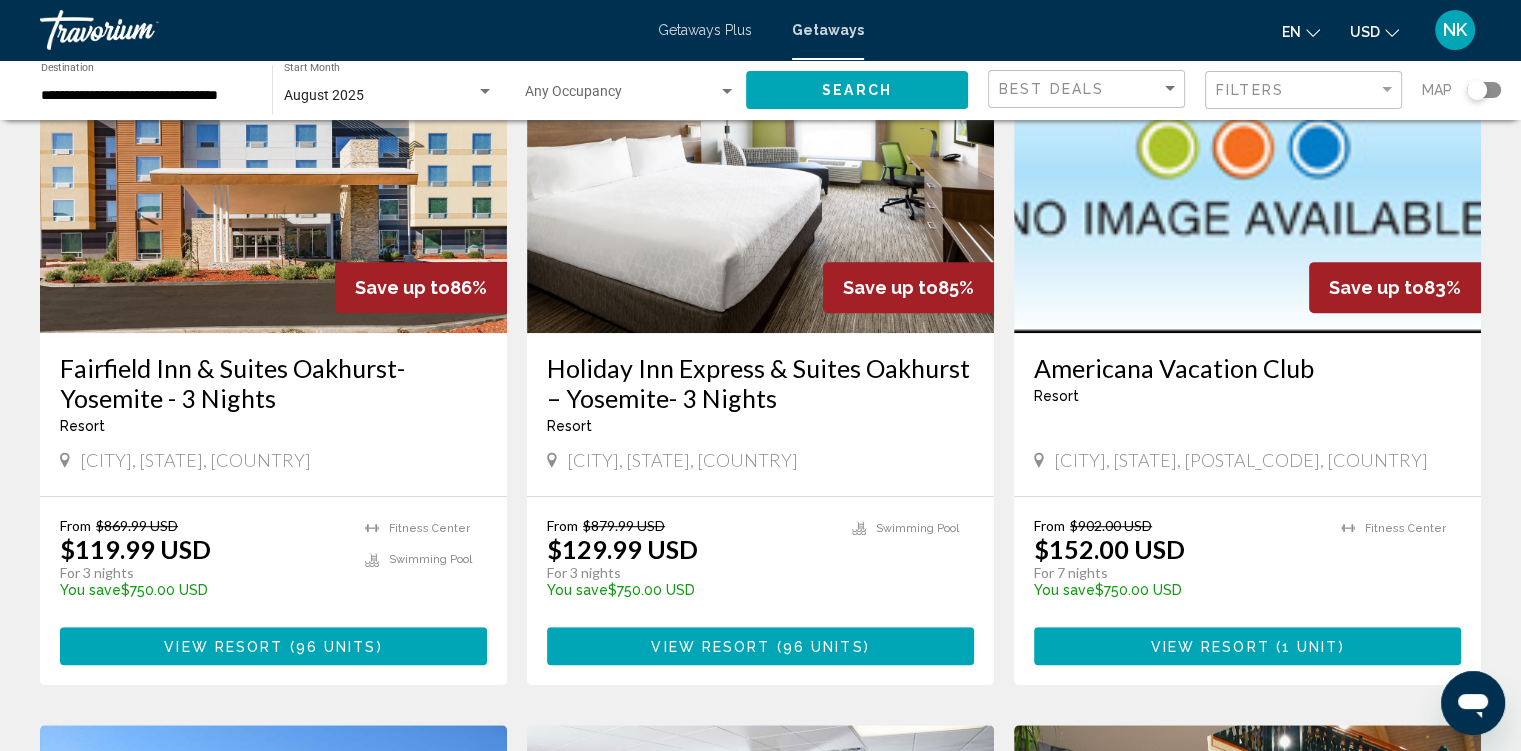 scroll, scrollTop: 910, scrollLeft: 0, axis: vertical 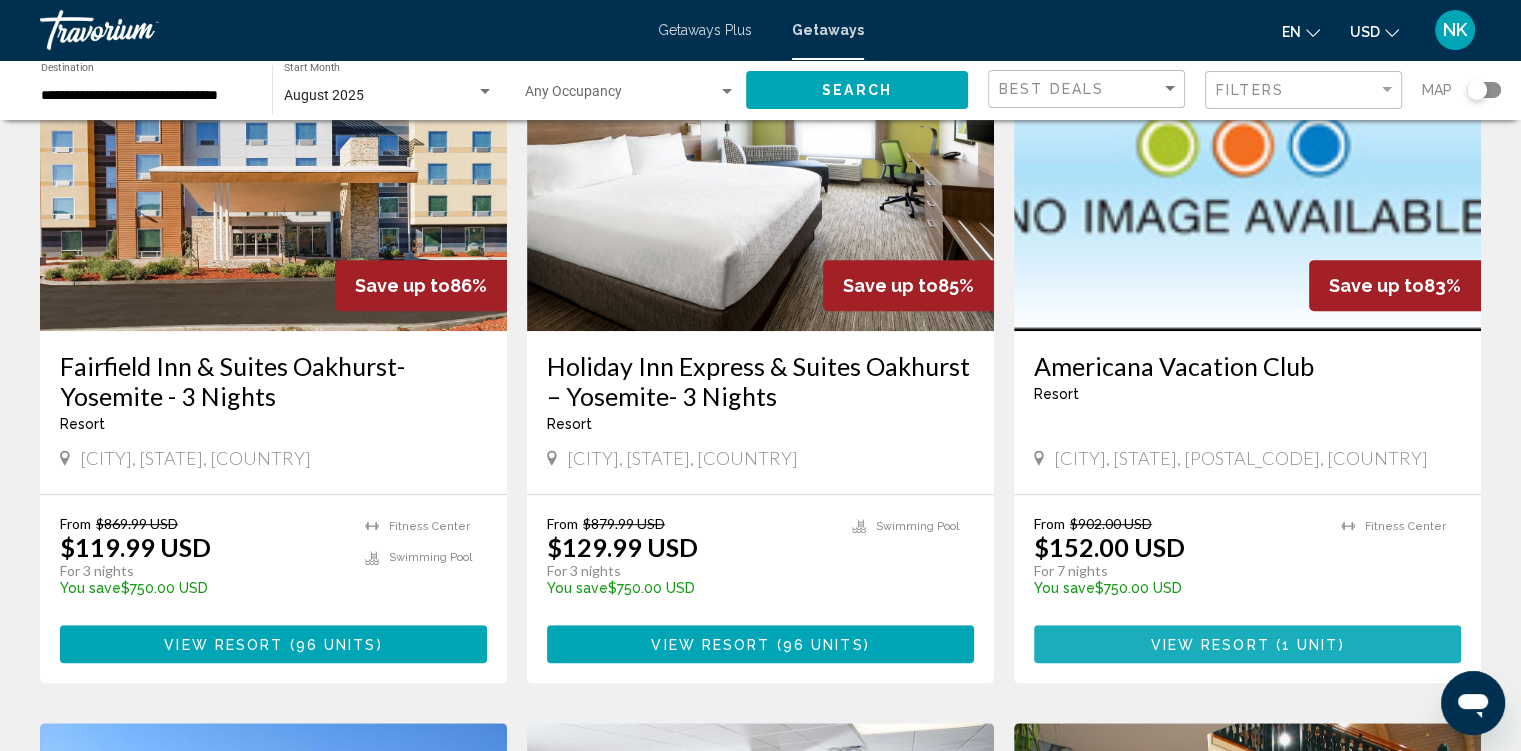 click on "View Resort" at bounding box center [1209, 645] 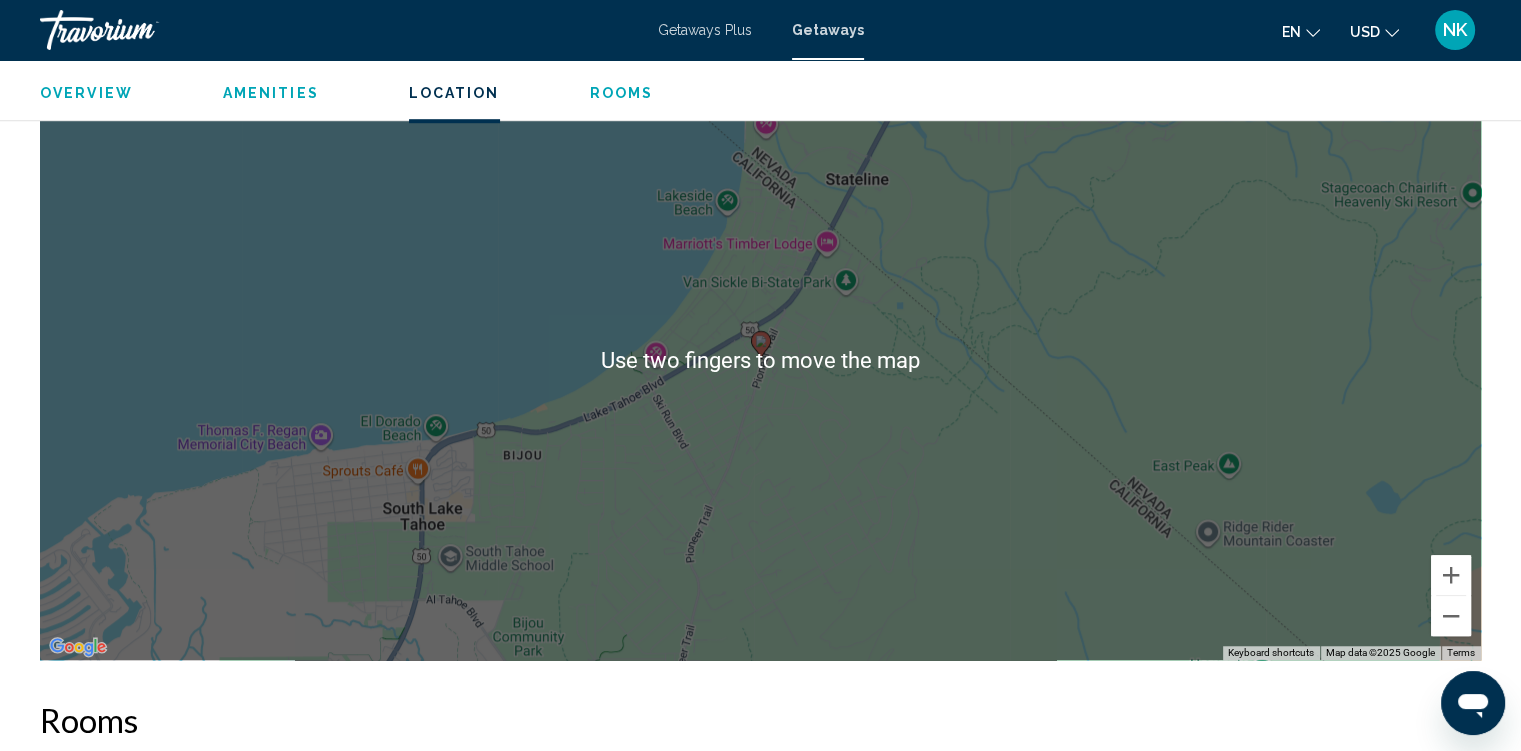 scroll, scrollTop: 1358, scrollLeft: 0, axis: vertical 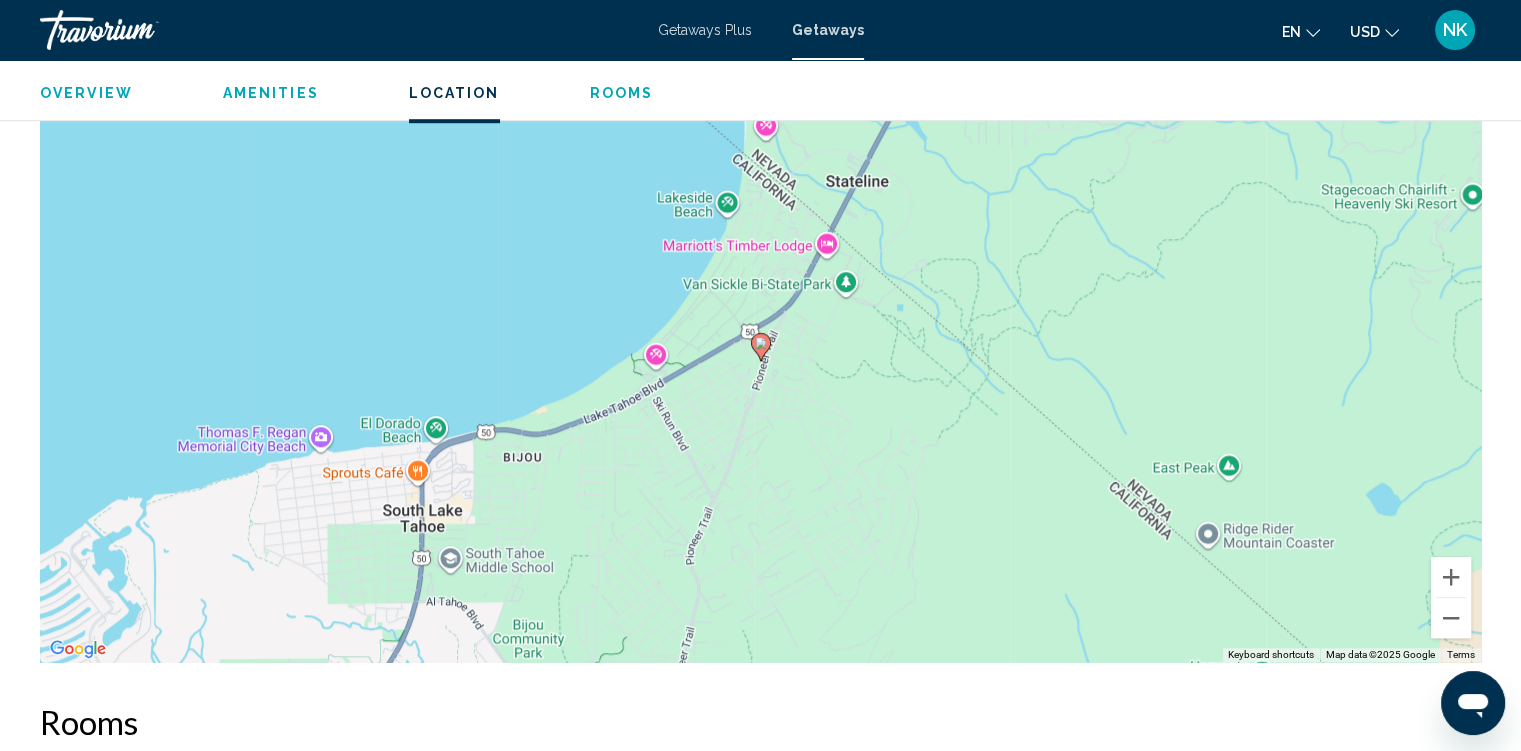 click on "To activate drag with keyboard, press Alt + Enter. Once in keyboard drag state, use the arrow keys to move the marker. To complete the drag, press the Enter key. To cancel, press Escape." at bounding box center [760, 362] 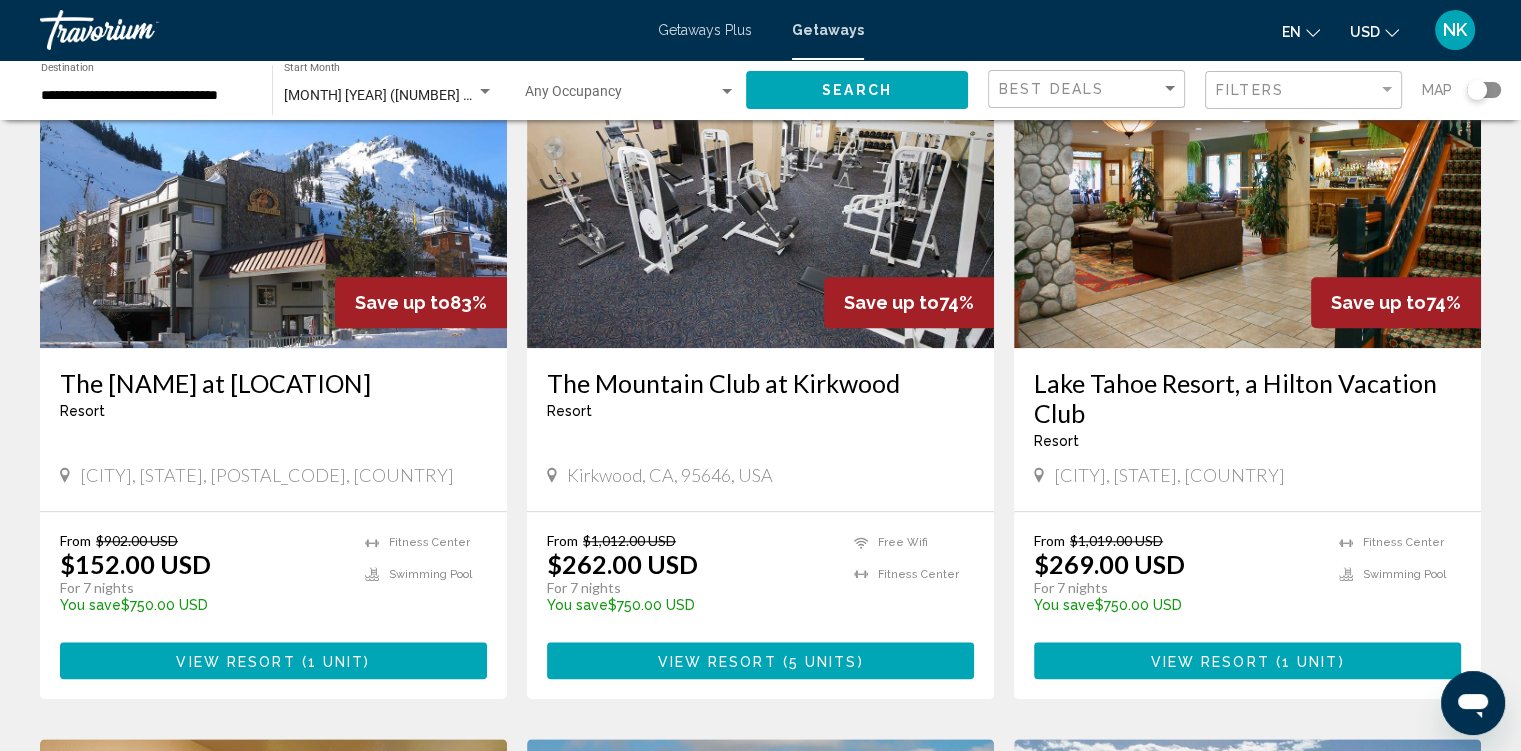 scroll, scrollTop: 1604, scrollLeft: 0, axis: vertical 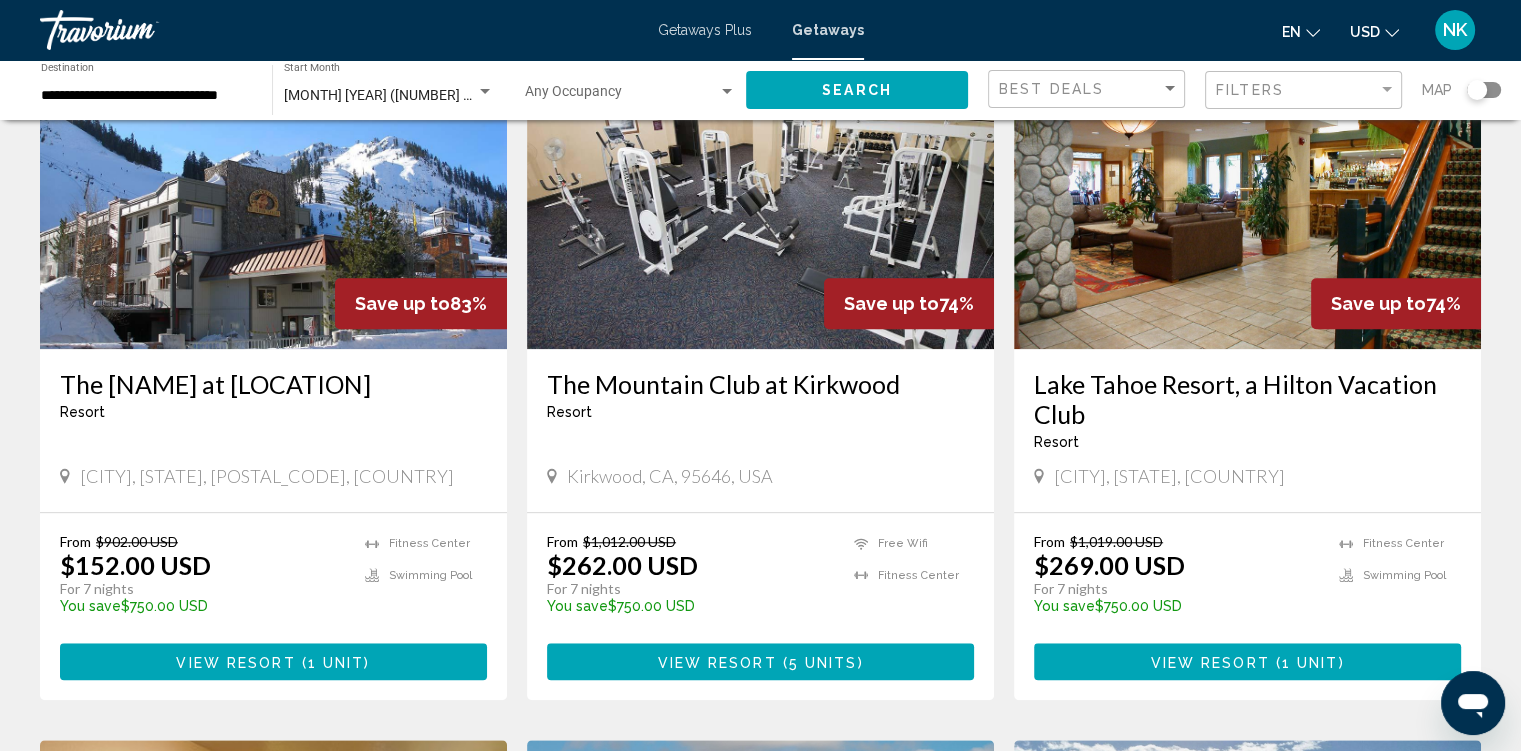 click on "1 unit" at bounding box center (1310, 662) 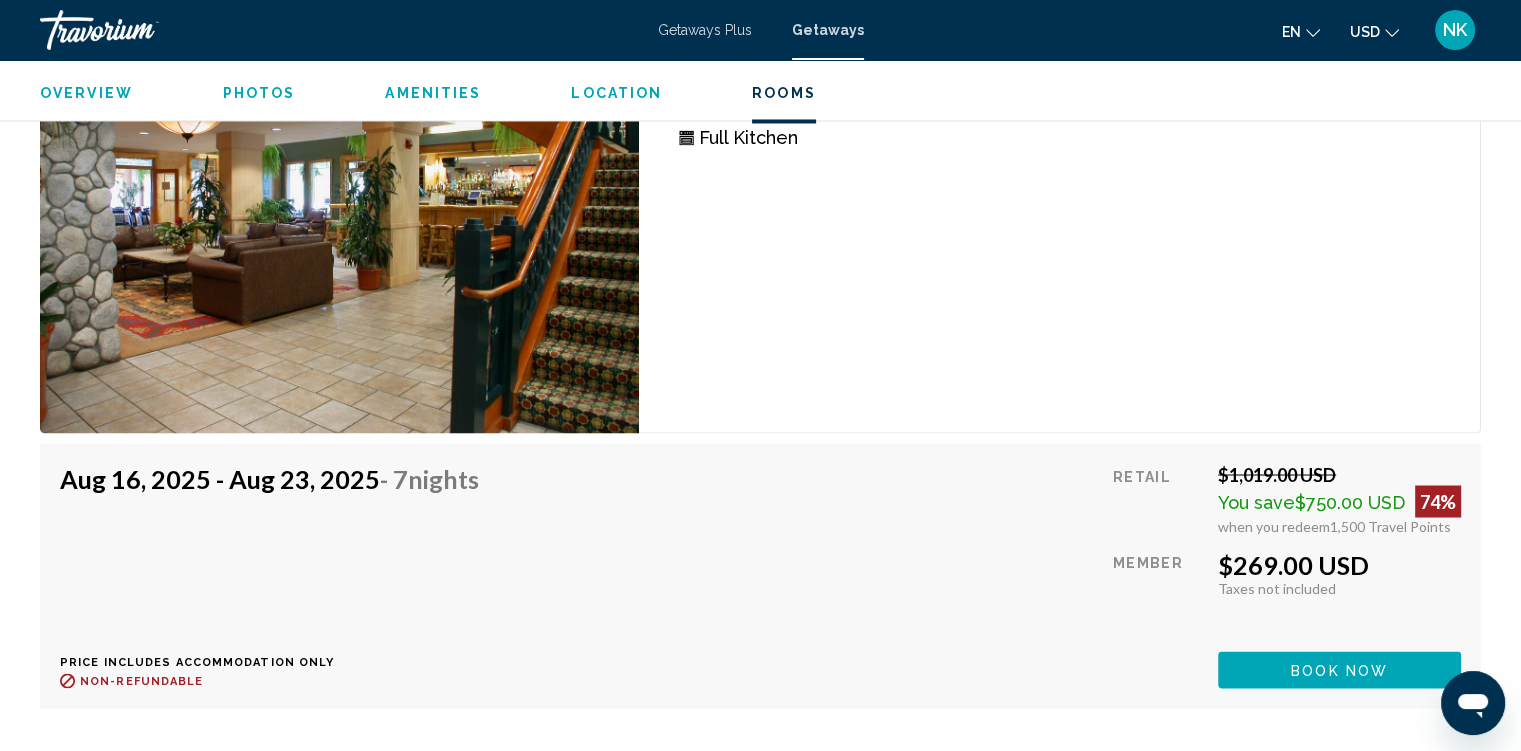scroll, scrollTop: 3441, scrollLeft: 0, axis: vertical 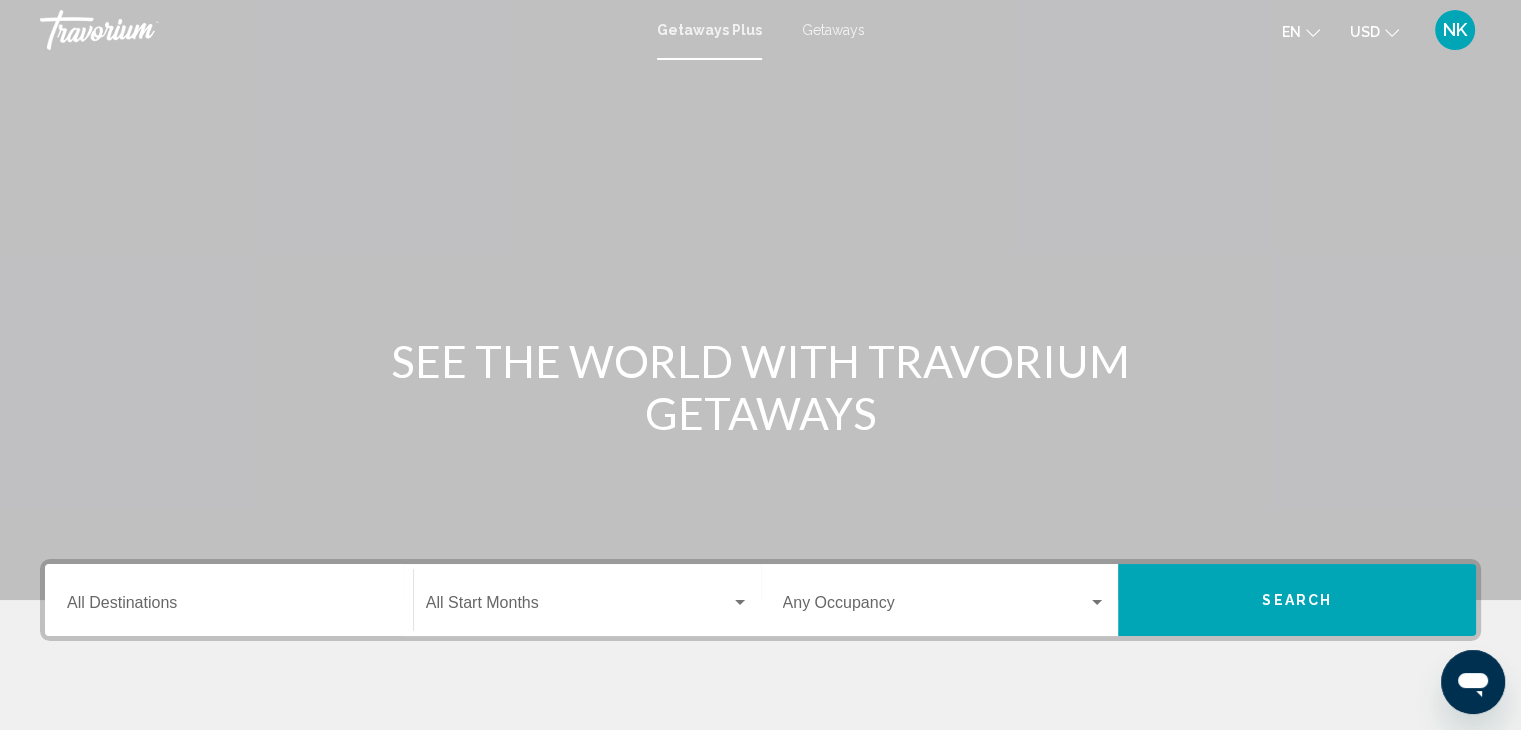 click on "Destination All Destinations" at bounding box center [229, 600] 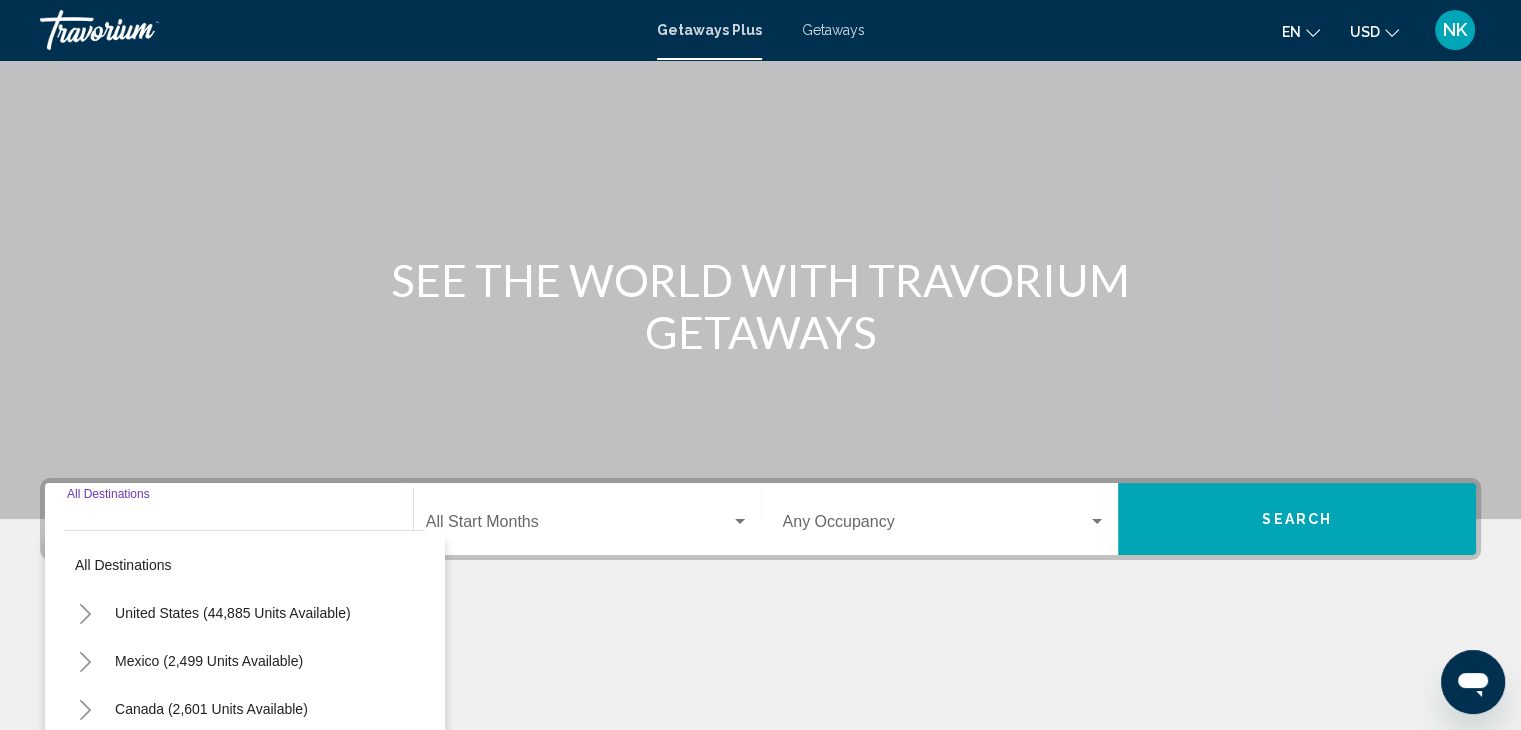 scroll, scrollTop: 356, scrollLeft: 0, axis: vertical 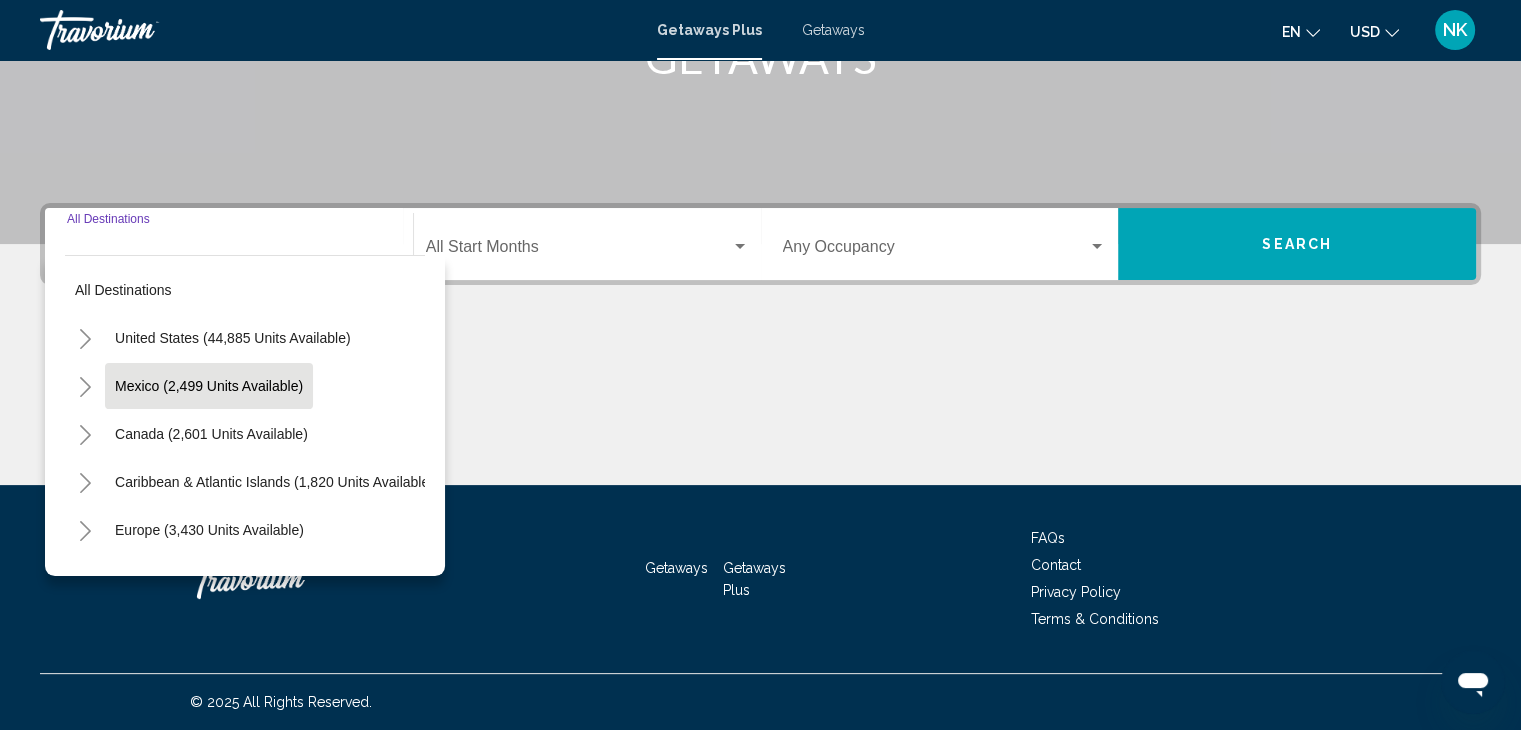 click on "Mexico (2,499 units available)" at bounding box center [211, 434] 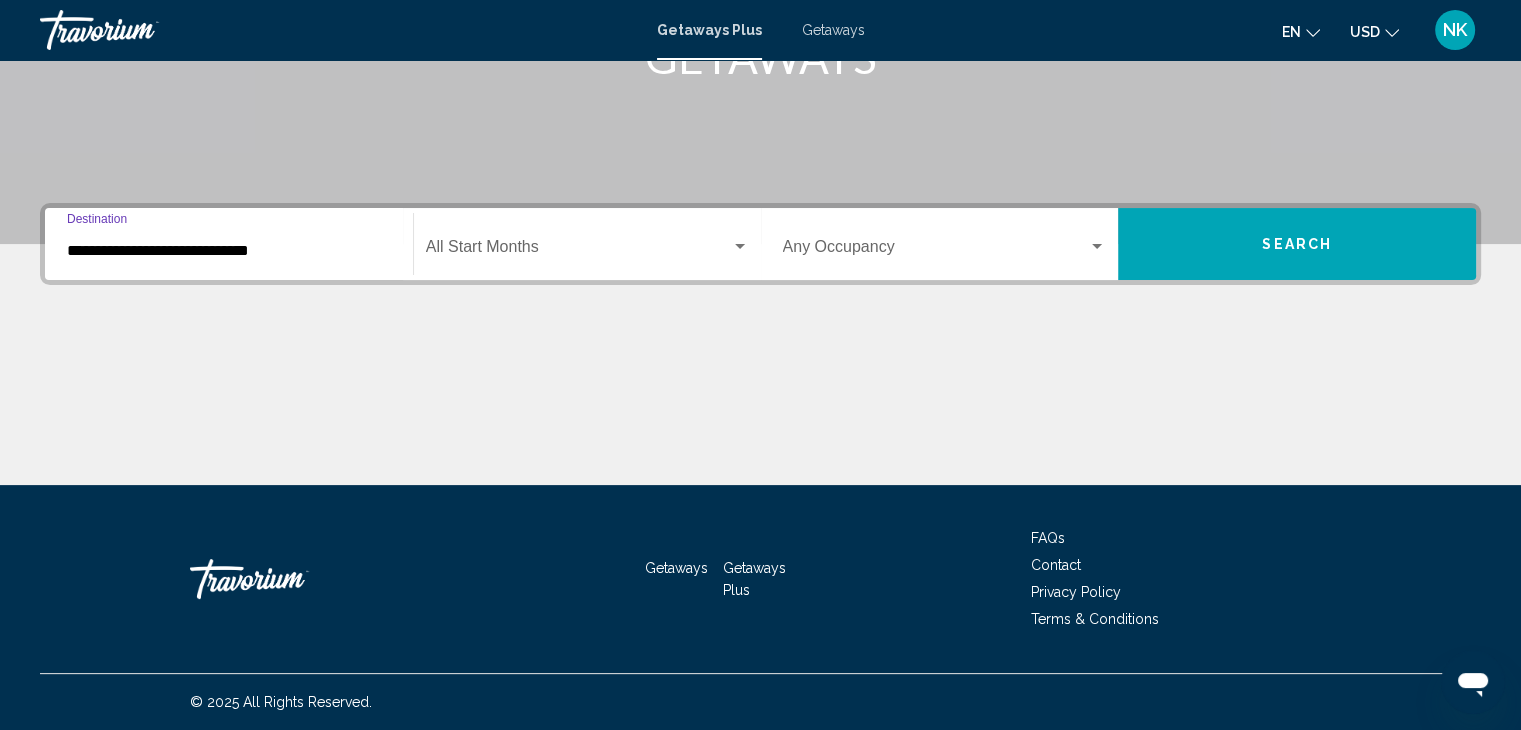 click on "**********" at bounding box center (229, 251) 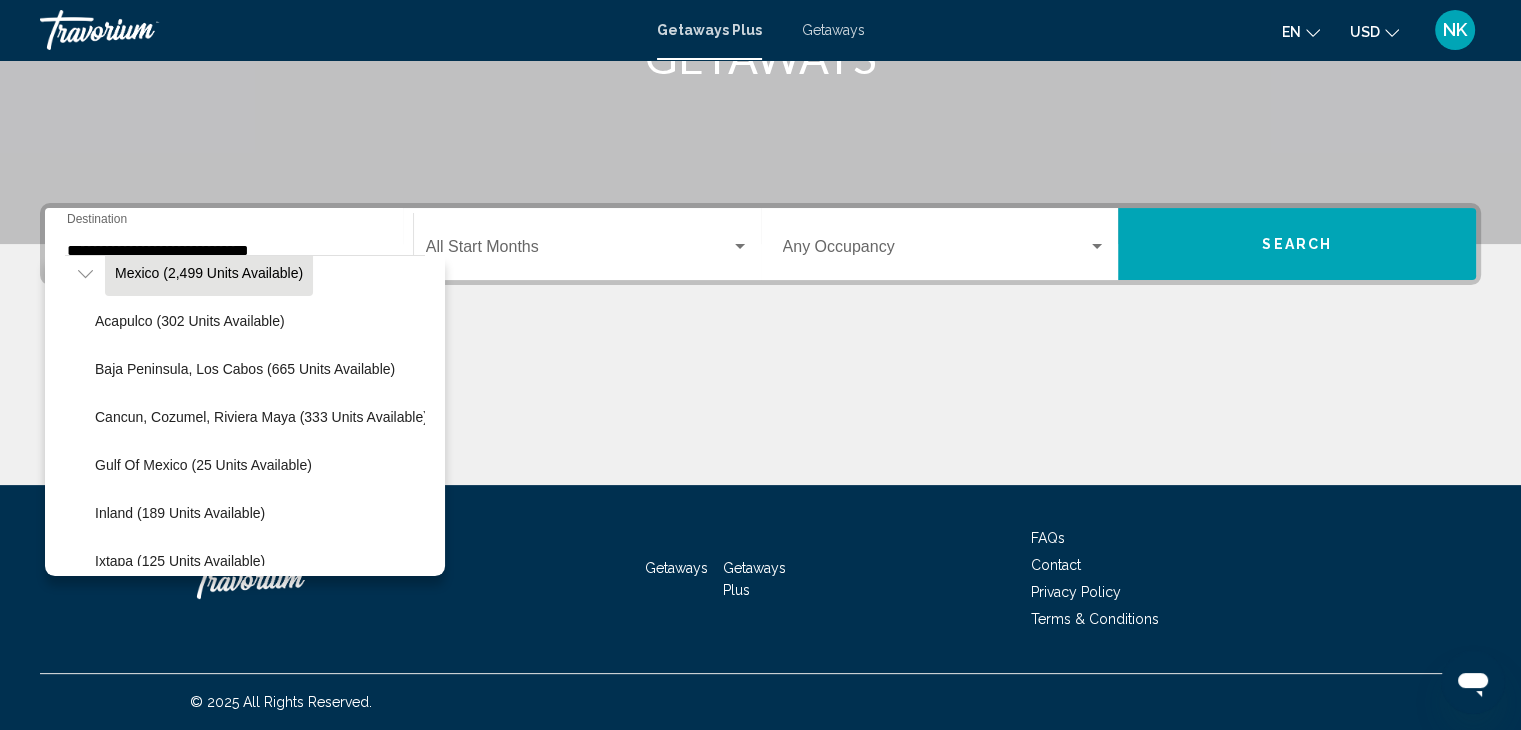 scroll, scrollTop: 109, scrollLeft: 0, axis: vertical 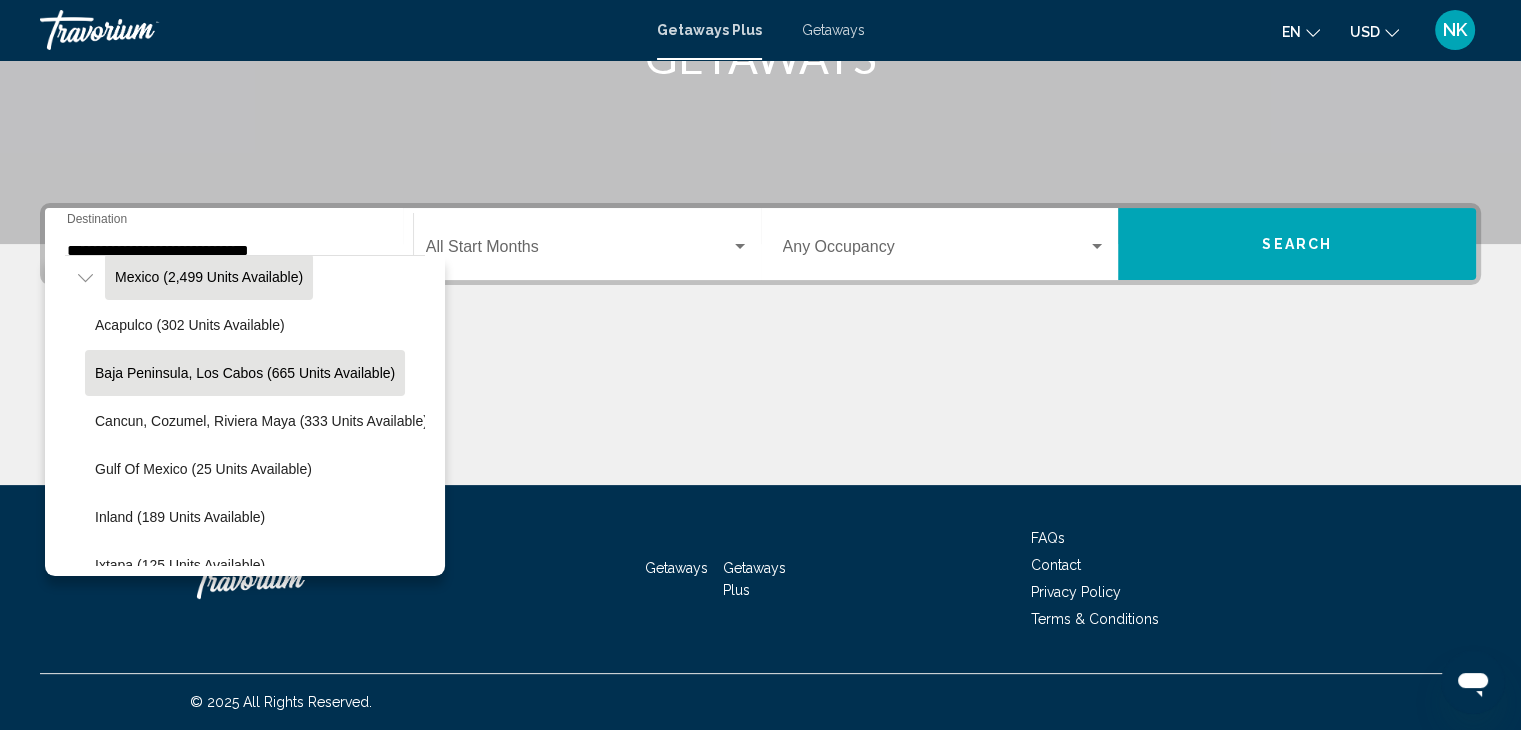 click on "Baja Peninsula, Los Cabos (665 units available)" 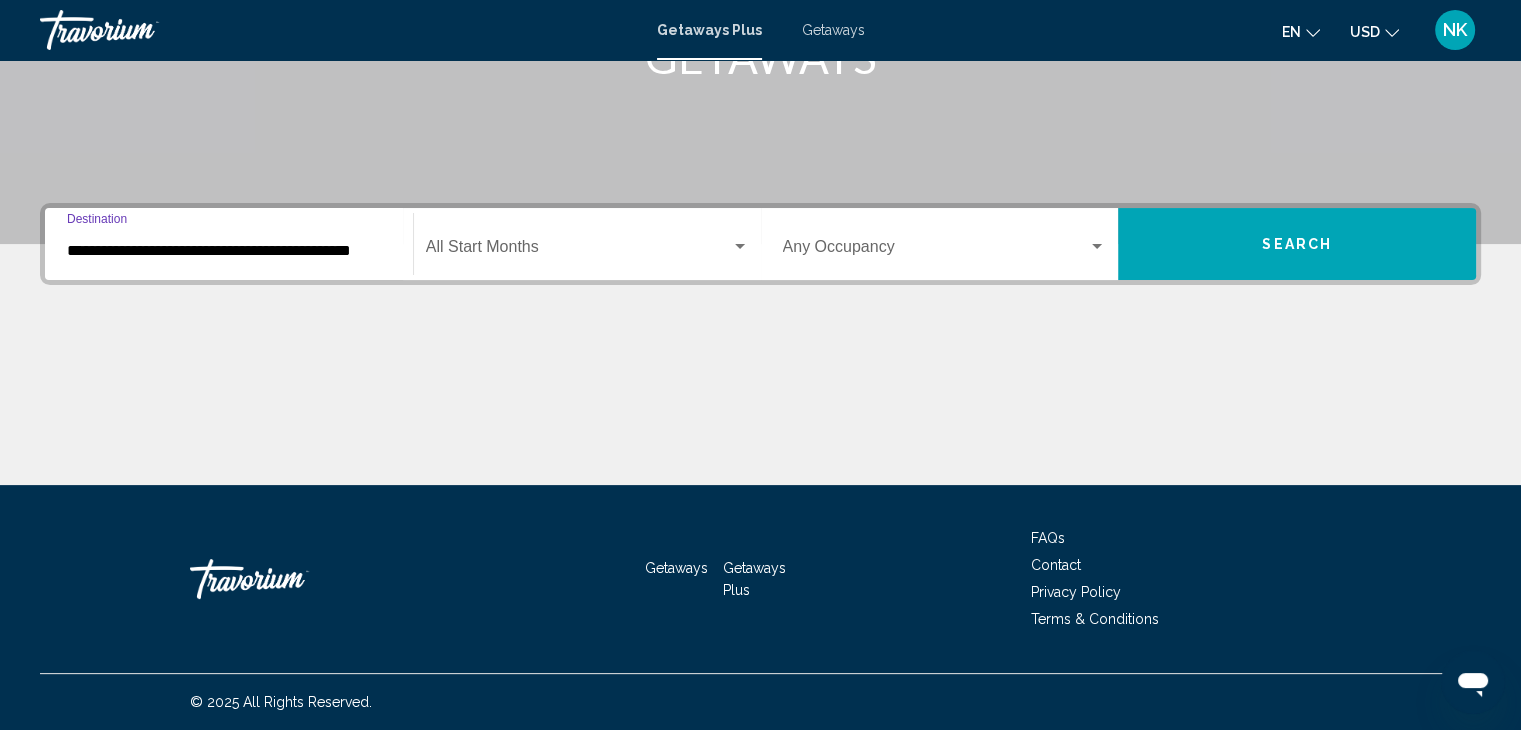 click on "Start Month All Start Months" 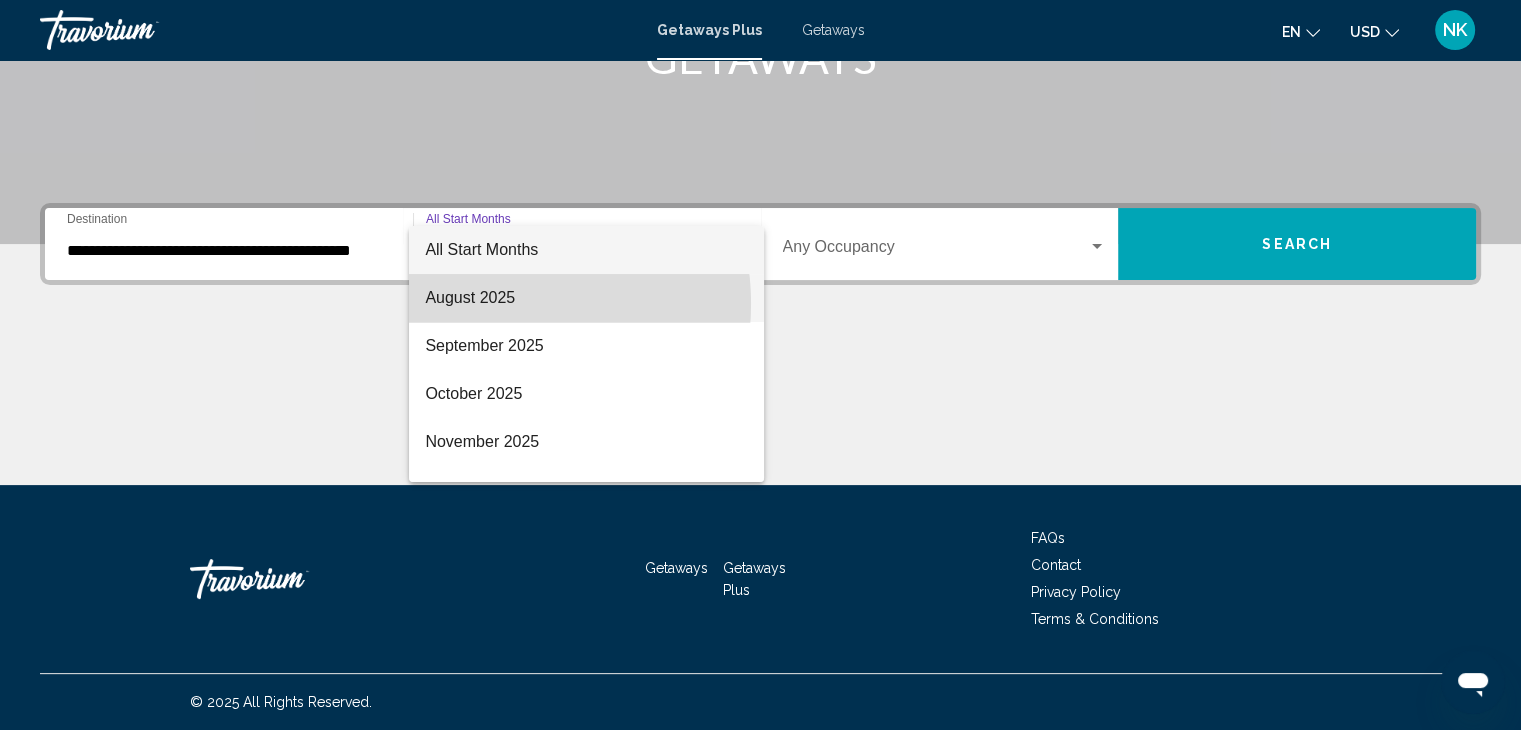 click on "August 2025" at bounding box center (586, 298) 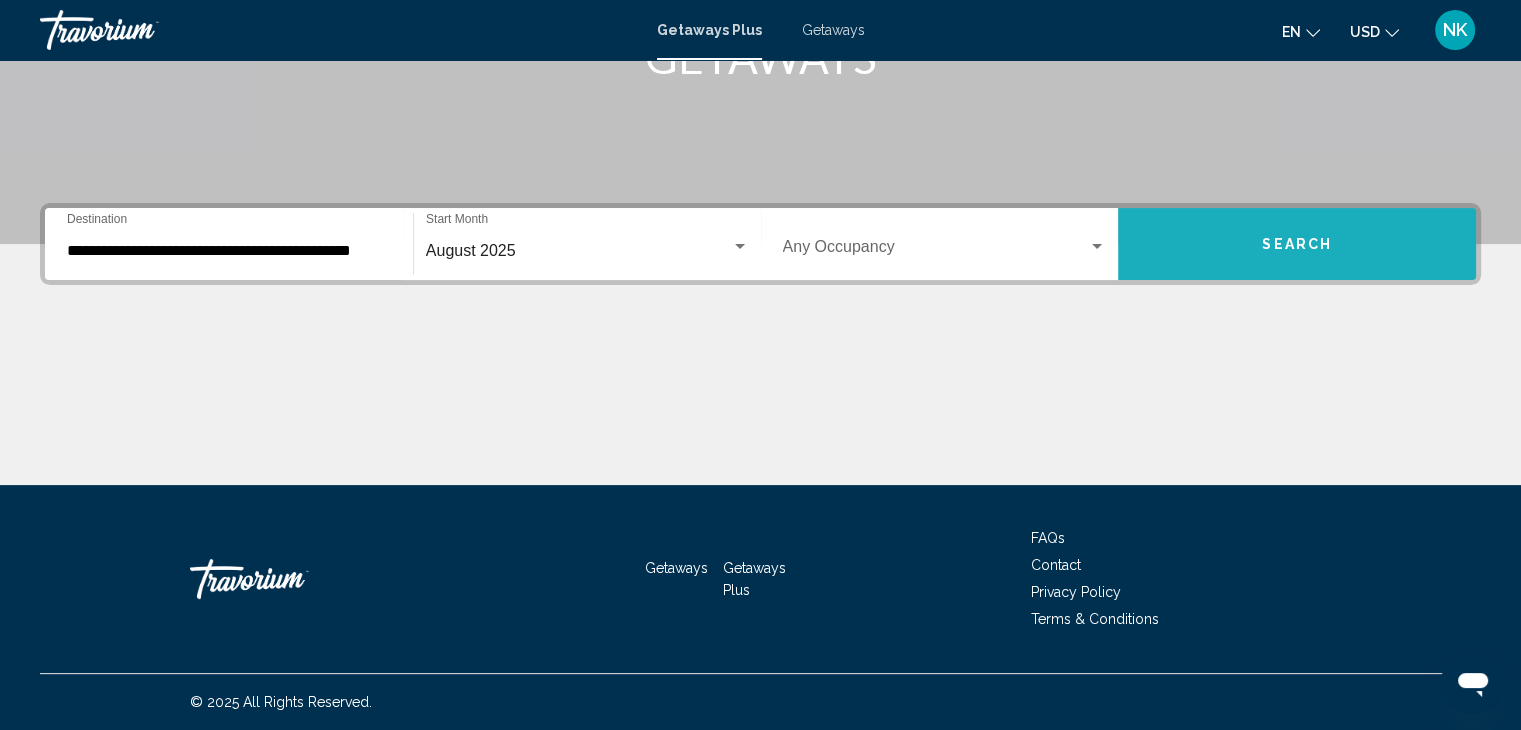 click on "Search" at bounding box center (1297, 244) 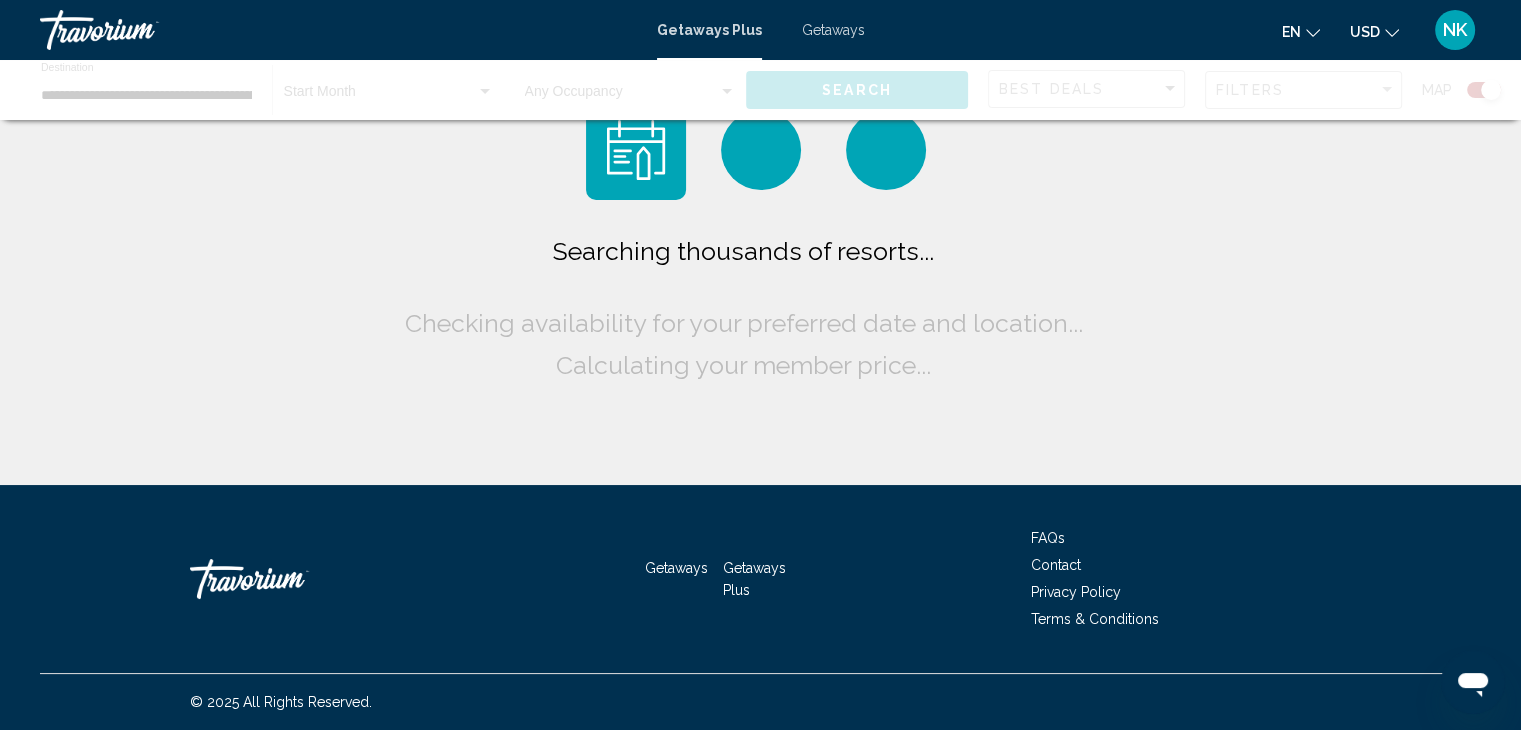 scroll, scrollTop: 0, scrollLeft: 0, axis: both 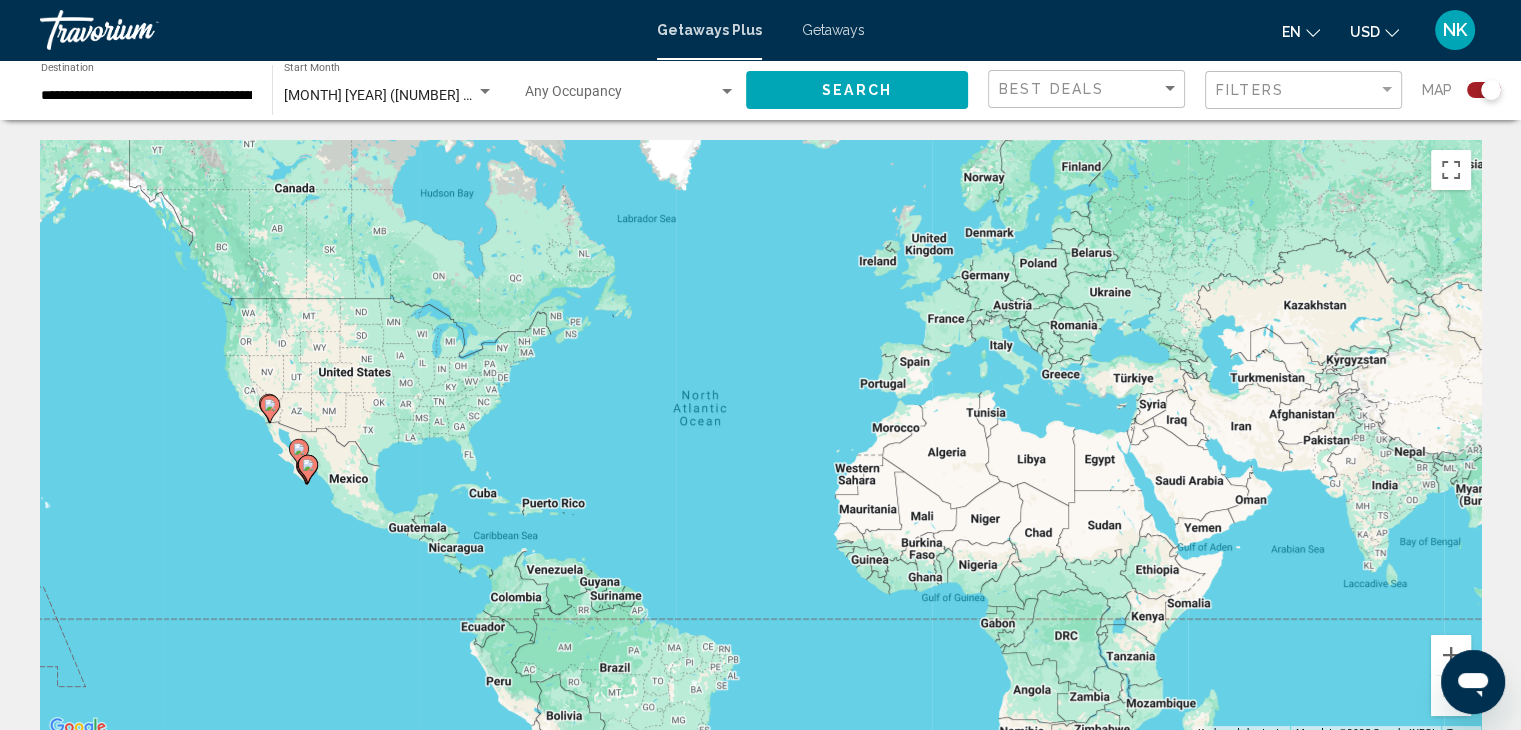 click on "**********" at bounding box center [760, 1847] 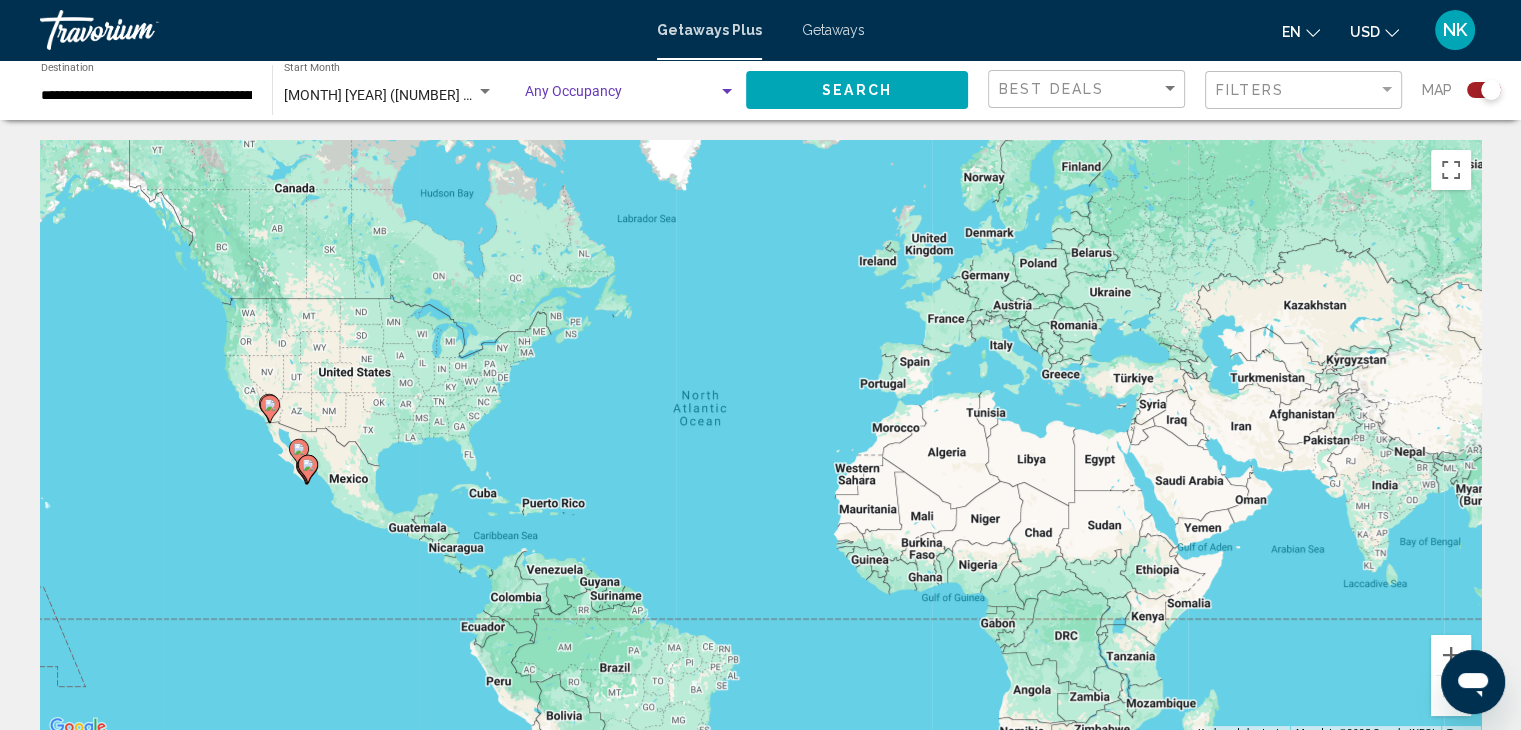 click at bounding box center (621, 96) 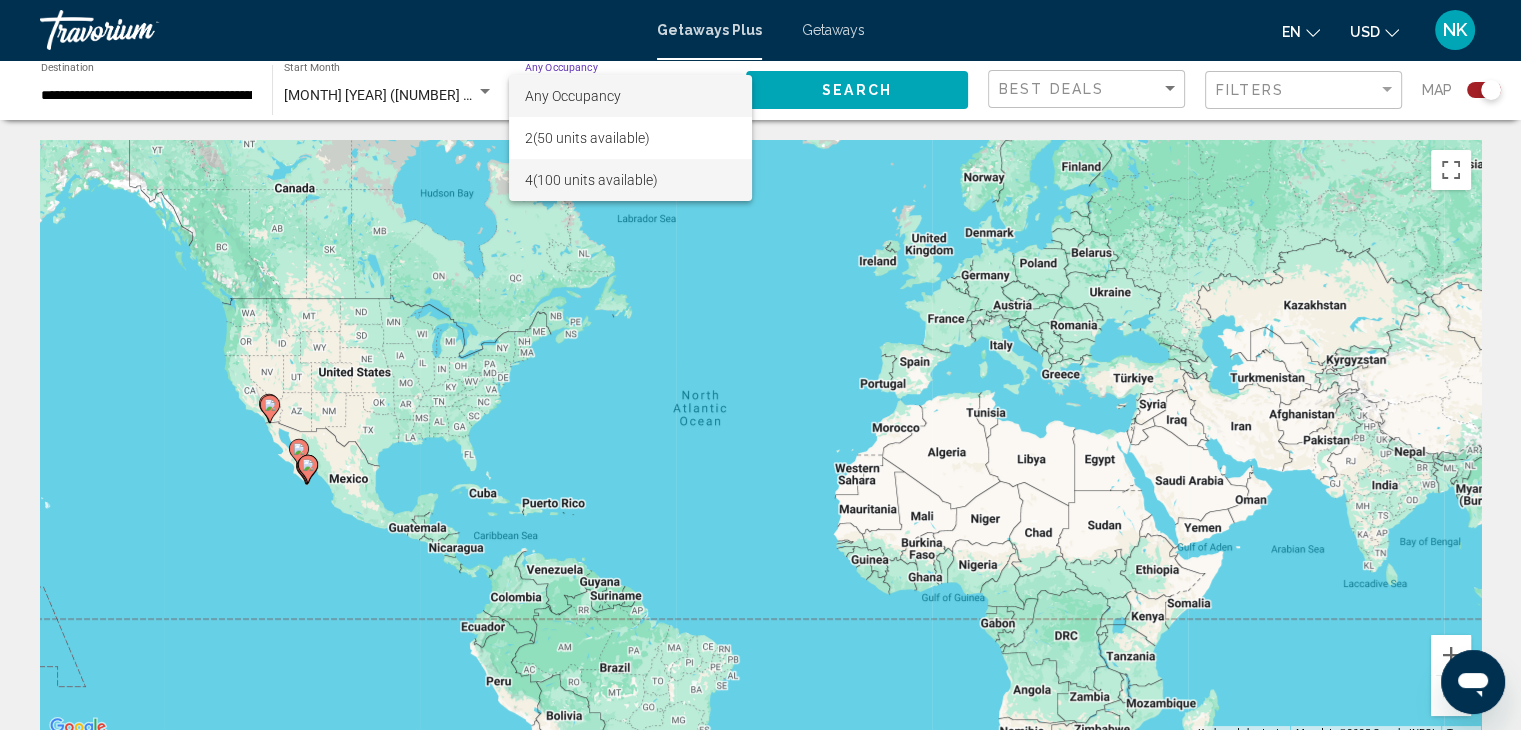 click on "[NUMBER] ([NUMBER] units available)" at bounding box center [630, 180] 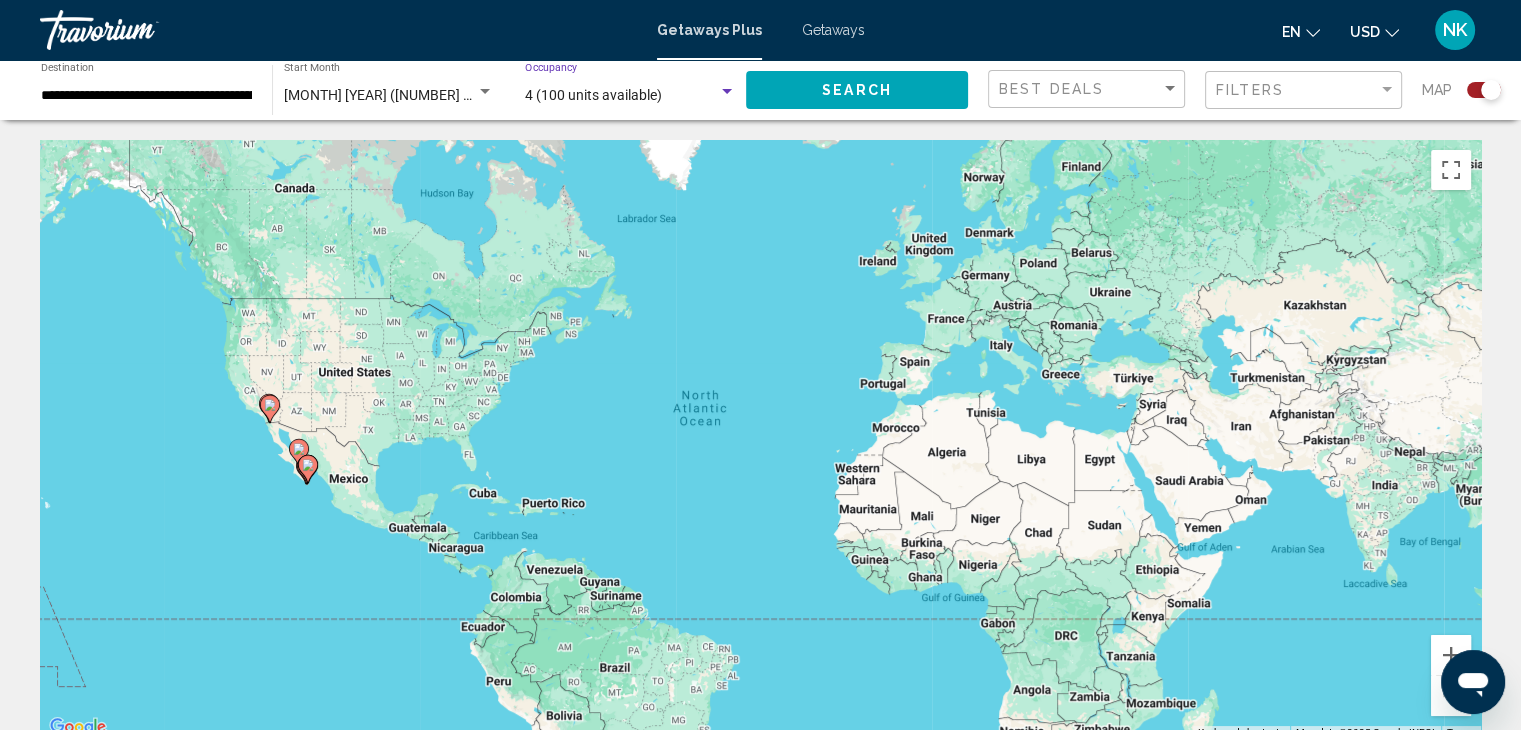 click on "Search" 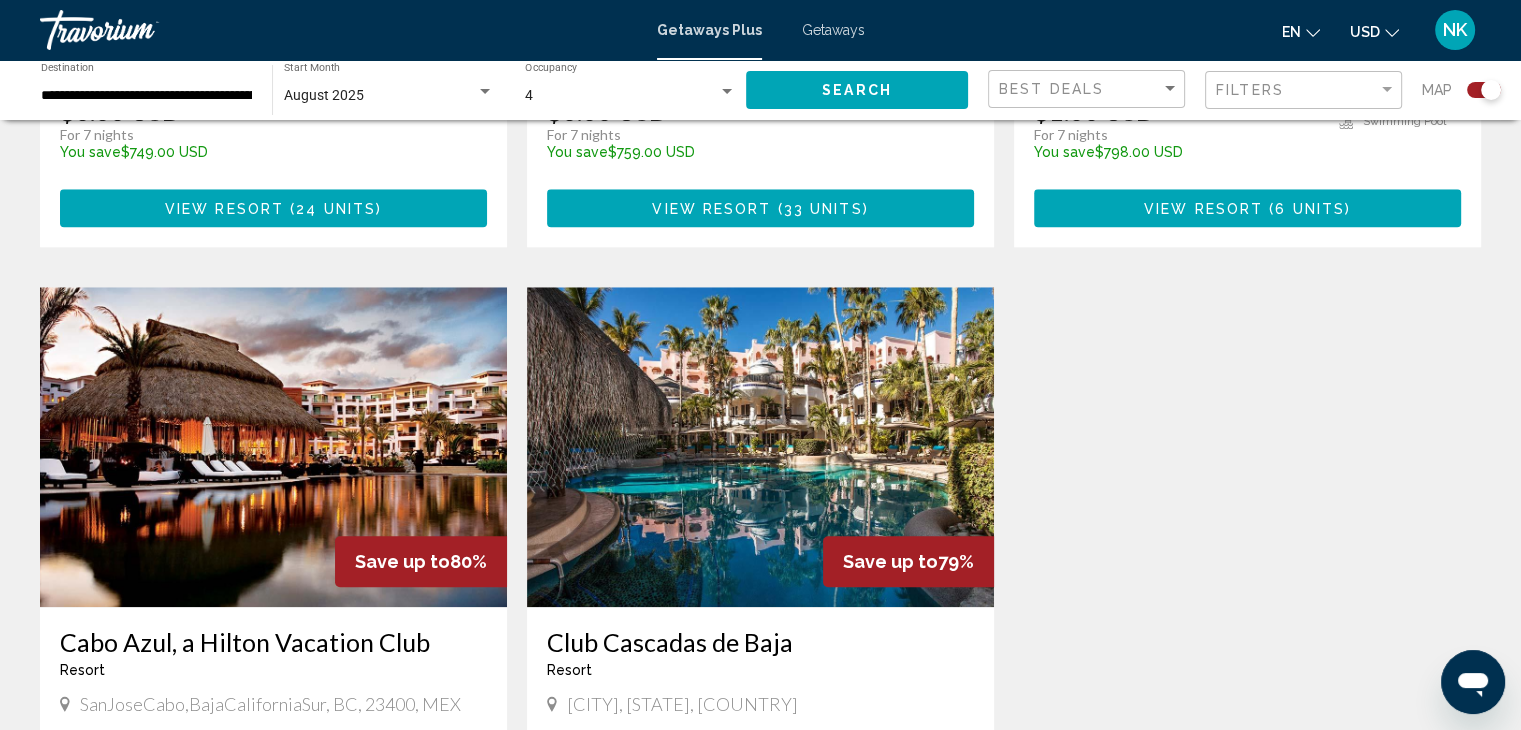 scroll, scrollTop: 2008, scrollLeft: 0, axis: vertical 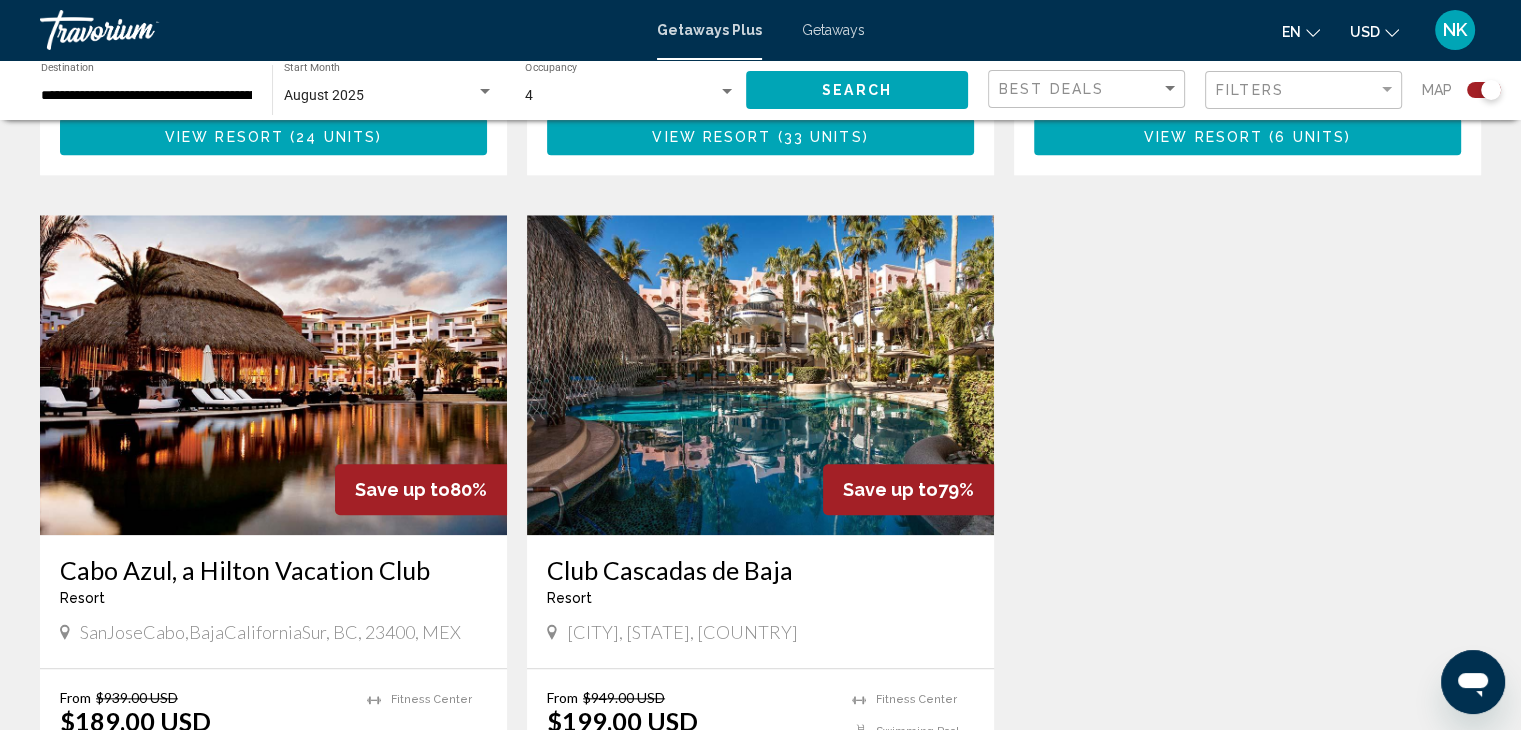 click at bounding box center (273, 375) 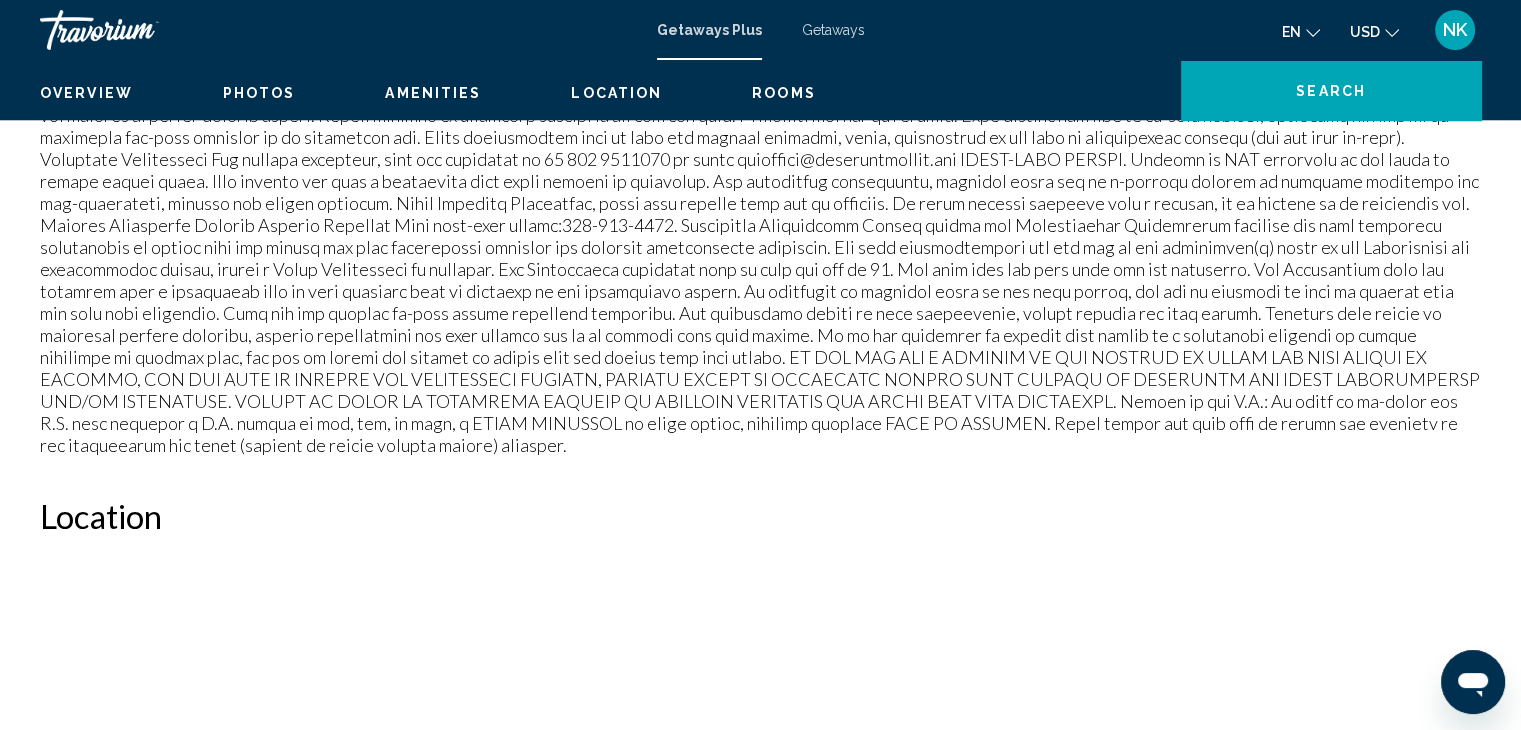 scroll, scrollTop: 0, scrollLeft: 0, axis: both 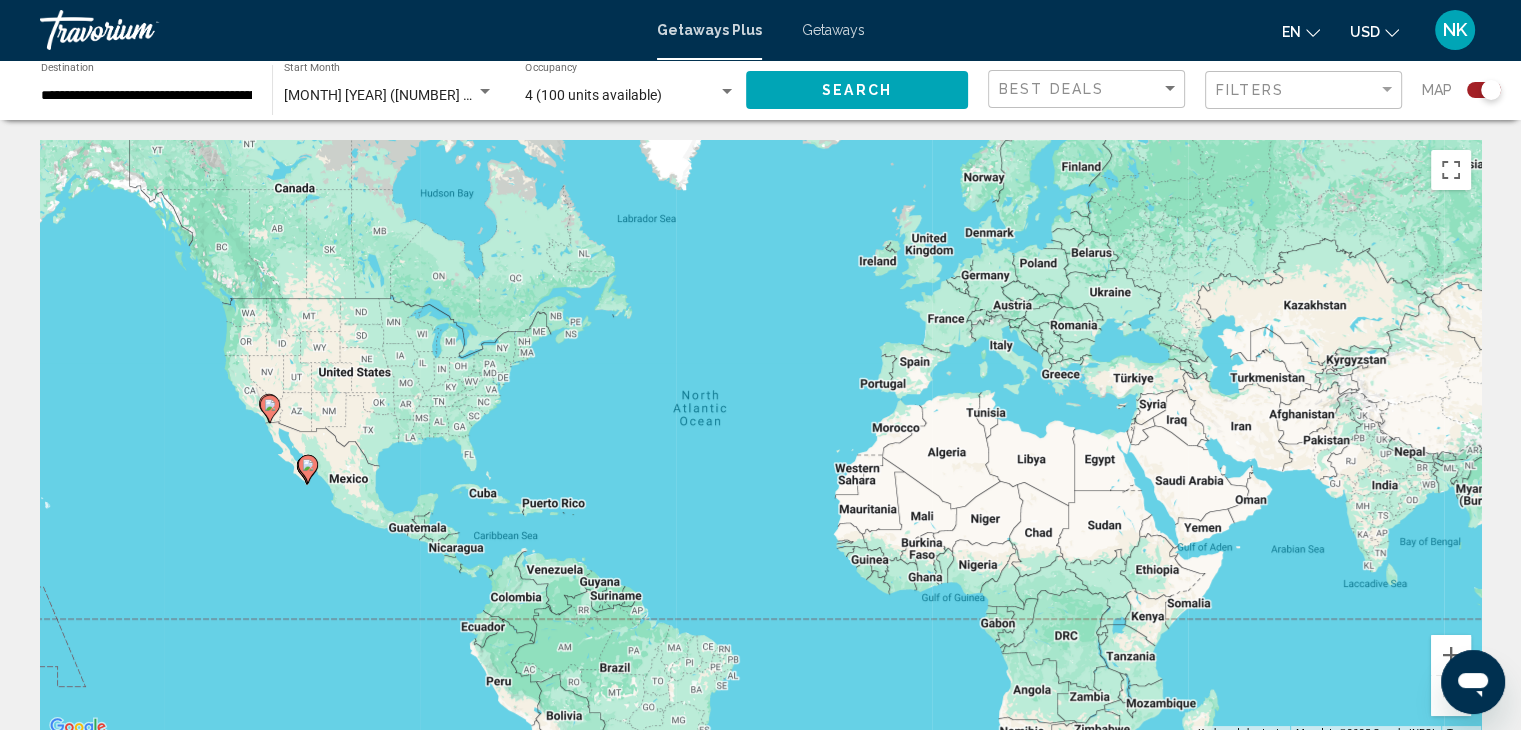 click on "To activate drag with keyboard, press Alt + Enter. Once in keyboard drag state, use the arrow keys to move the marker. To complete the drag, press the Enter key. To cancel, press Escape." at bounding box center [760, 440] 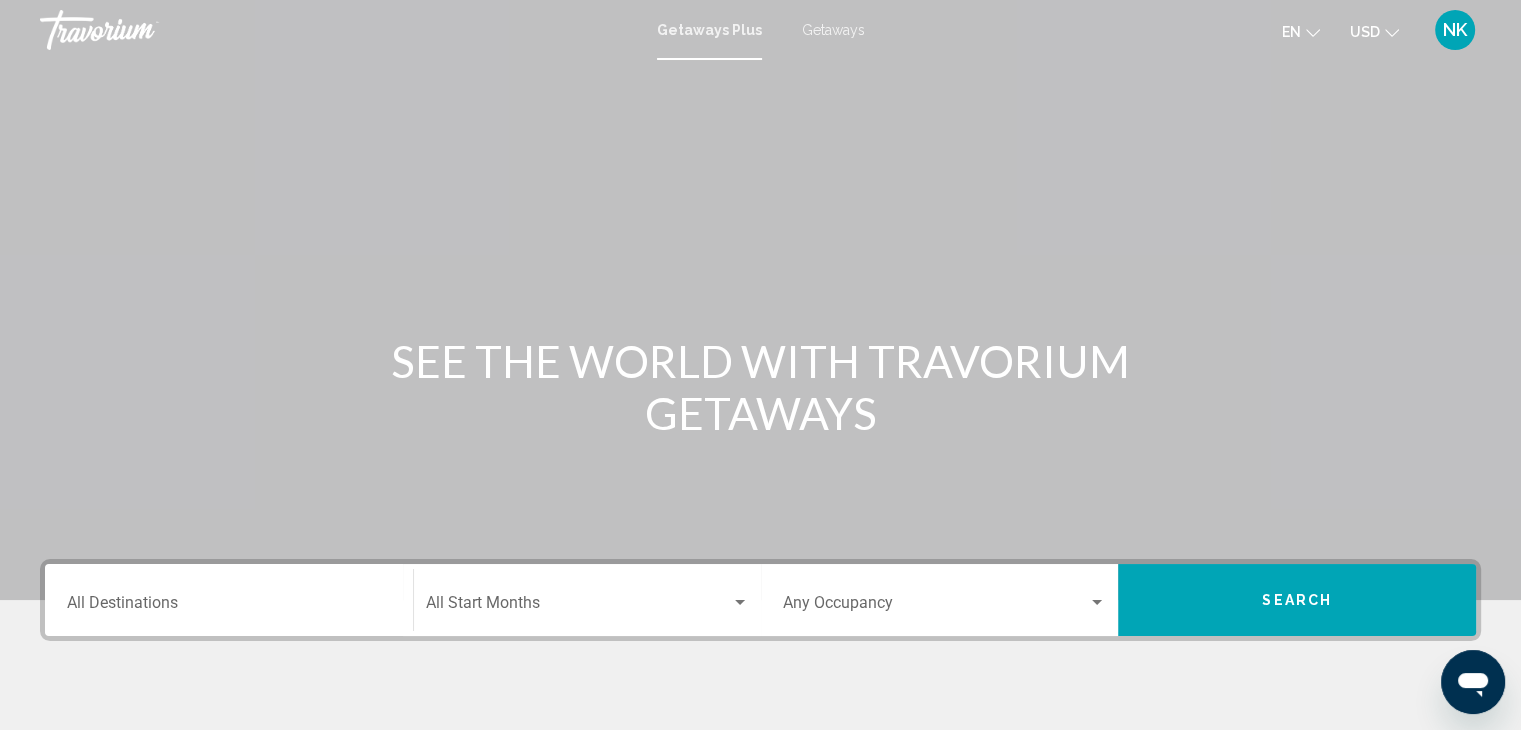 click on "Getaways Plus  Getaways en
English Español Français Italiano Português русский USD
USD ($) MXN (Mex$) CAD (Can$) GBP (£) EUR (€) AUD (A$) NZD (NZ$) CNY (CN¥) NK Login" at bounding box center (760, 30) 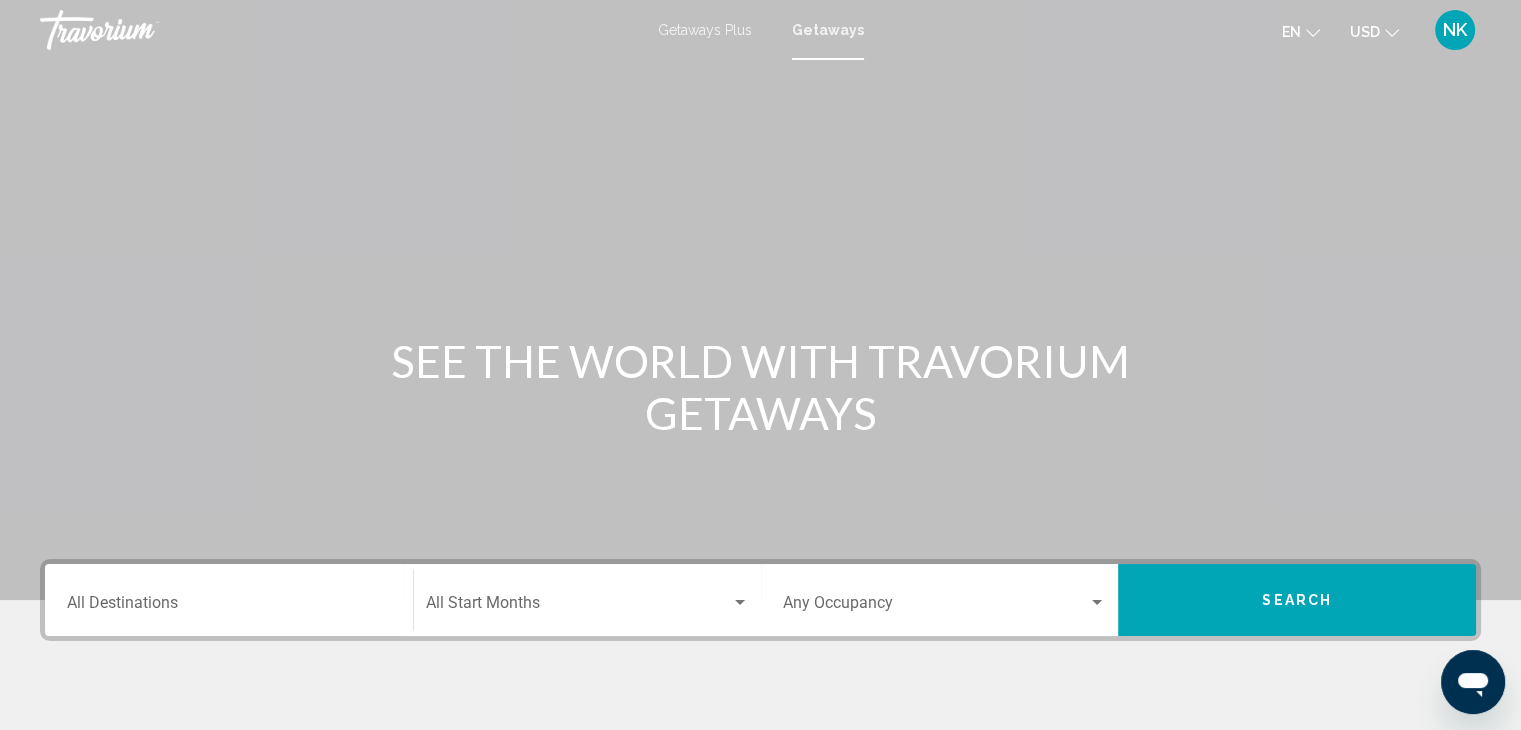 click on "Destination All Destinations" at bounding box center (229, 600) 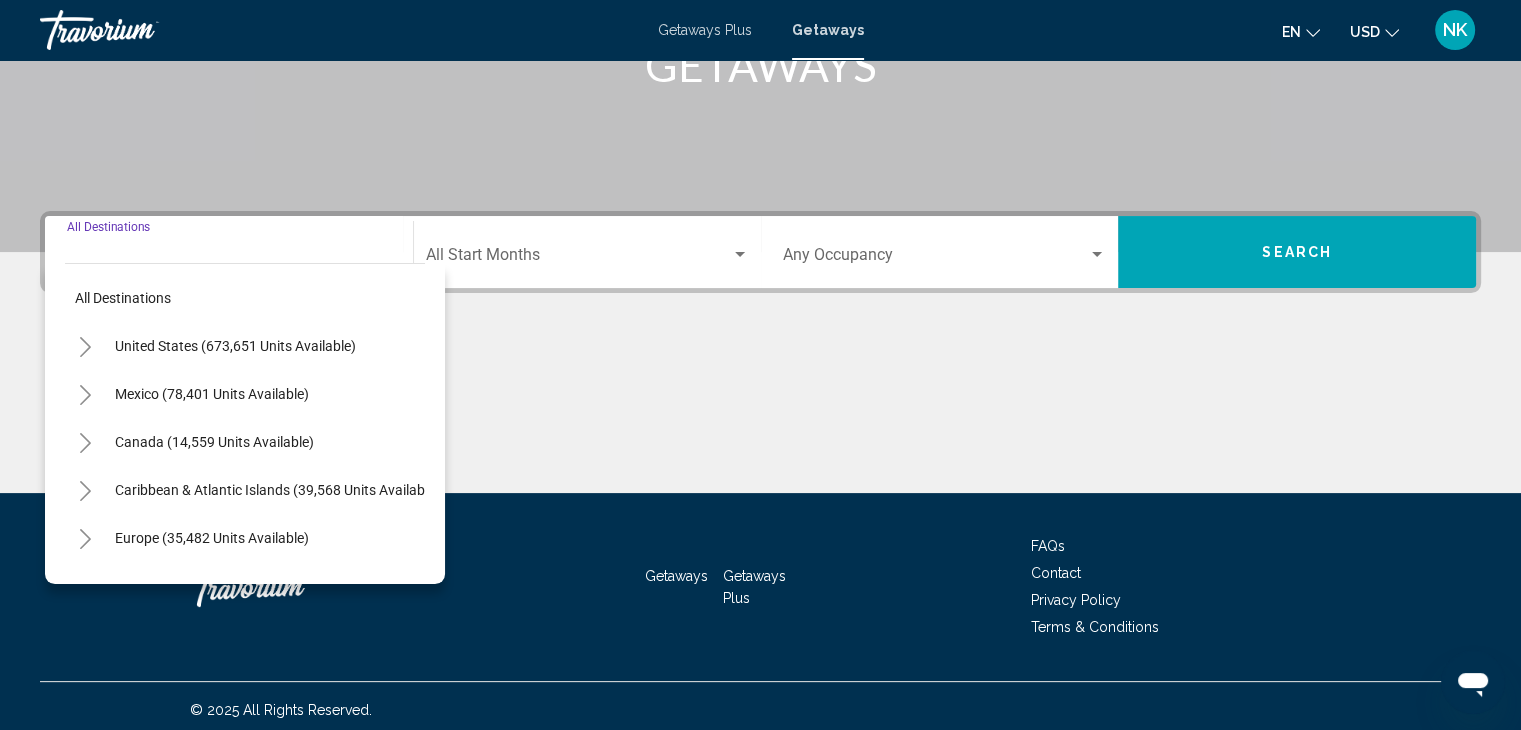 scroll, scrollTop: 356, scrollLeft: 0, axis: vertical 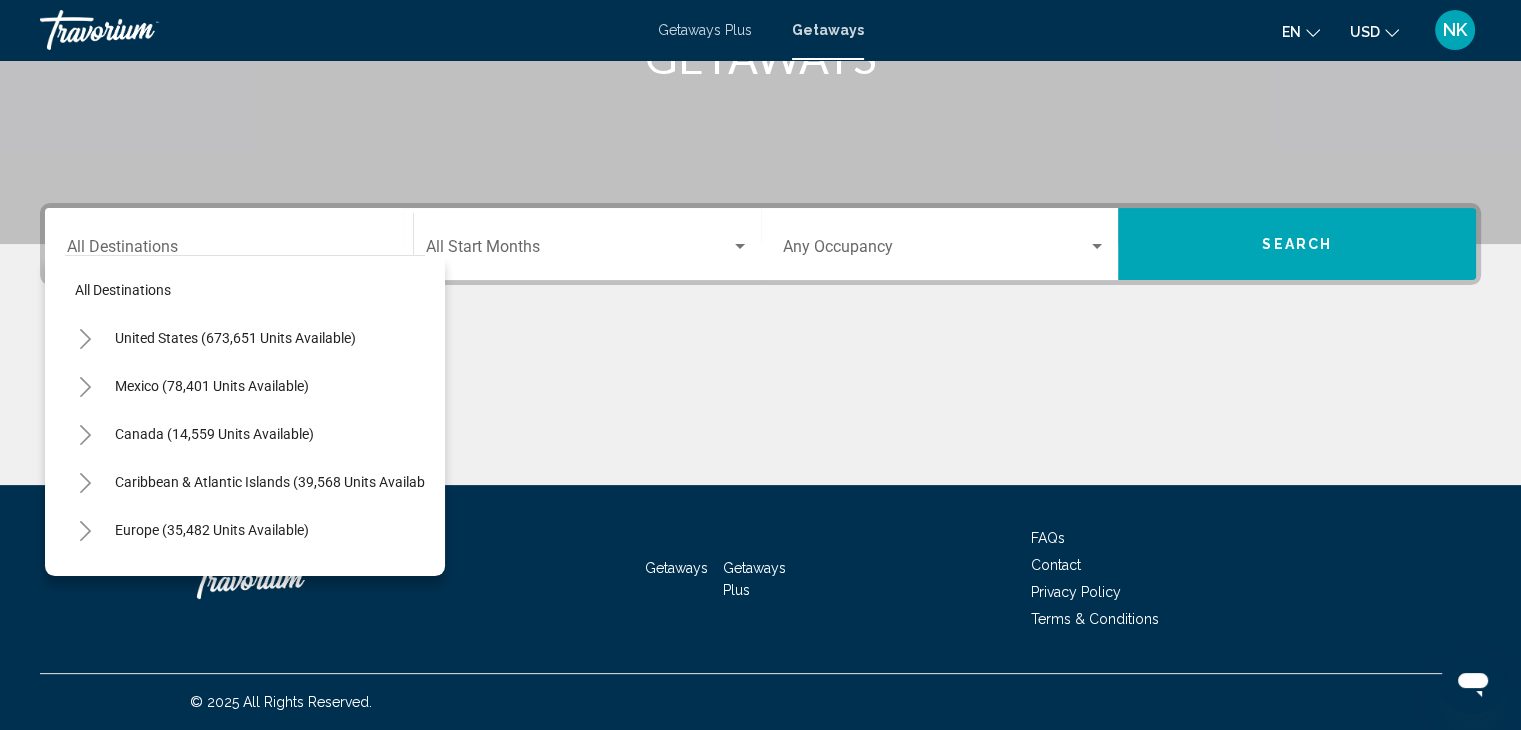 drag, startPoint x: 425, startPoint y: 299, endPoint x: 432, endPoint y: 386, distance: 87.28116 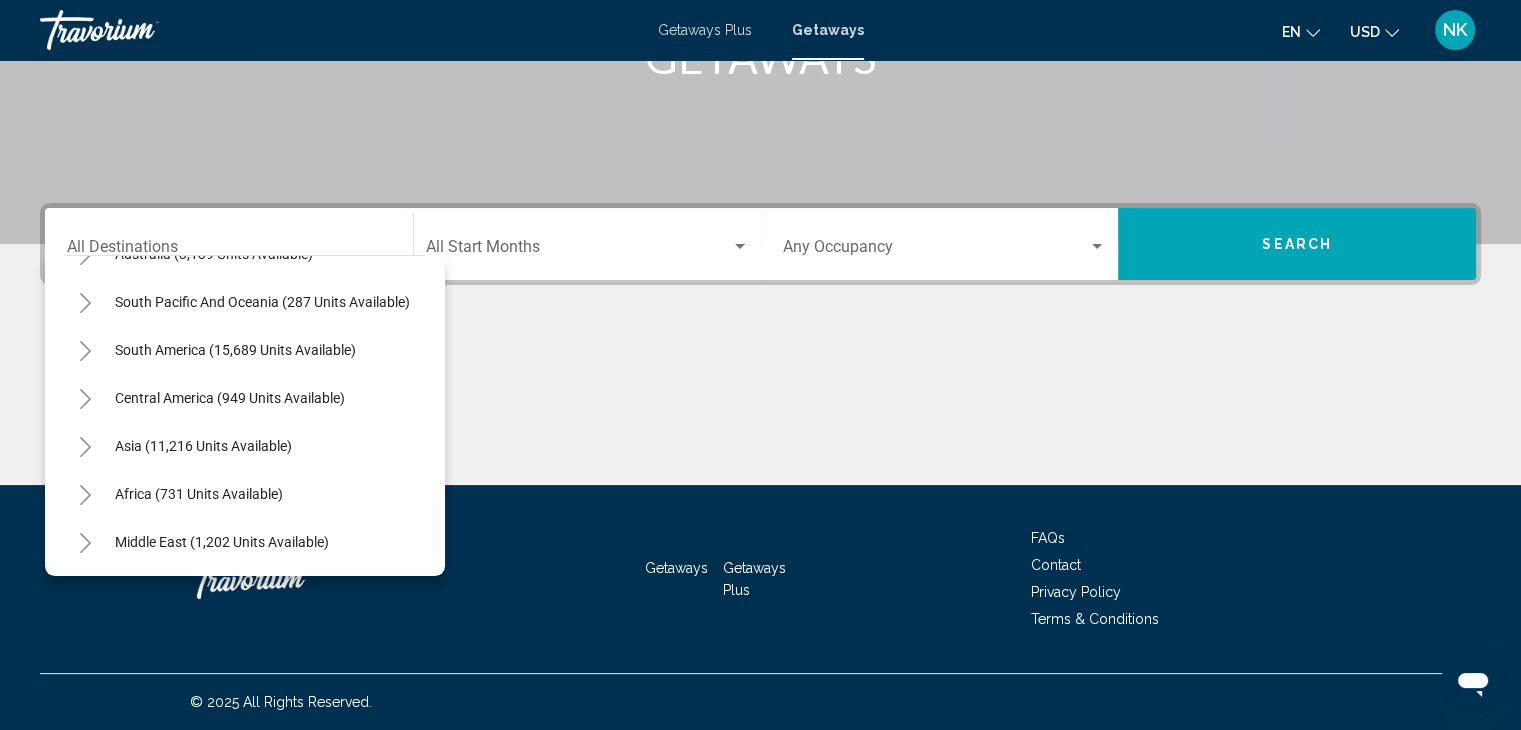 scroll, scrollTop: 339, scrollLeft: 0, axis: vertical 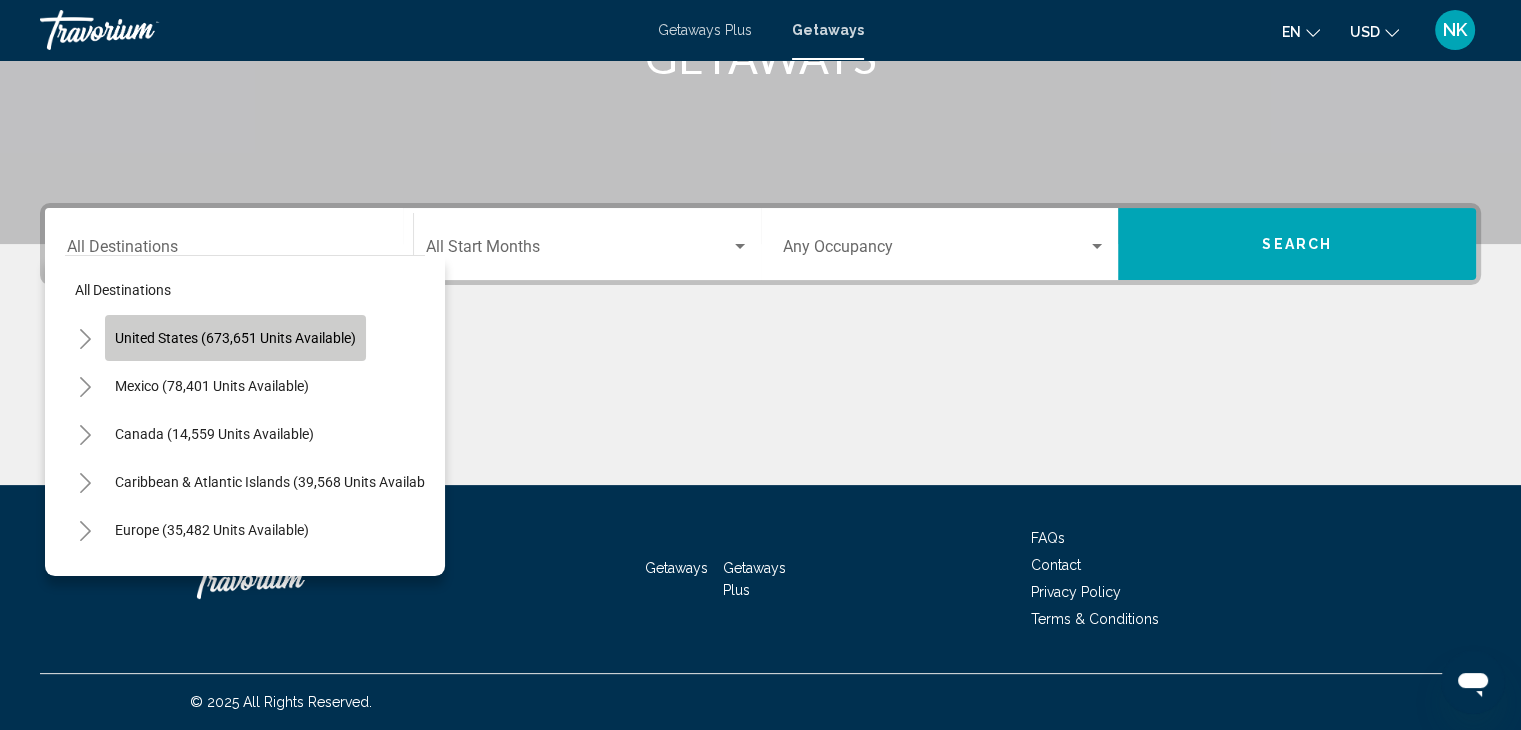 click on "United States (673,651 units available)" 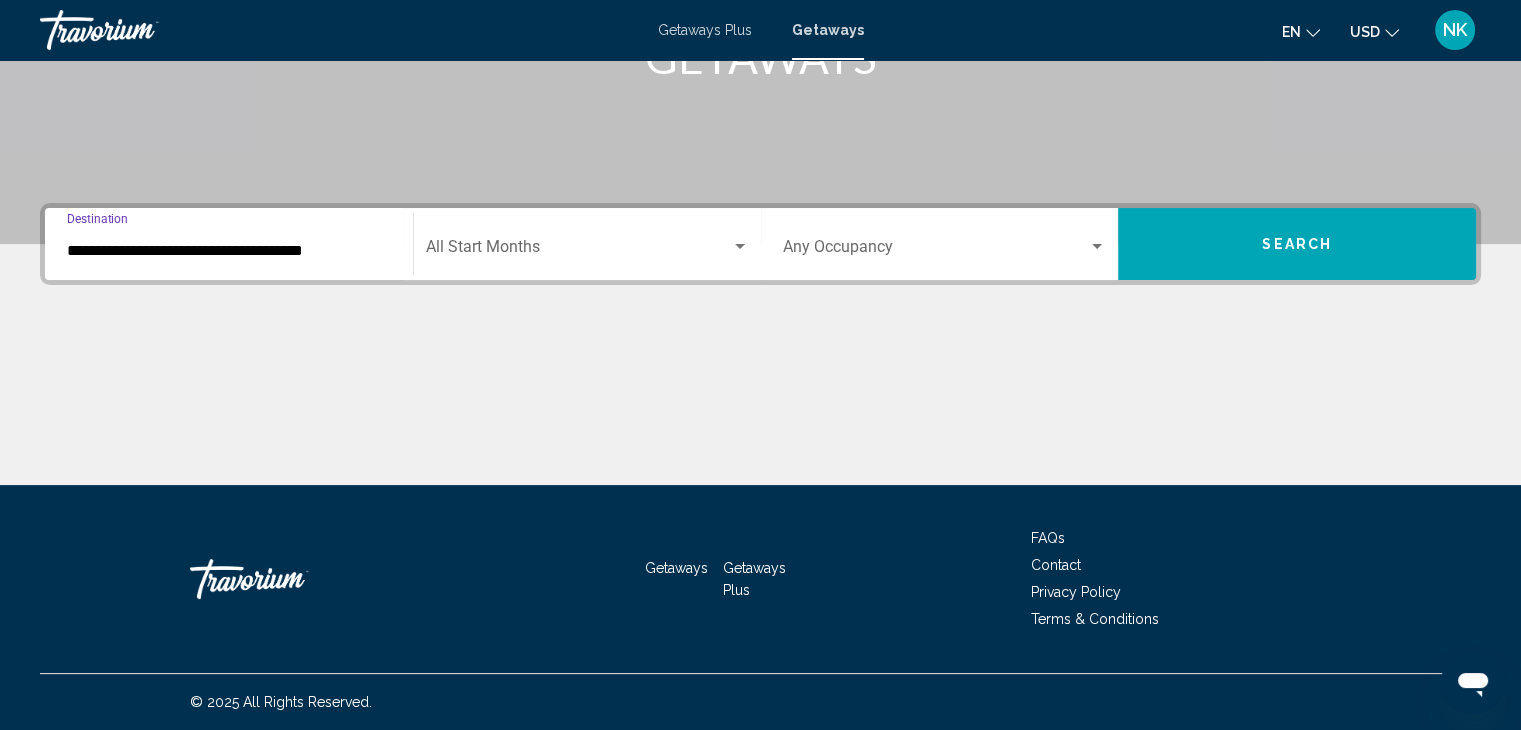 click on "**********" at bounding box center (229, 244) 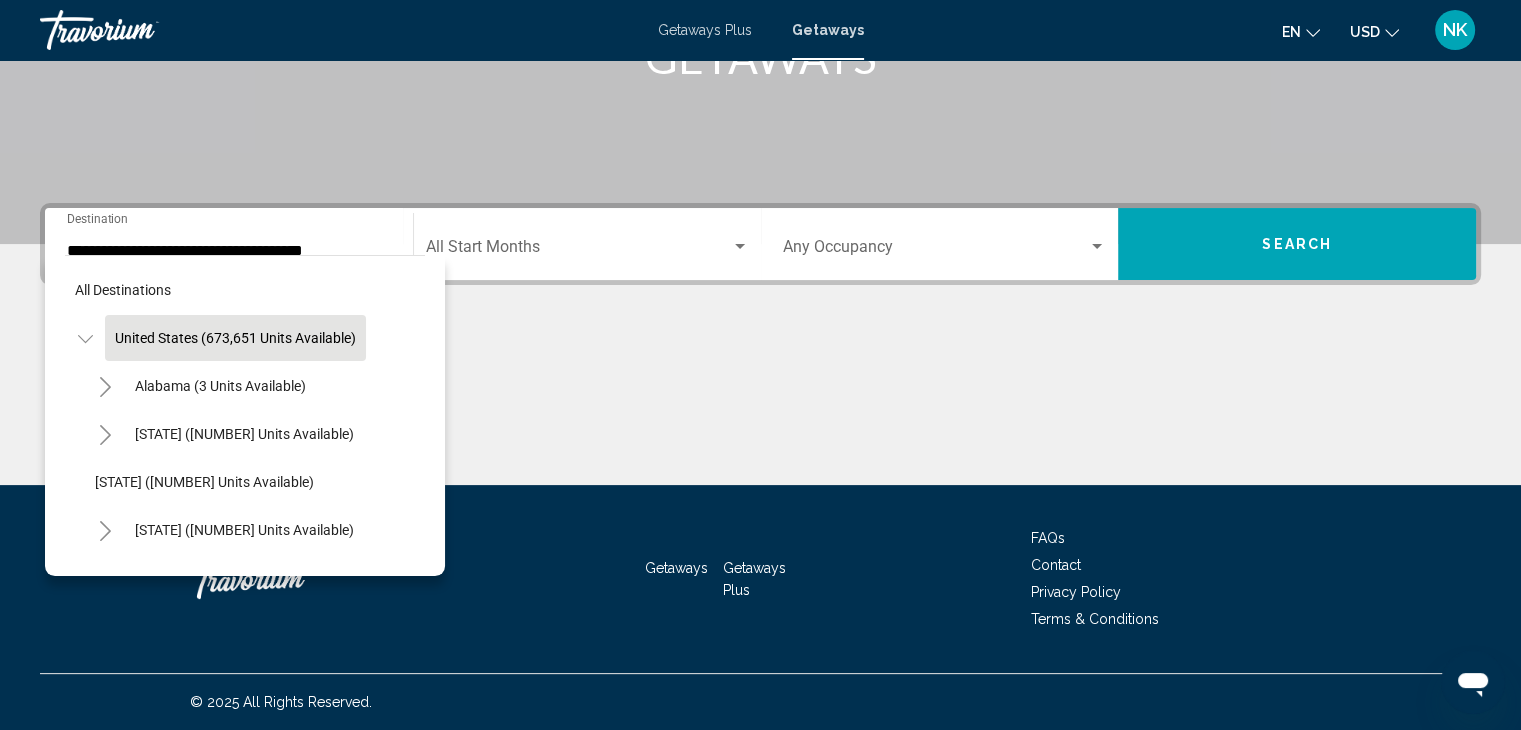 scroll, scrollTop: 328, scrollLeft: 0, axis: vertical 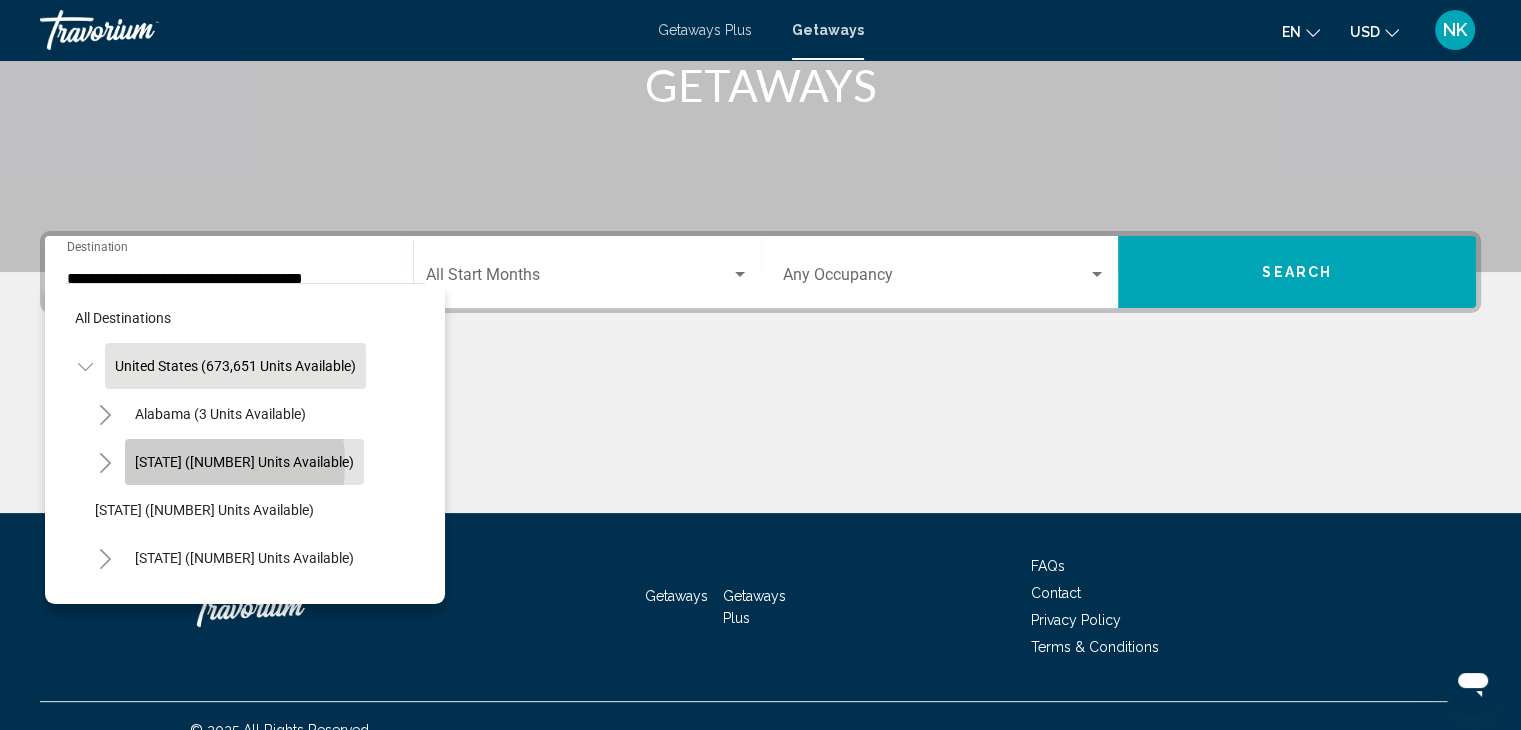 click on "[STATE] ([NUMBER] units available)" 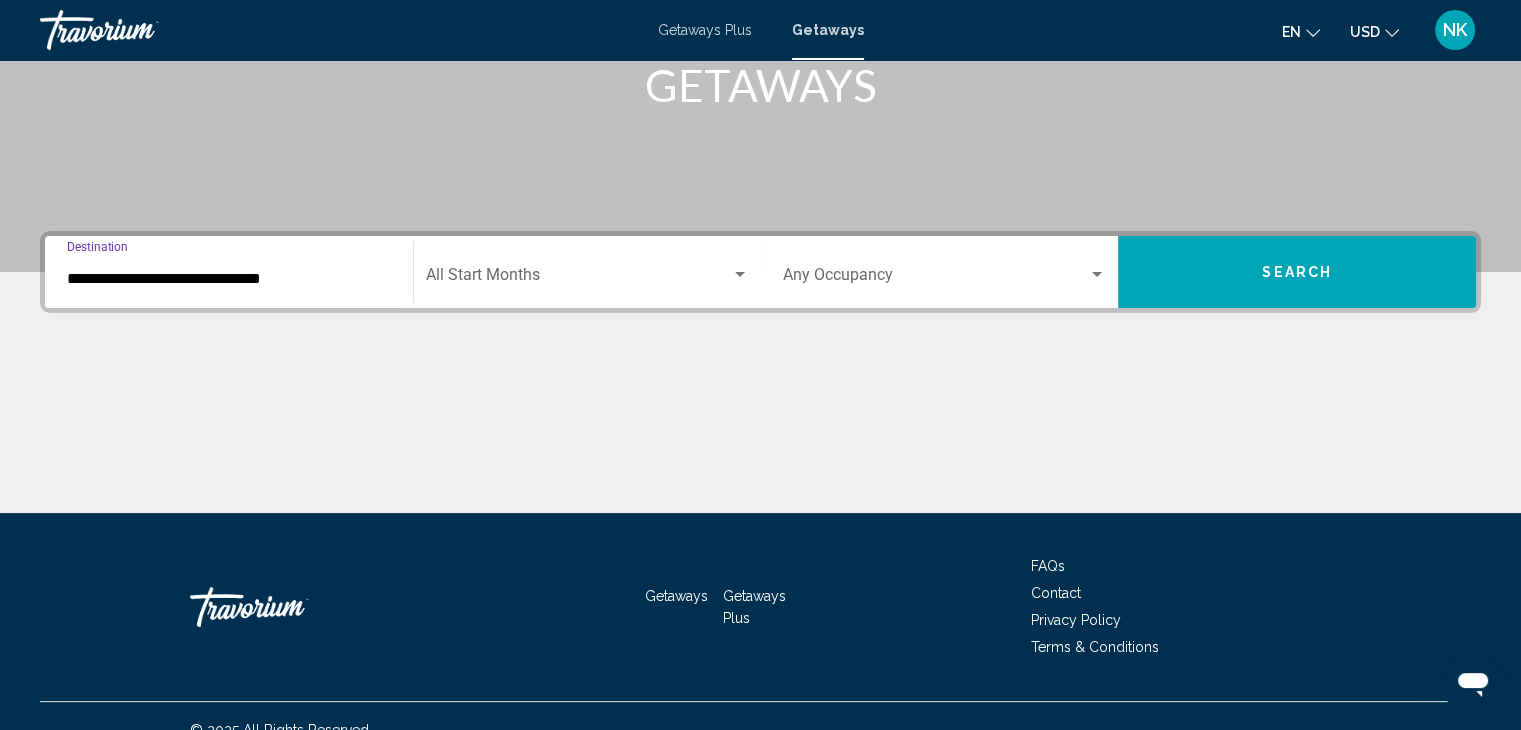 scroll, scrollTop: 356, scrollLeft: 0, axis: vertical 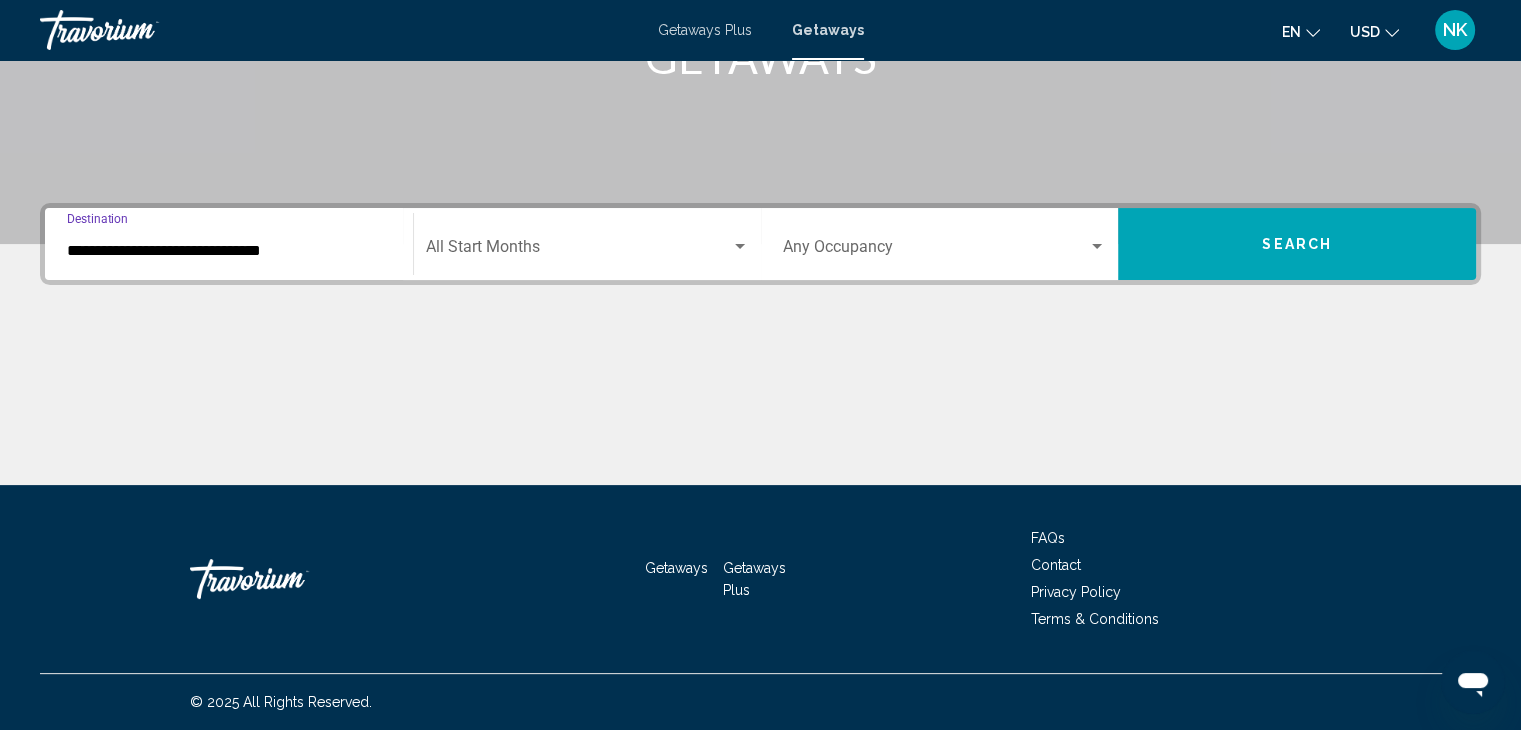 click on "Search" at bounding box center (1297, 244) 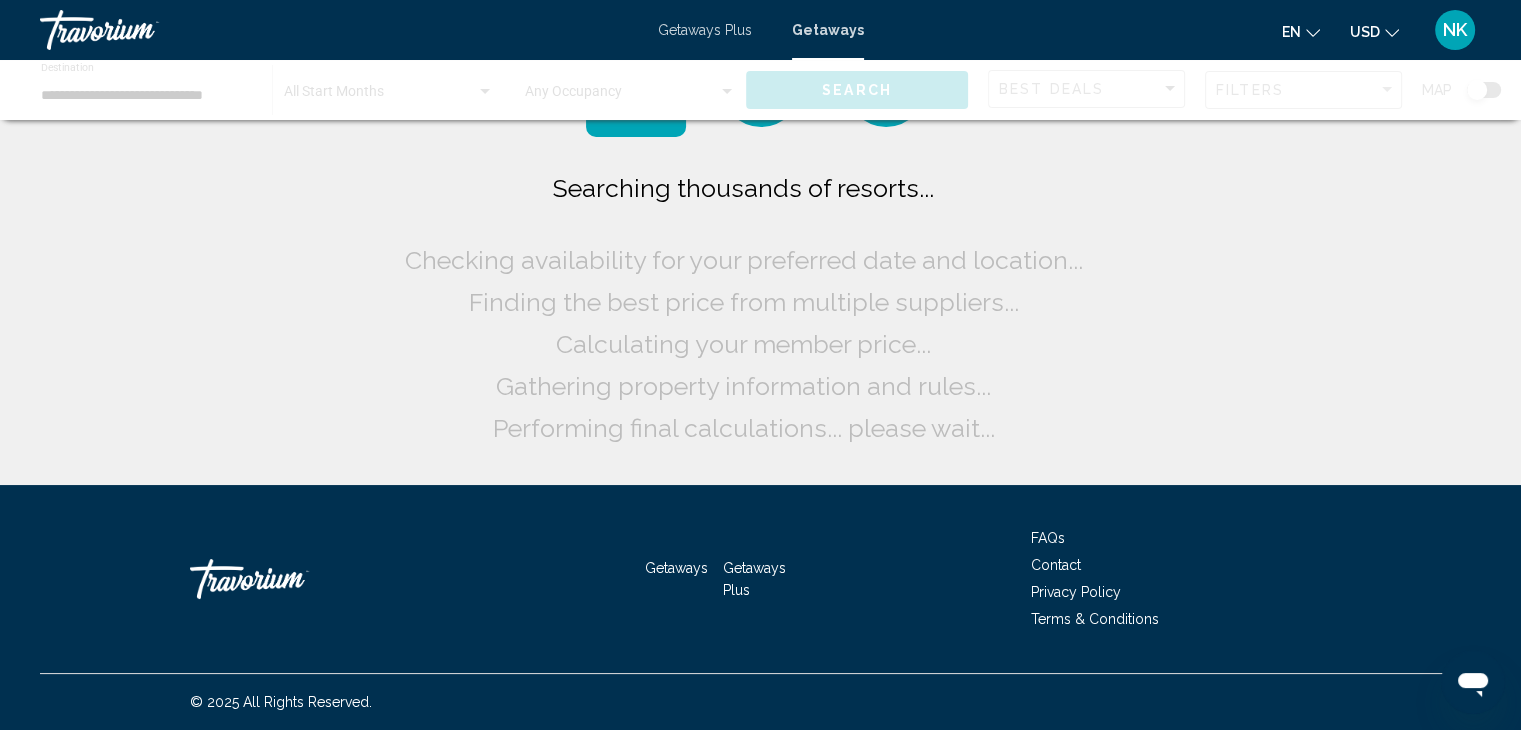 scroll, scrollTop: 0, scrollLeft: 0, axis: both 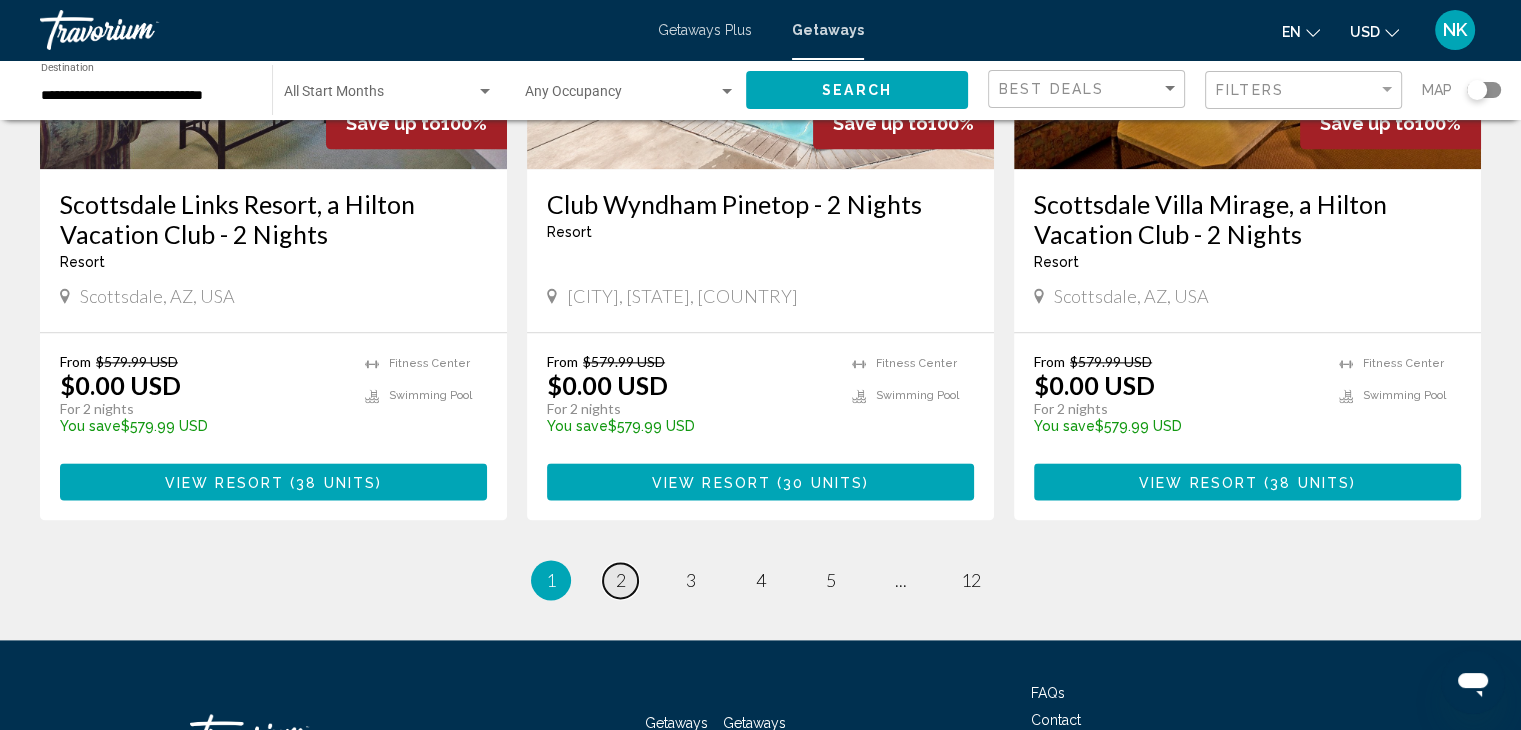 click on "page  2" at bounding box center (620, 580) 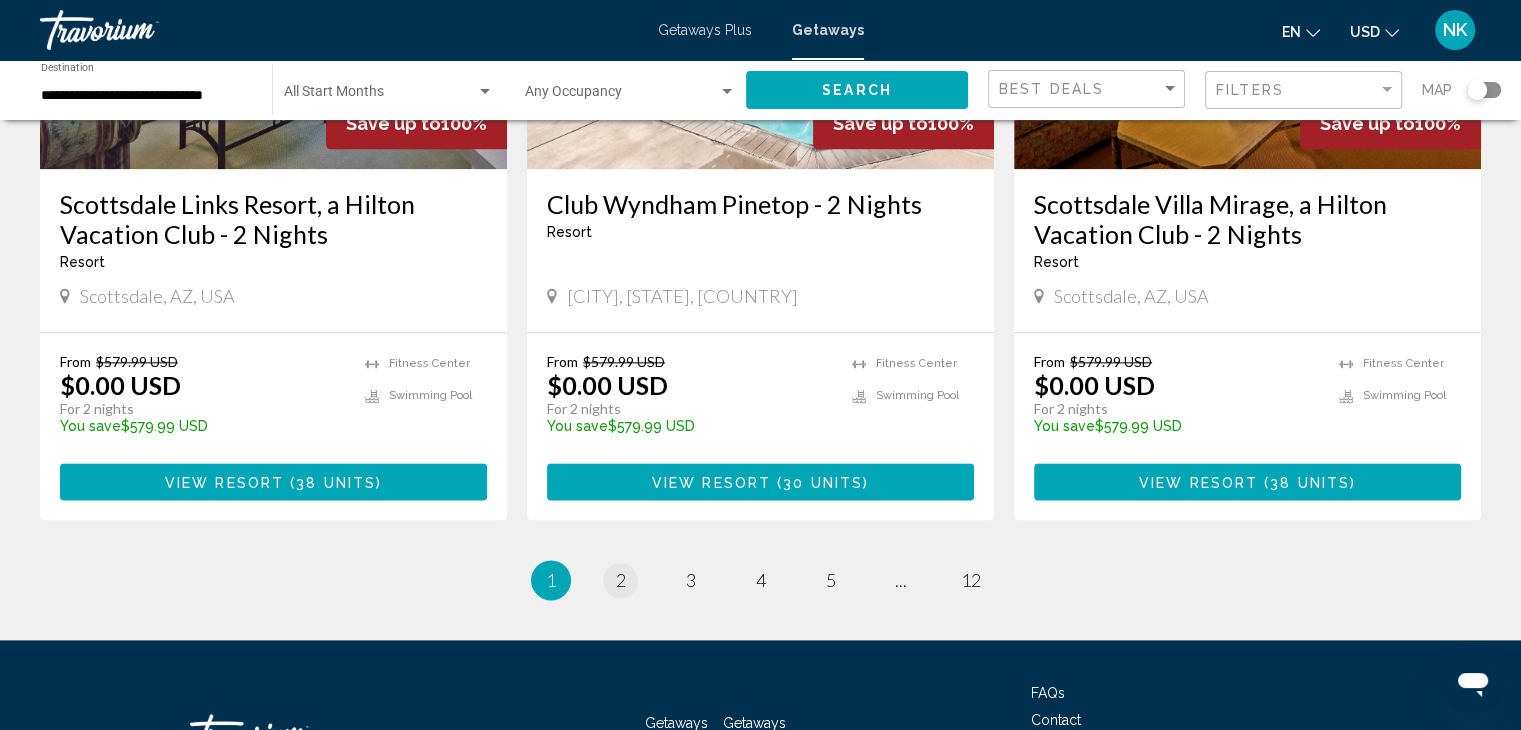 scroll, scrollTop: 0, scrollLeft: 0, axis: both 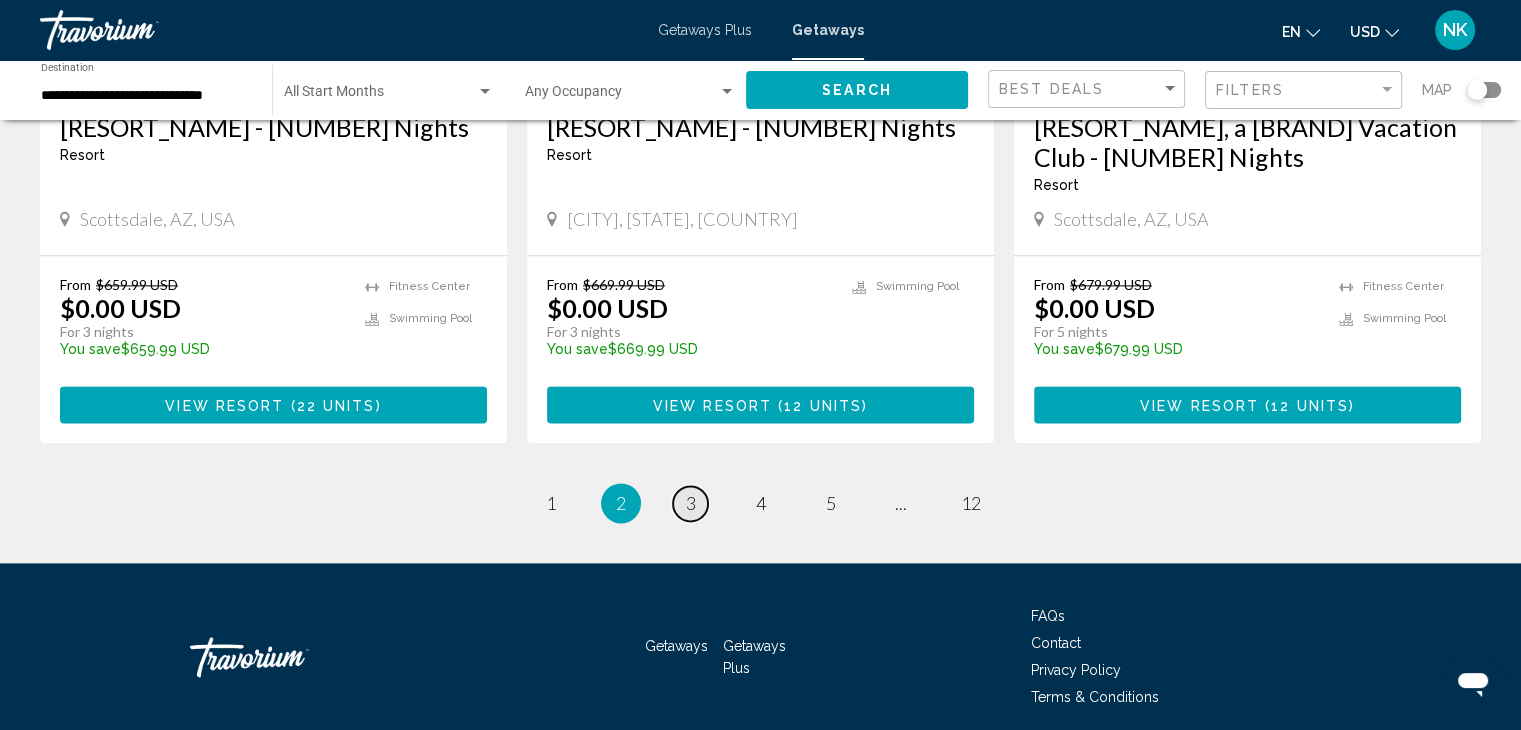 click on "page  3" at bounding box center [690, 503] 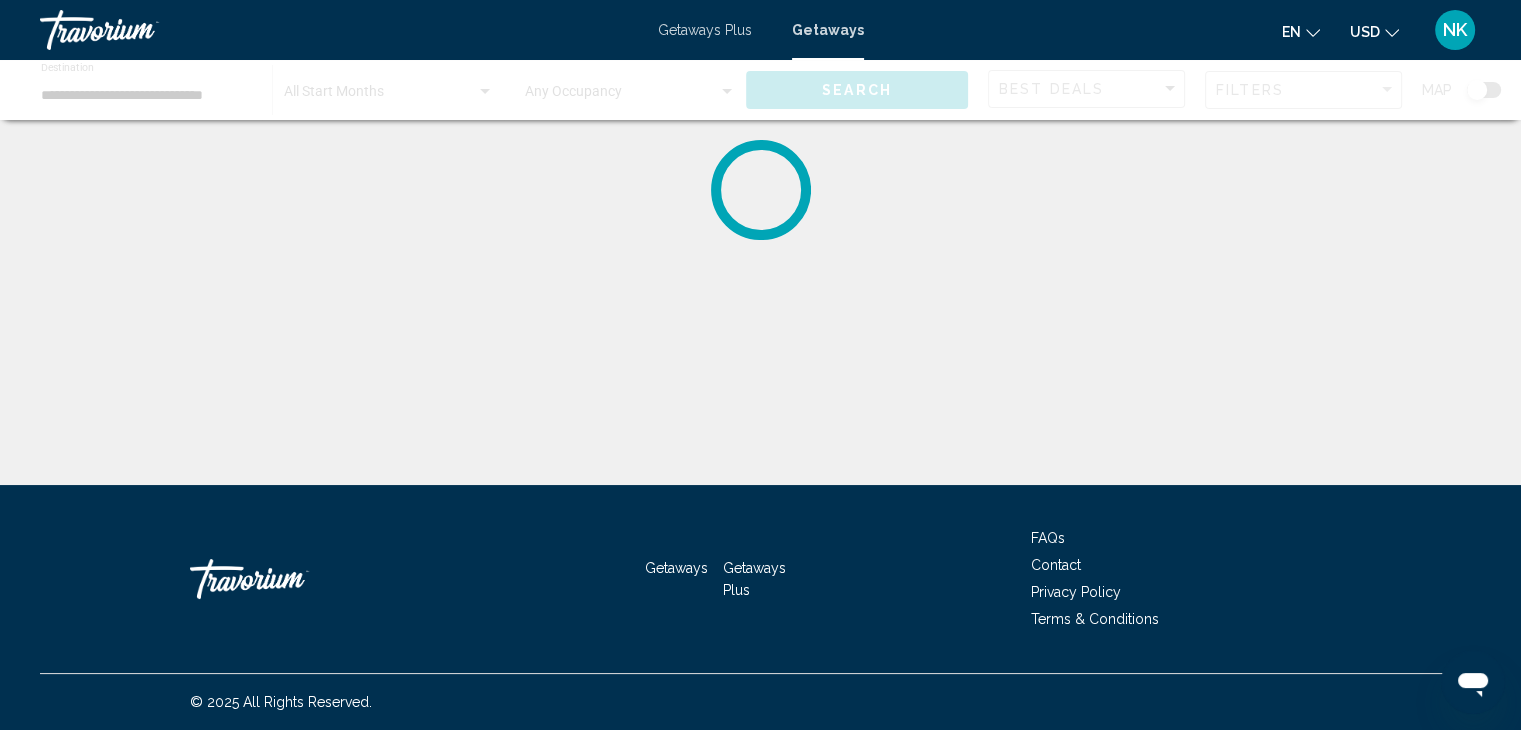 scroll, scrollTop: 0, scrollLeft: 0, axis: both 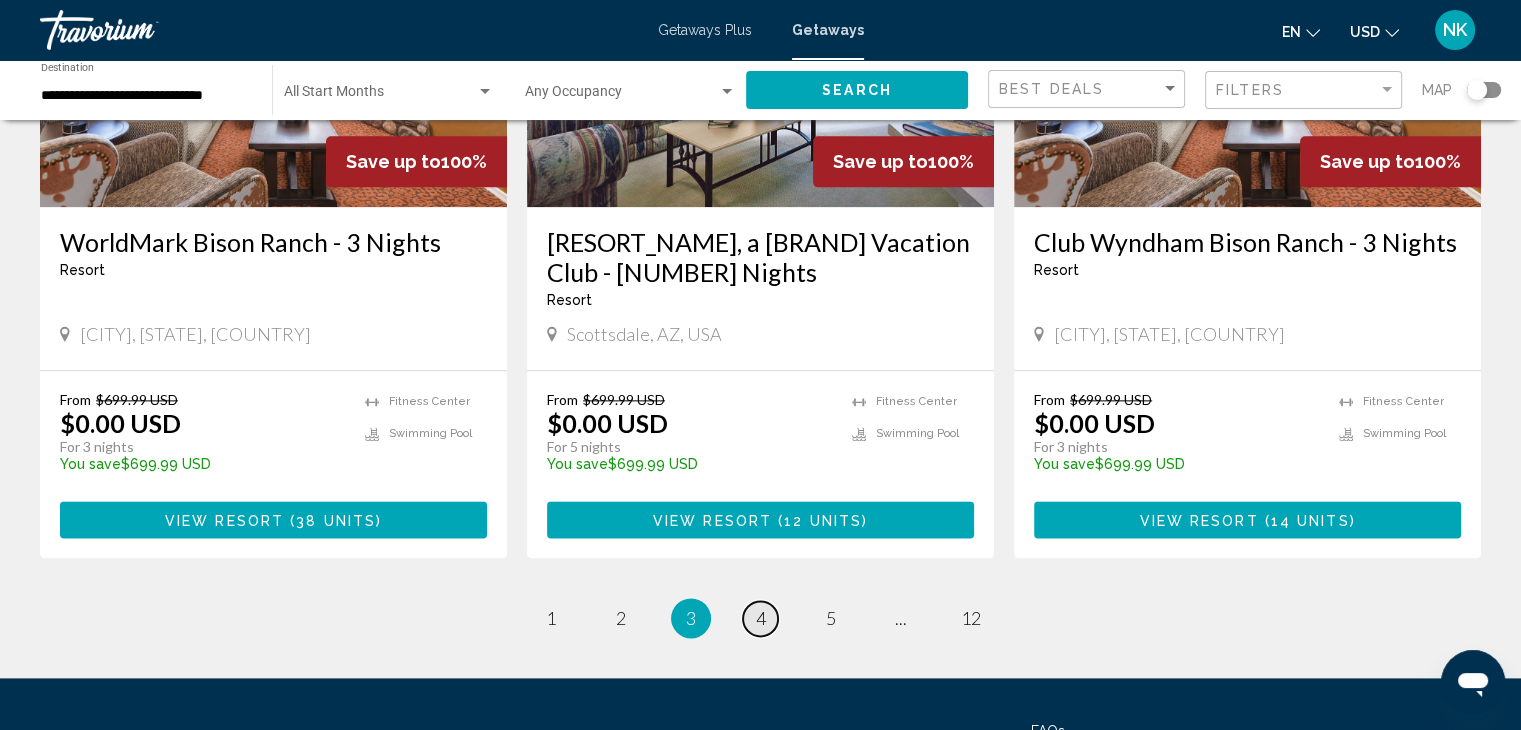 click on "4" at bounding box center (761, 618) 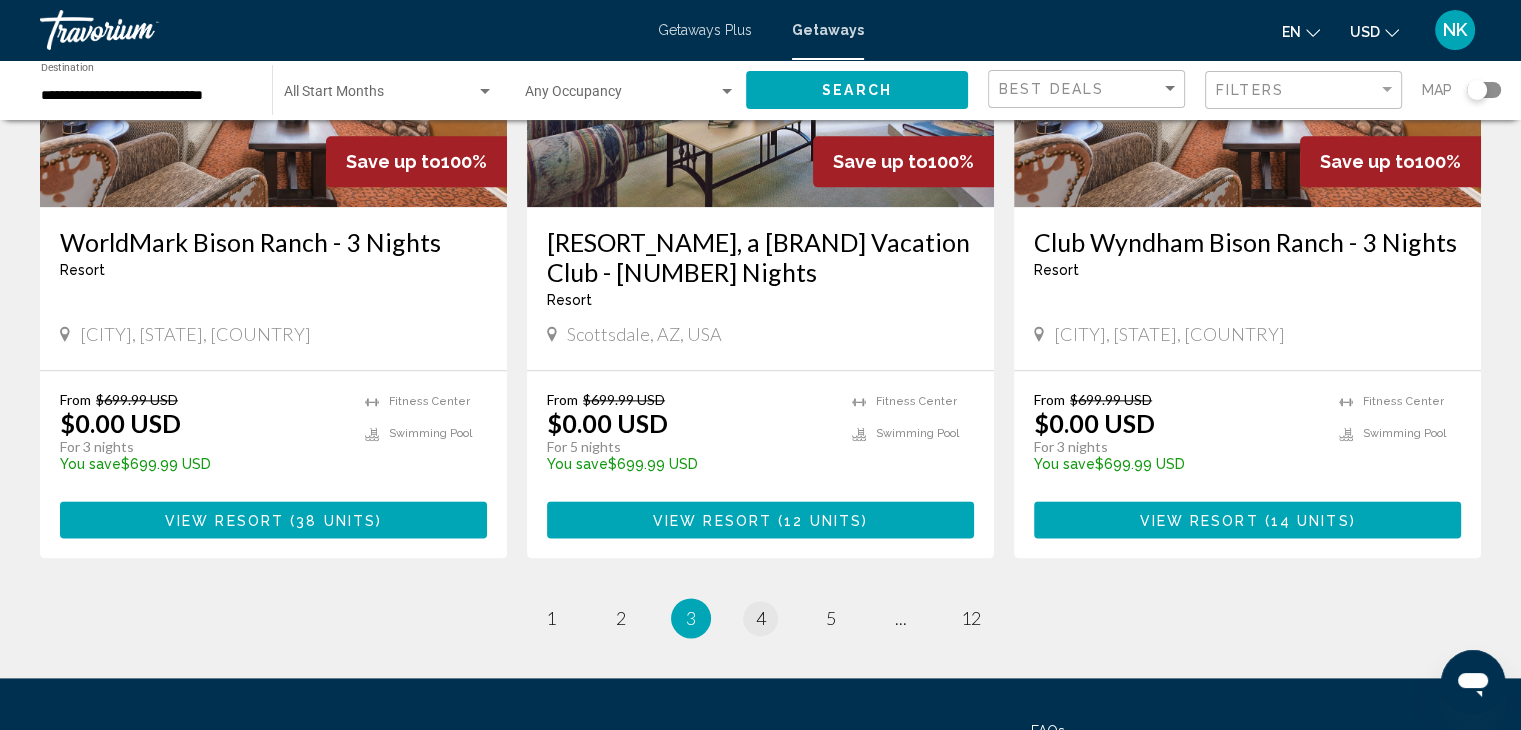 scroll, scrollTop: 0, scrollLeft: 0, axis: both 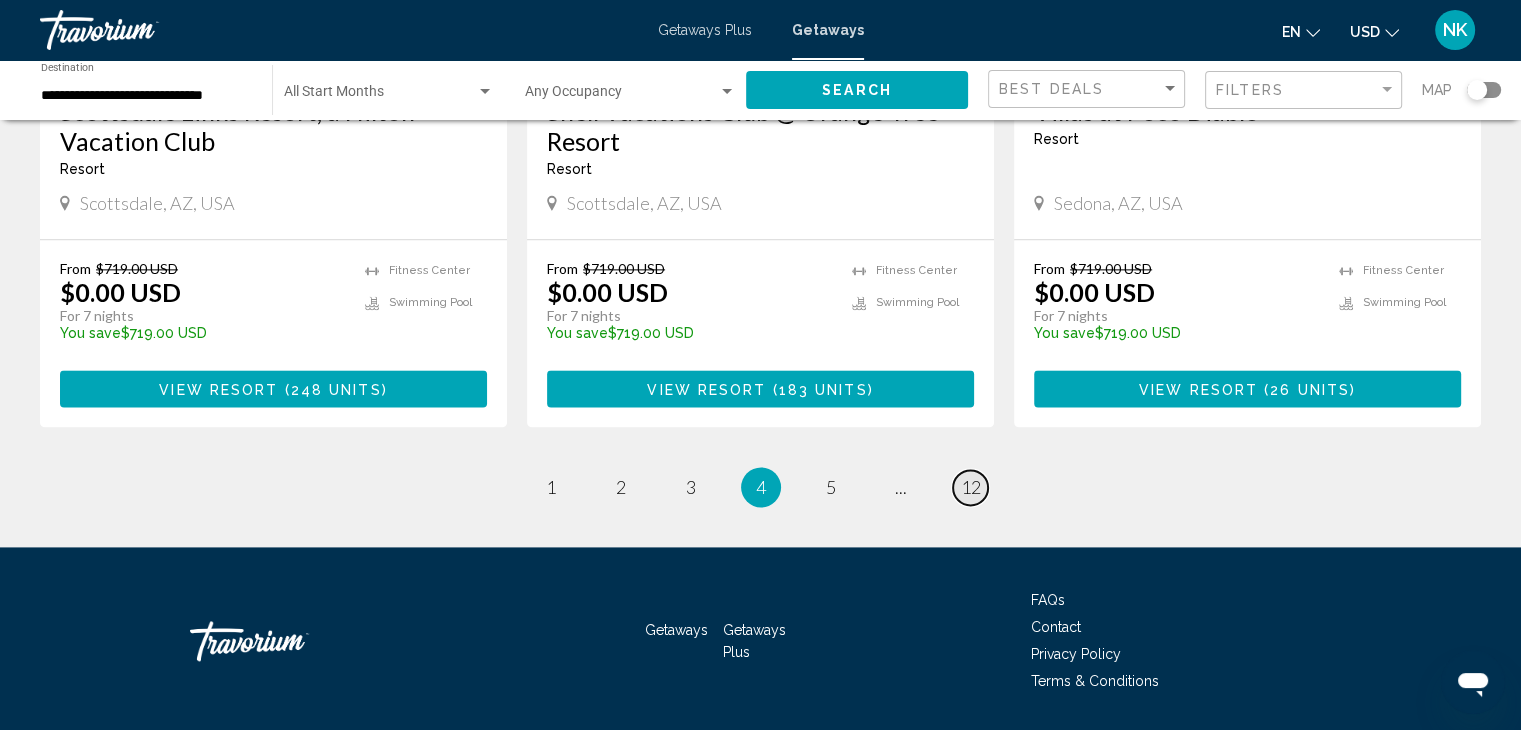 click on "12" at bounding box center (971, 487) 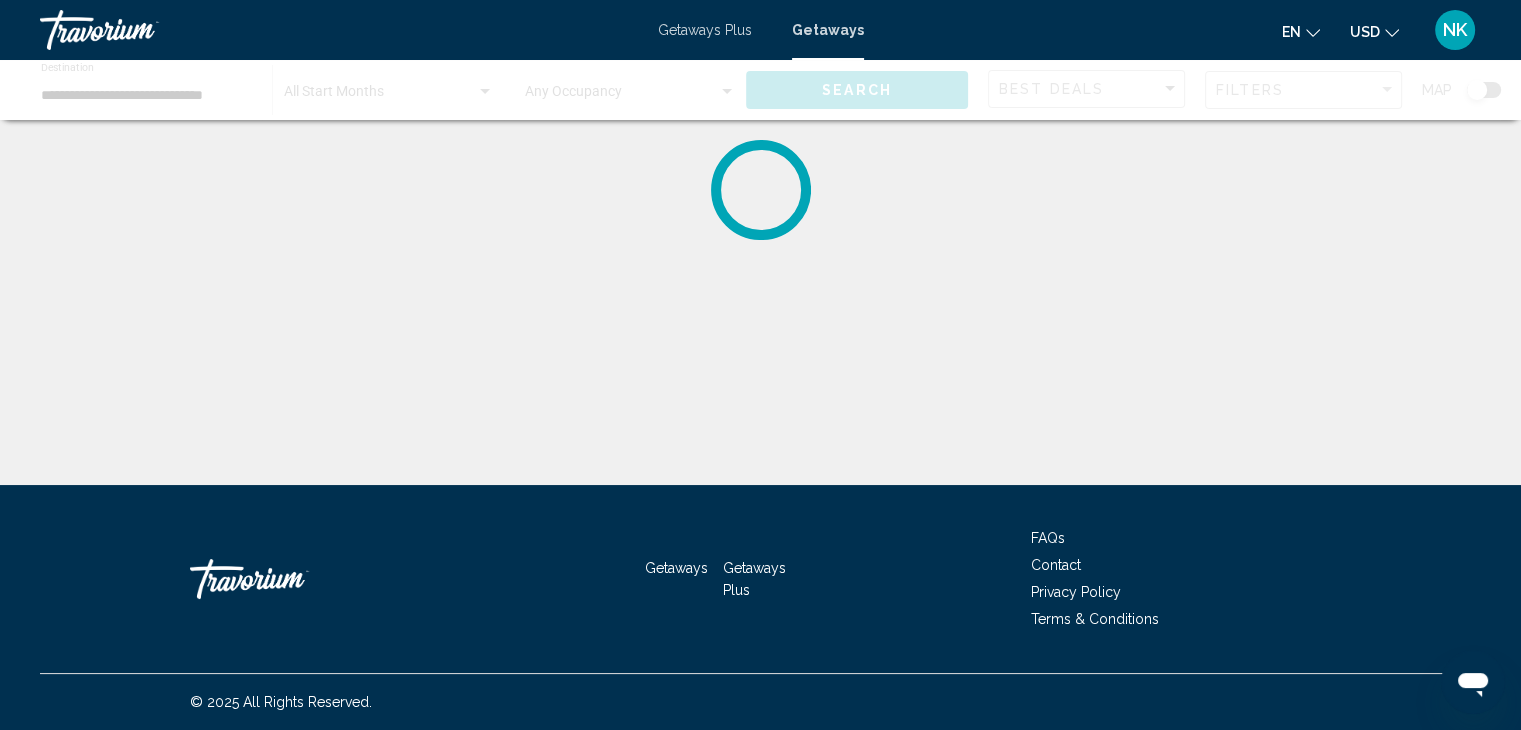 scroll, scrollTop: 0, scrollLeft: 0, axis: both 